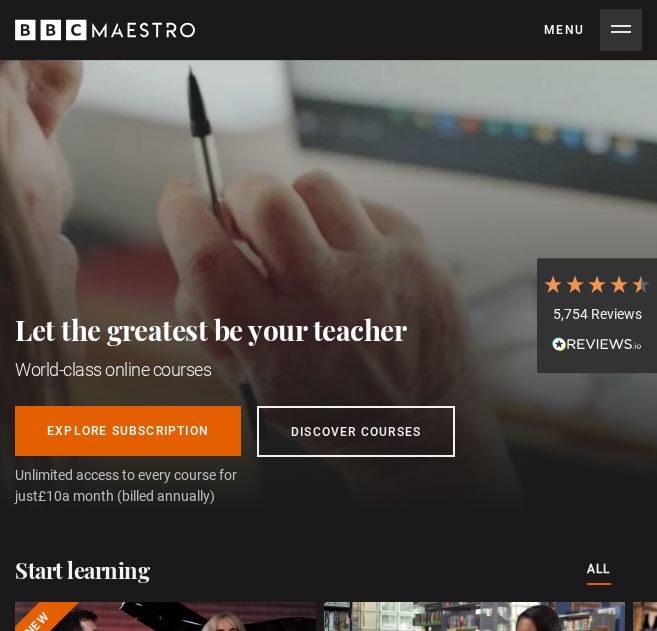 scroll, scrollTop: 0, scrollLeft: 0, axis: both 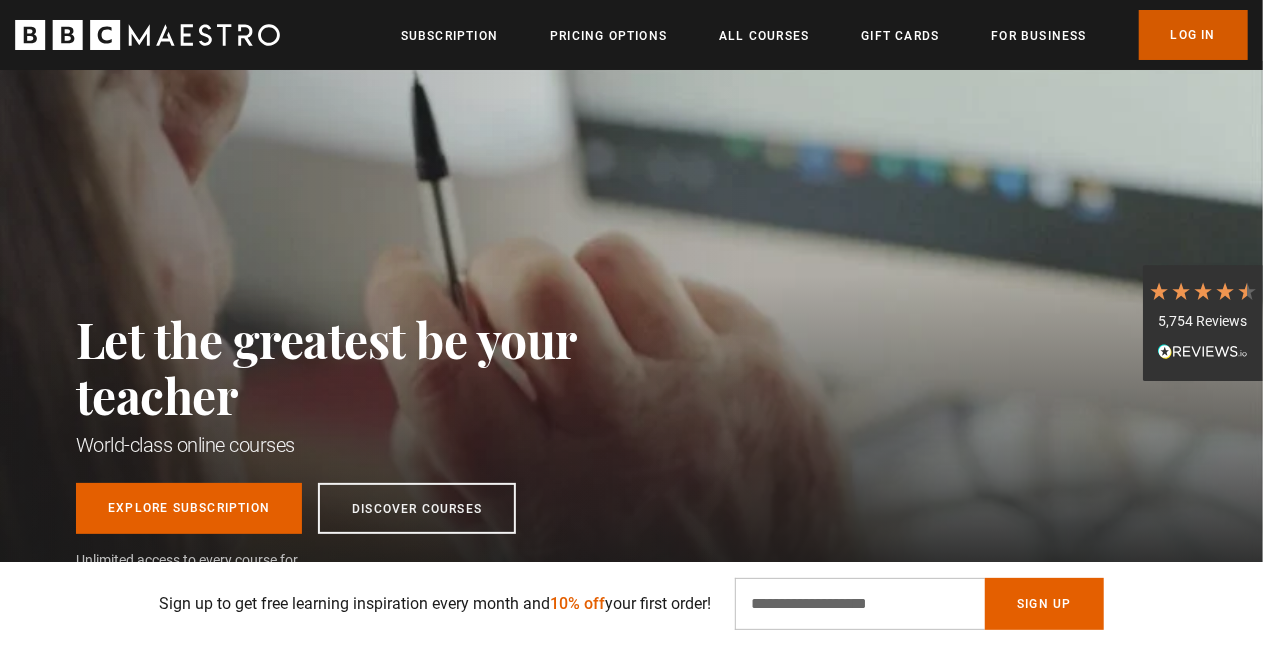 click on "Log In" at bounding box center (1193, 35) 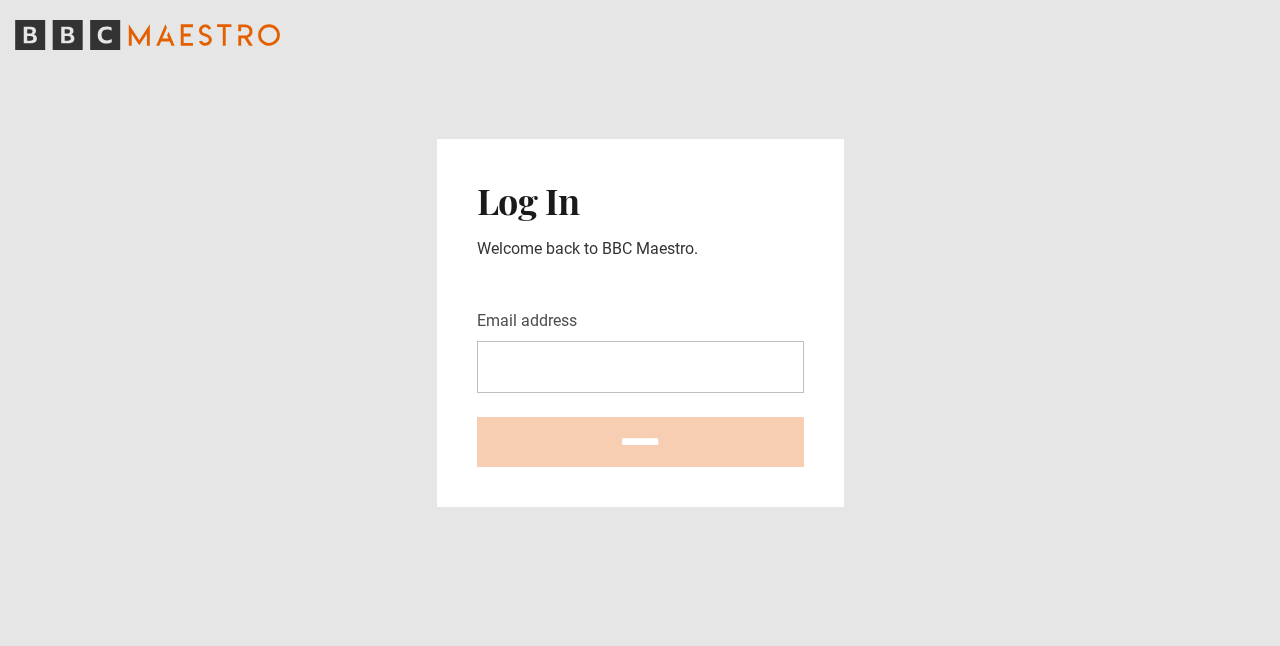 scroll, scrollTop: 0, scrollLeft: 0, axis: both 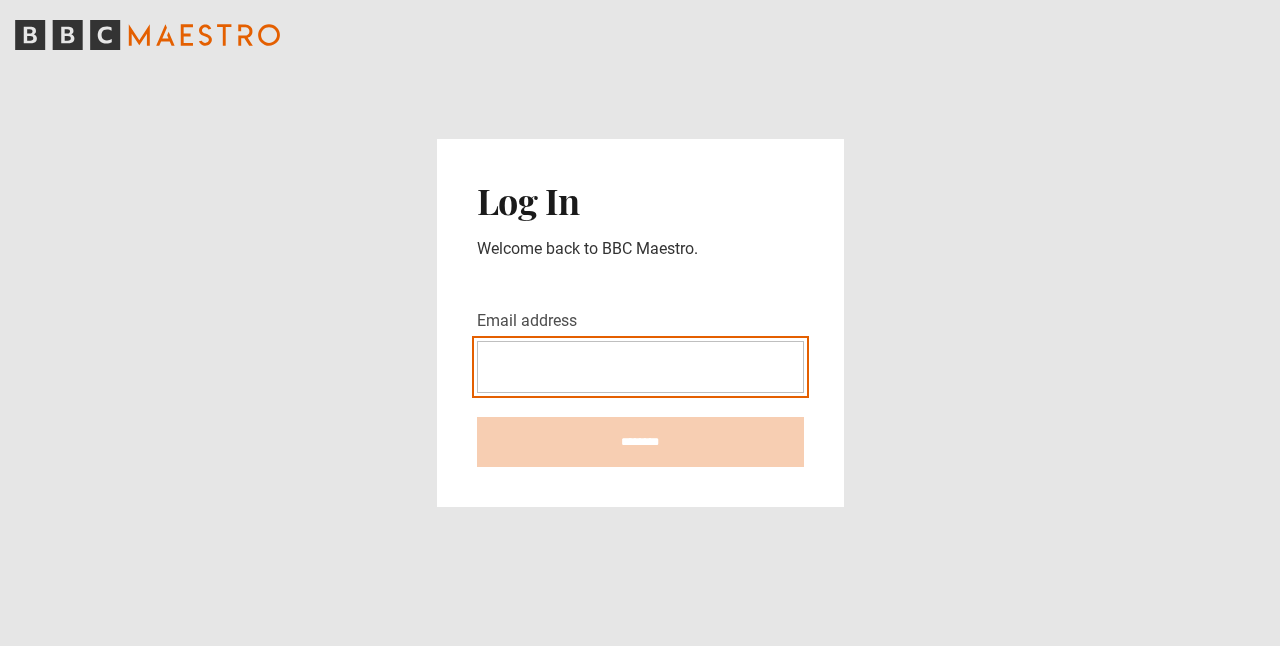 click on "Email address" at bounding box center (640, 367) 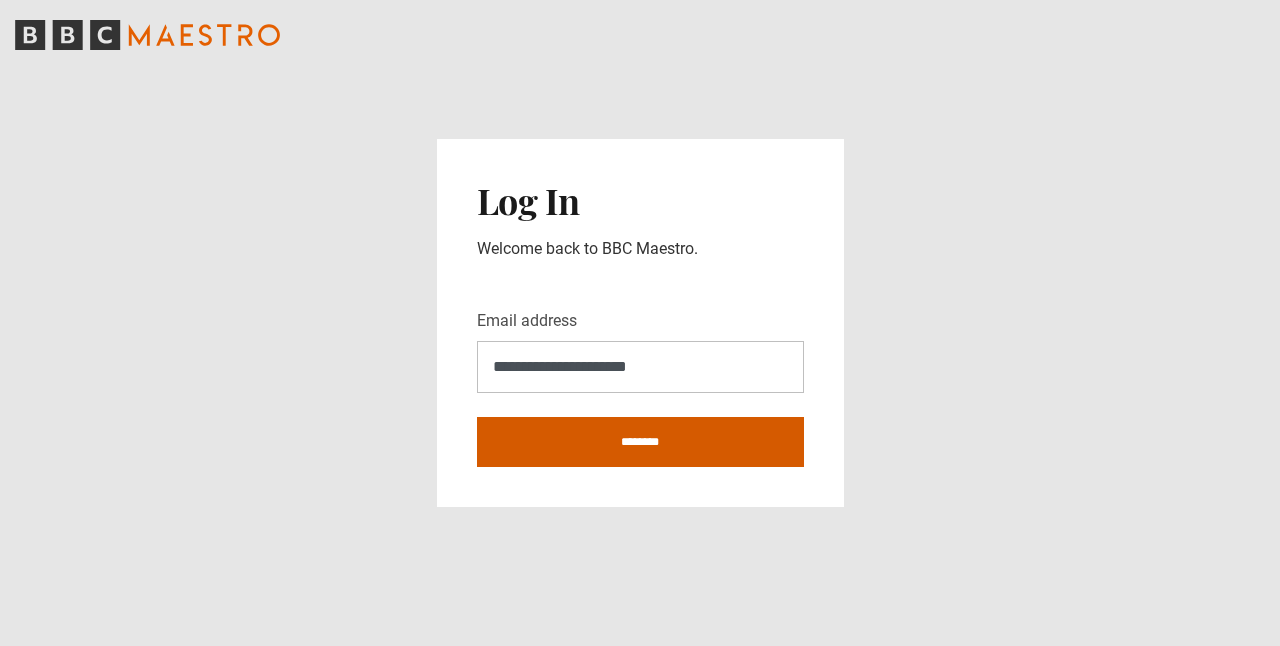 click on "********" at bounding box center [640, 442] 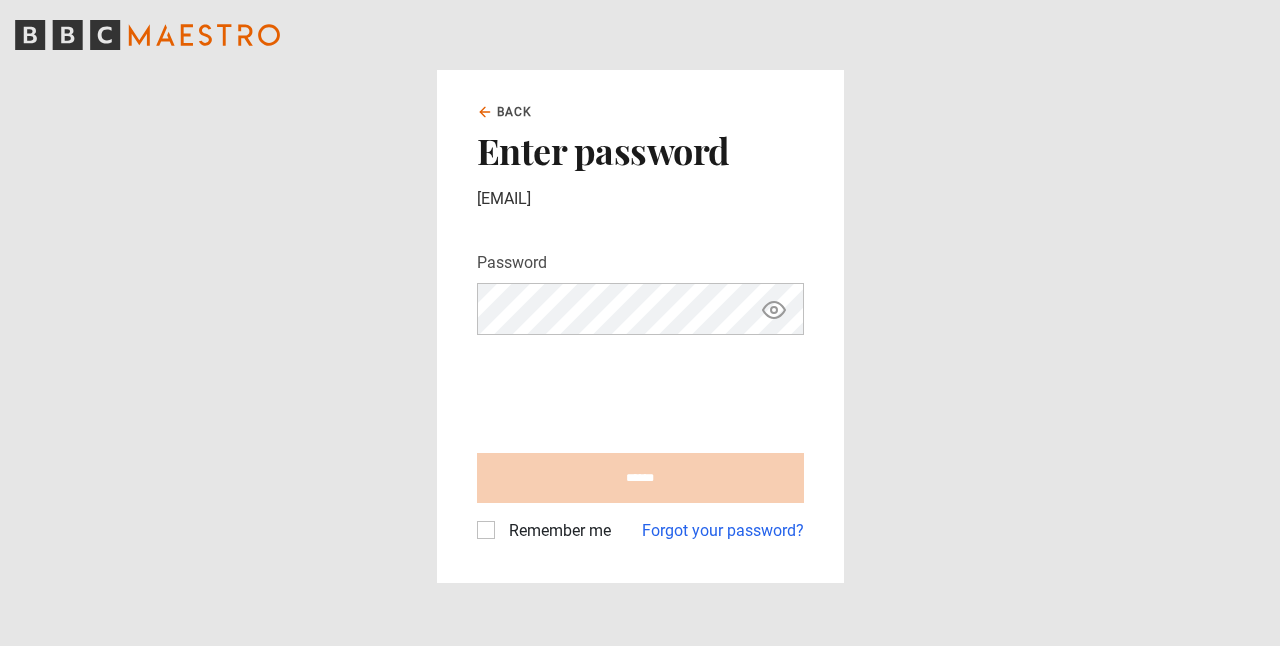 scroll, scrollTop: 0, scrollLeft: 0, axis: both 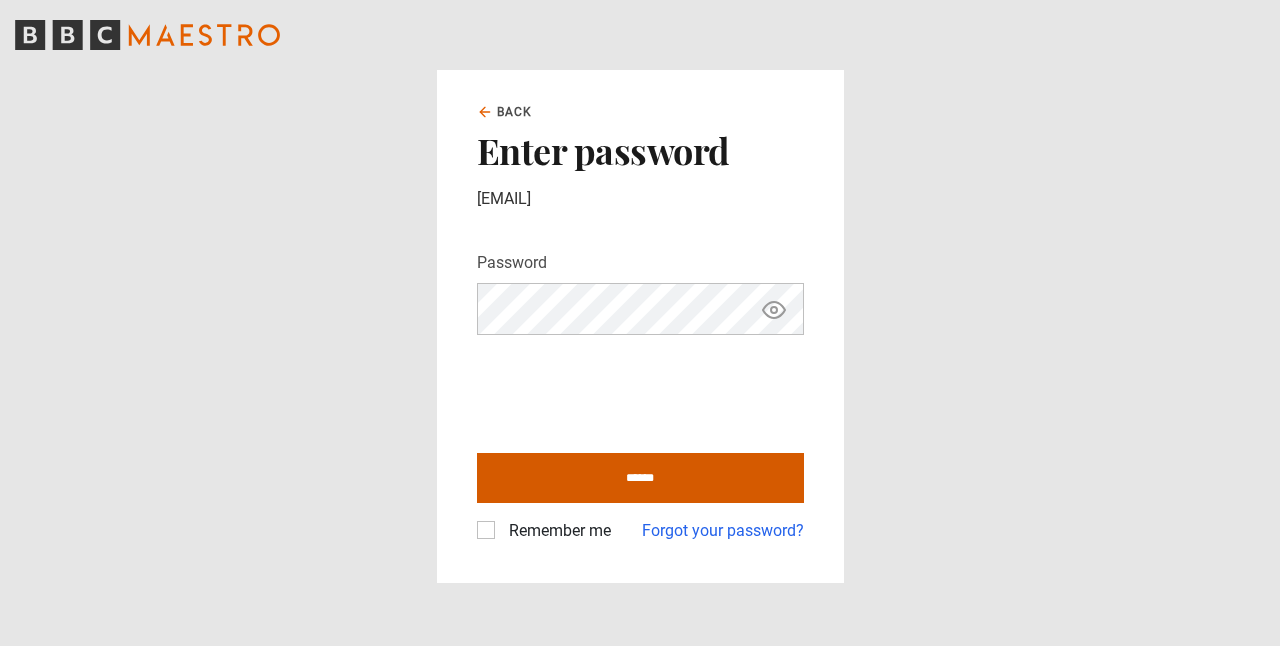 click on "******" at bounding box center (640, 478) 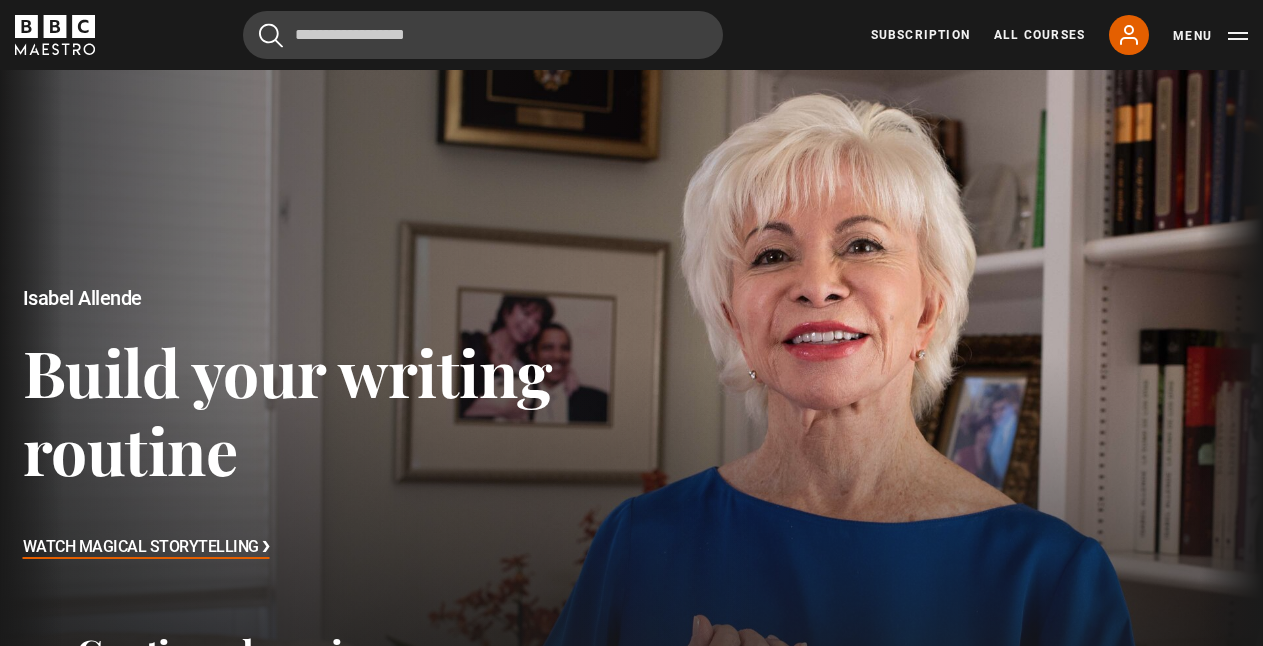 scroll, scrollTop: 0, scrollLeft: 0, axis: both 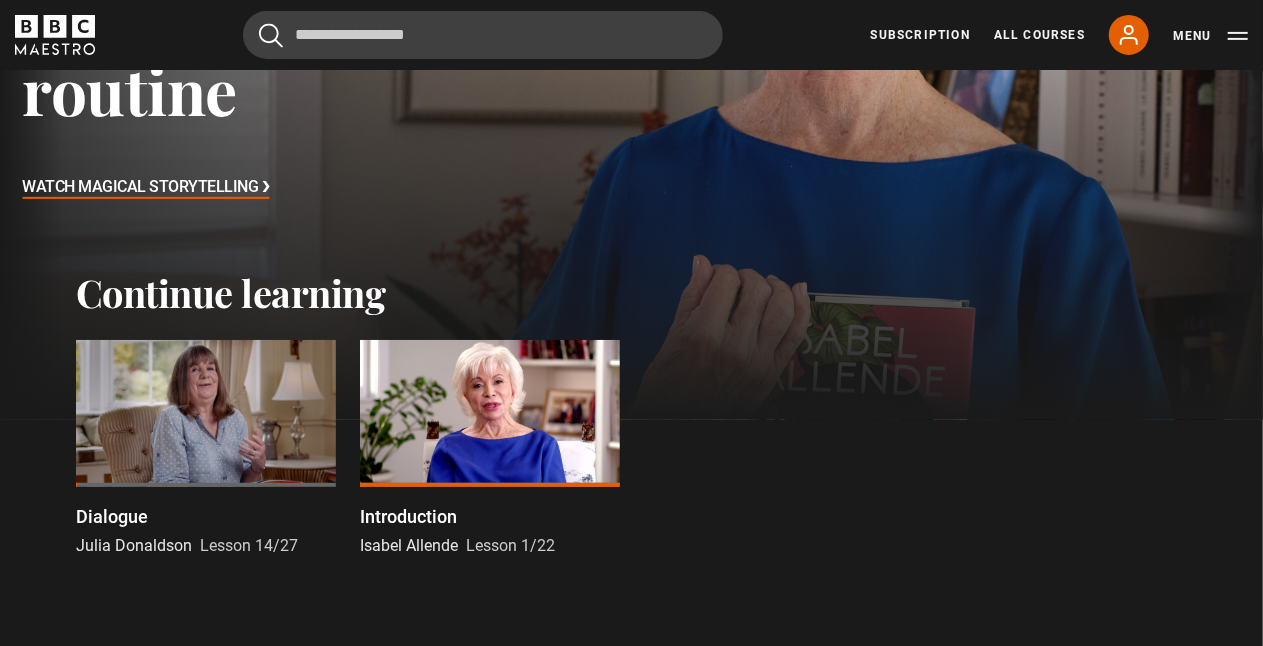 drag, startPoint x: 0, startPoint y: 0, endPoint x: 559, endPoint y: 466, distance: 727.76166 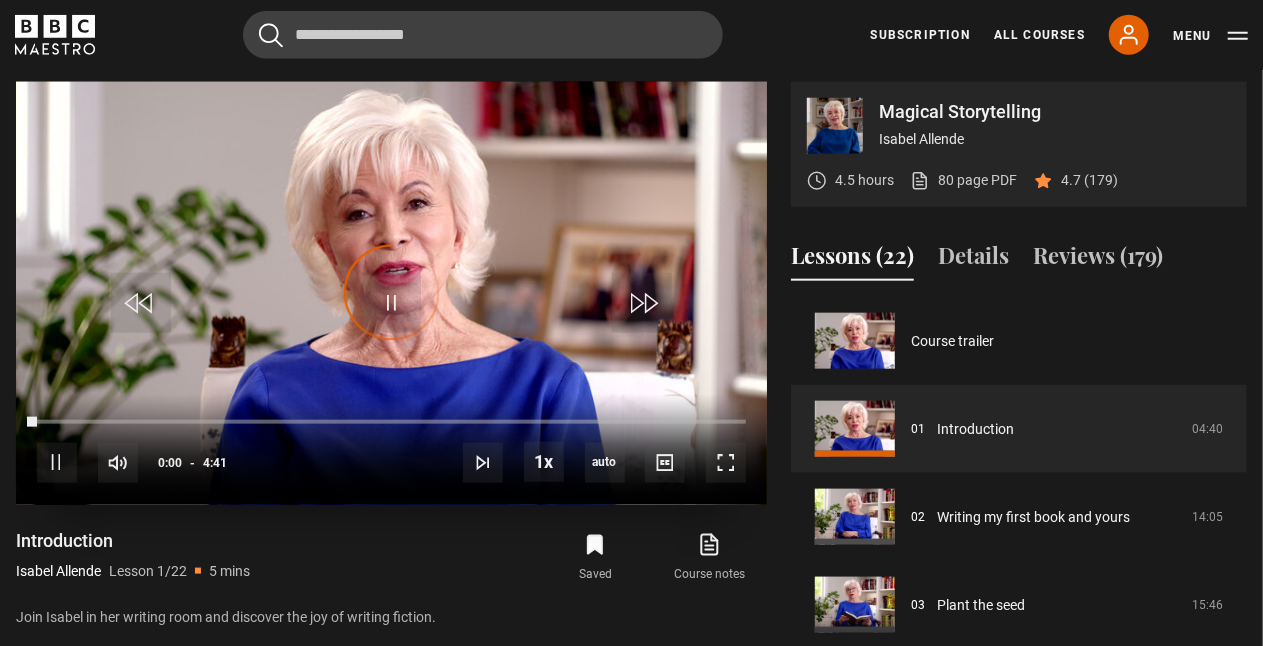 scroll, scrollTop: 976, scrollLeft: 0, axis: vertical 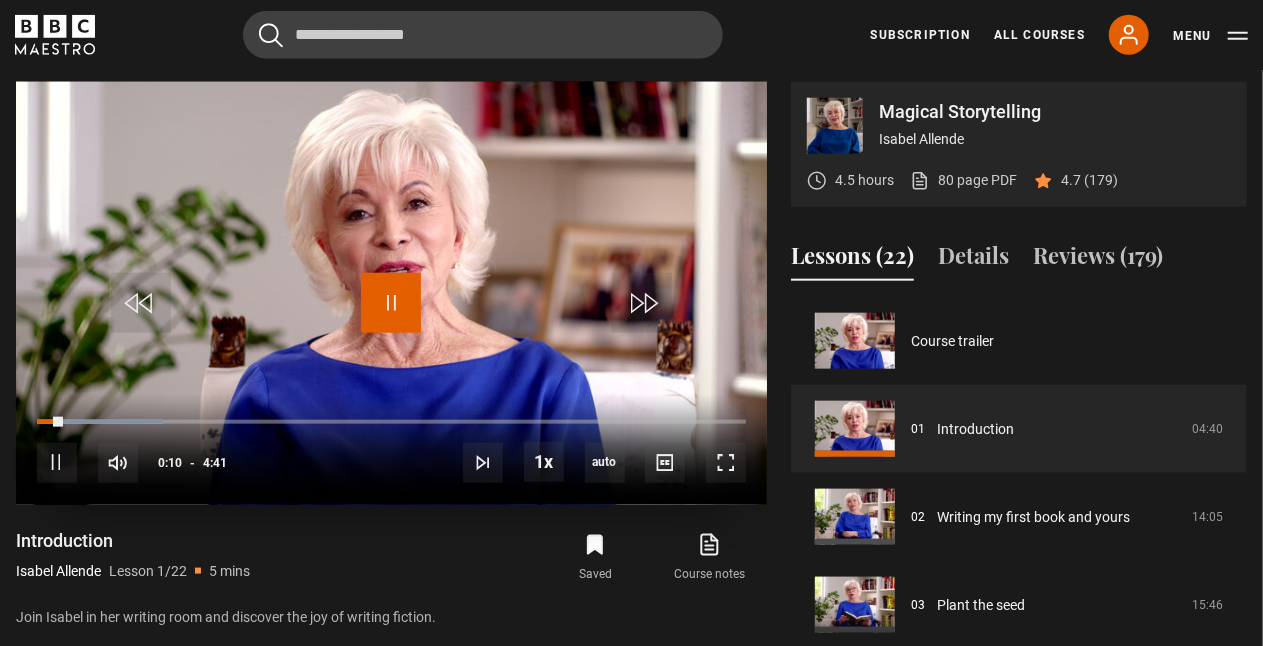 click at bounding box center (391, 303) 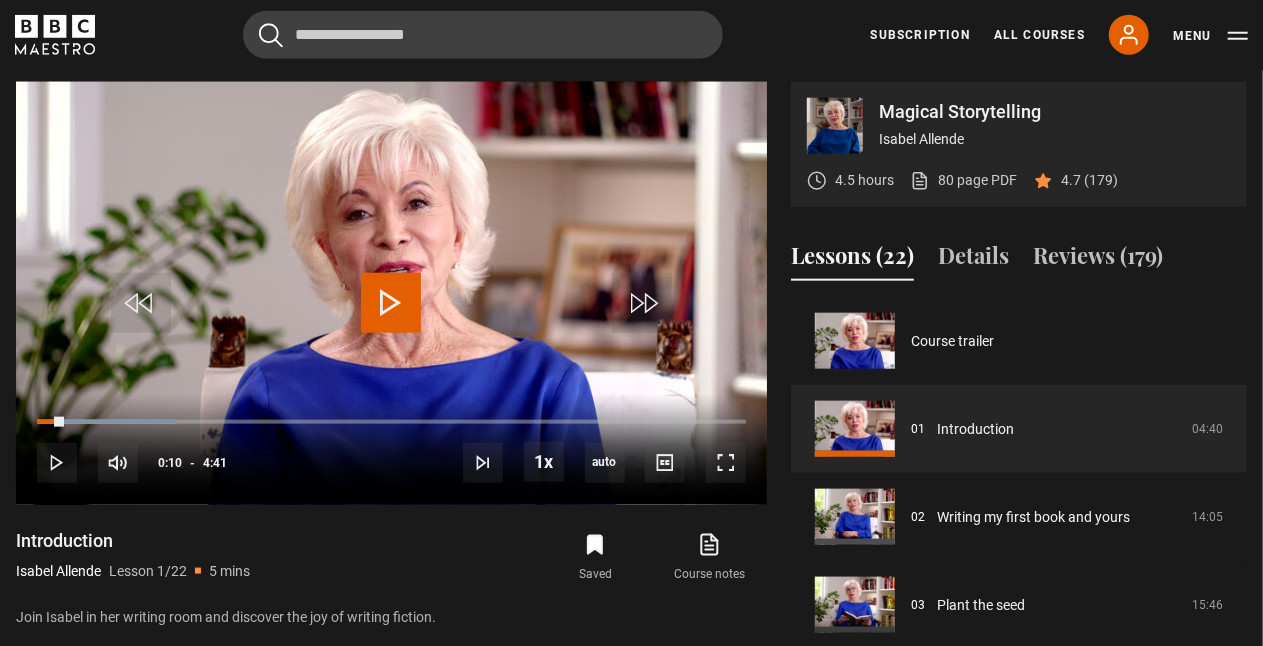 click on "Magical Storytelling
Isabel Allende
4.5 hours
80 page PDF
(opens in new tab)
4.7 (179)
Video Player is loading. Play Lesson Introduction 10s Skip Back 10 seconds Play 10s Skip Forward 10 seconds Loaded :  19.57% 3:12 0:10 Play Mute Current Time  0:10 - Duration  4:41
Isabel Allende
Lesson 1
Introduction
1x Playback Rate 2x 1.5x 1x , selected 0.5x auto Quality 360p 720p 1080p 2160p Auto , selected Captions captions off" at bounding box center (631, 405) 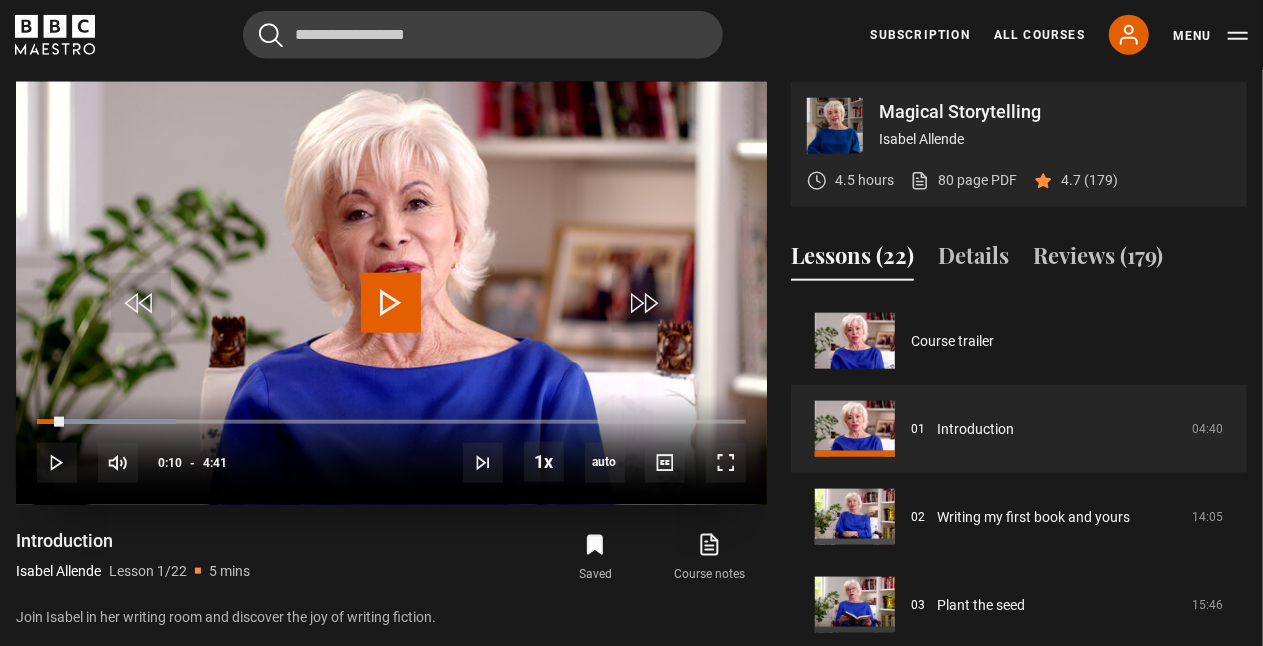 click at bounding box center (391, 303) 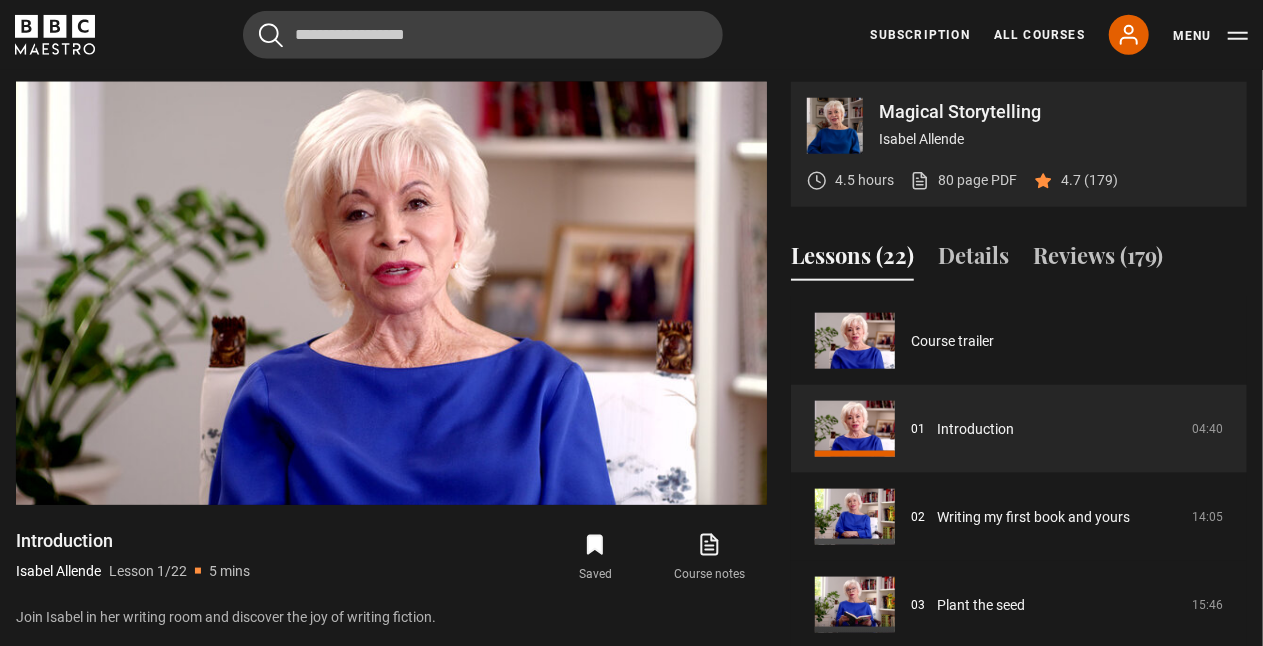click on "Introduction
Isabel Allende
Lesson 1/22
5 mins
Join Isabel in her writing room and discover the joy of writing fiction.
Saved
Course notes
opens in new tab" at bounding box center [391, 578] 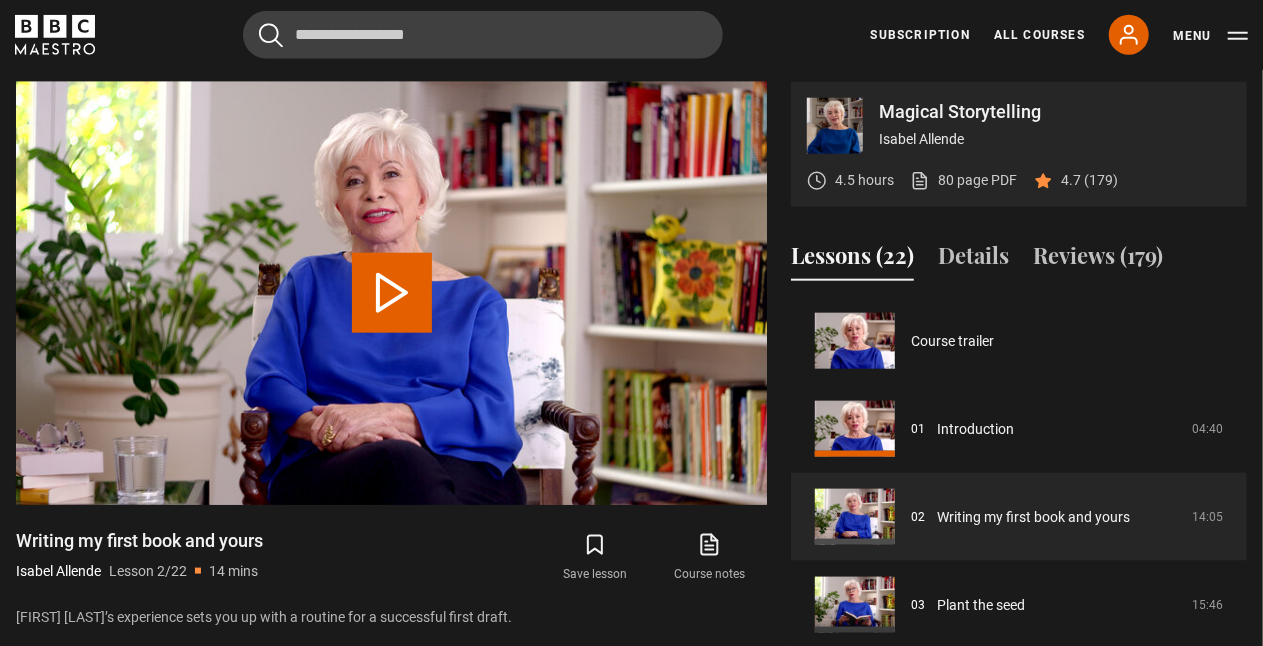 scroll, scrollTop: 88, scrollLeft: 0, axis: vertical 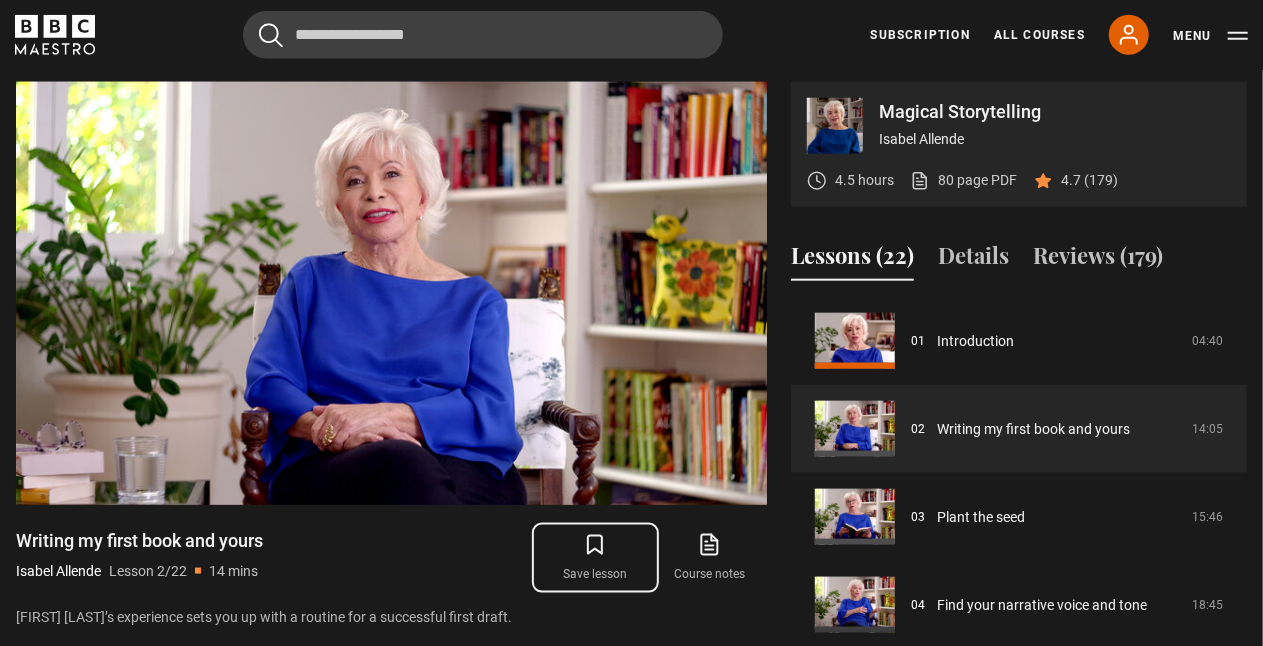 click 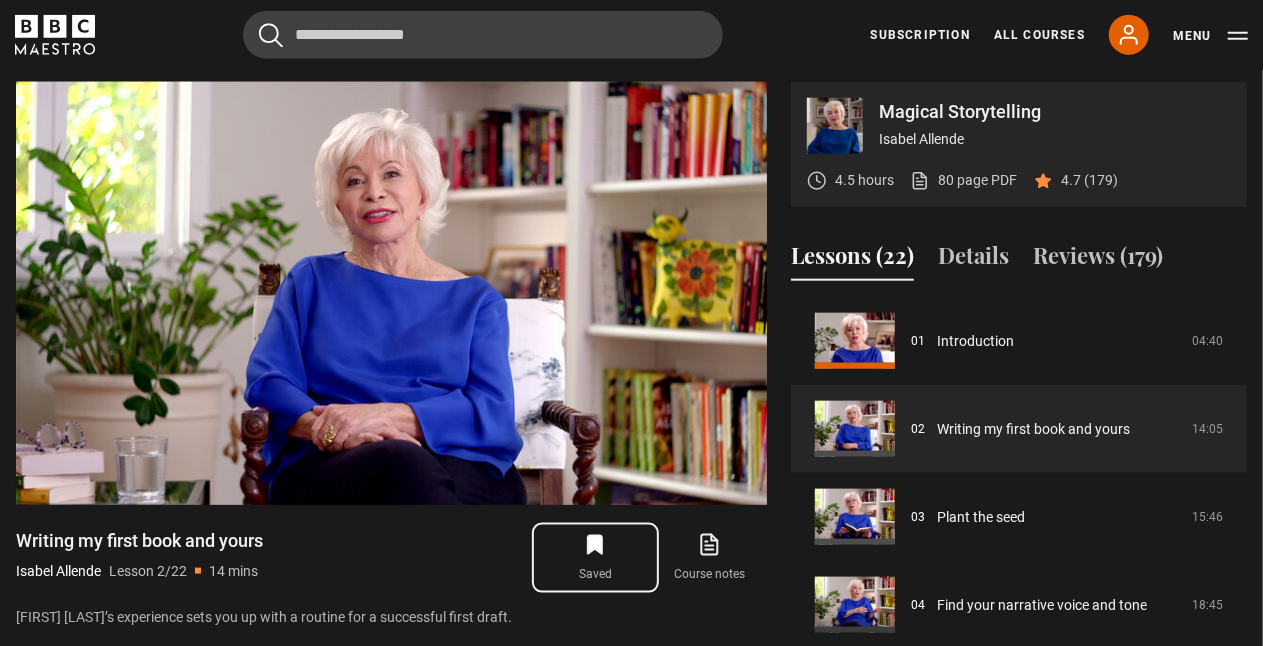 scroll, scrollTop: 1542, scrollLeft: 0, axis: vertical 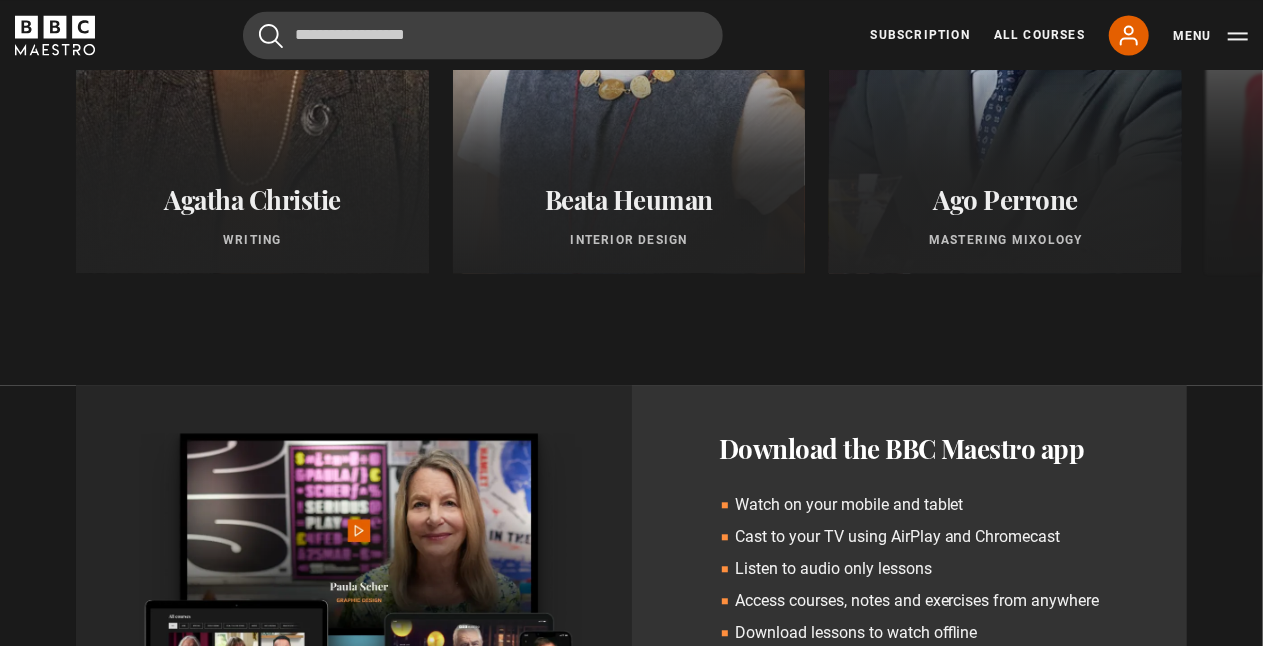 type 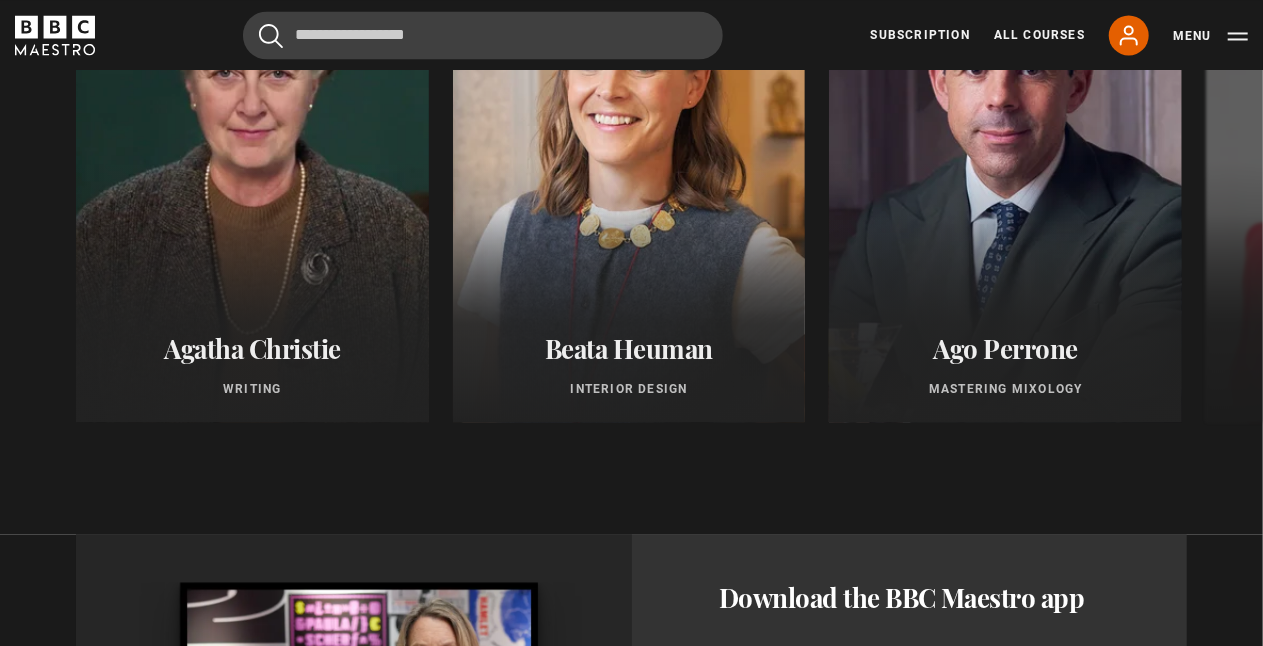 scroll, scrollTop: 1957, scrollLeft: 0, axis: vertical 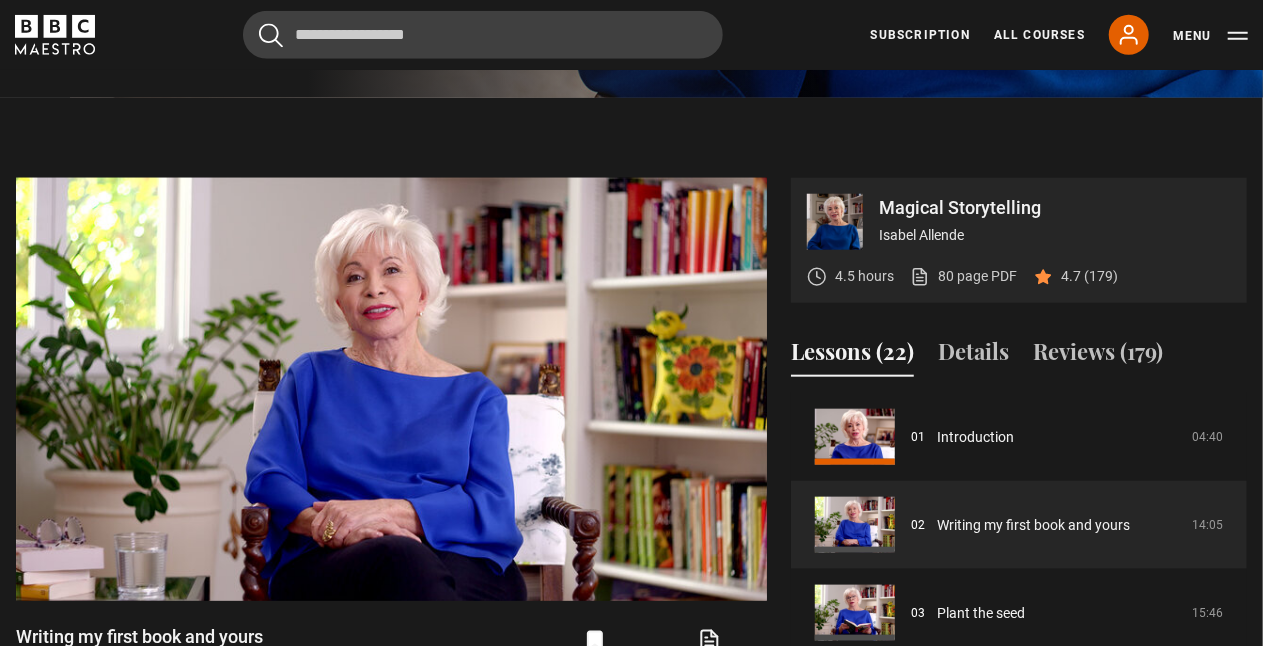 drag, startPoint x: 690, startPoint y: 103, endPoint x: 703, endPoint y: 110, distance: 14.764823 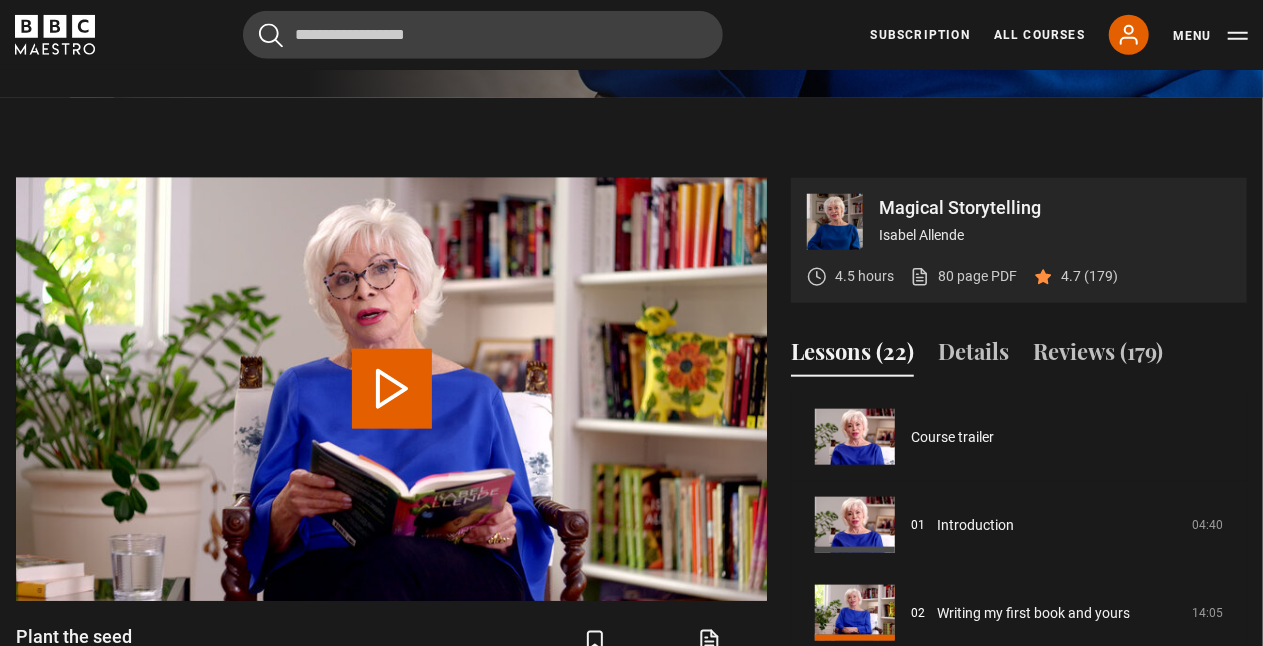 scroll, scrollTop: 976, scrollLeft: 0, axis: vertical 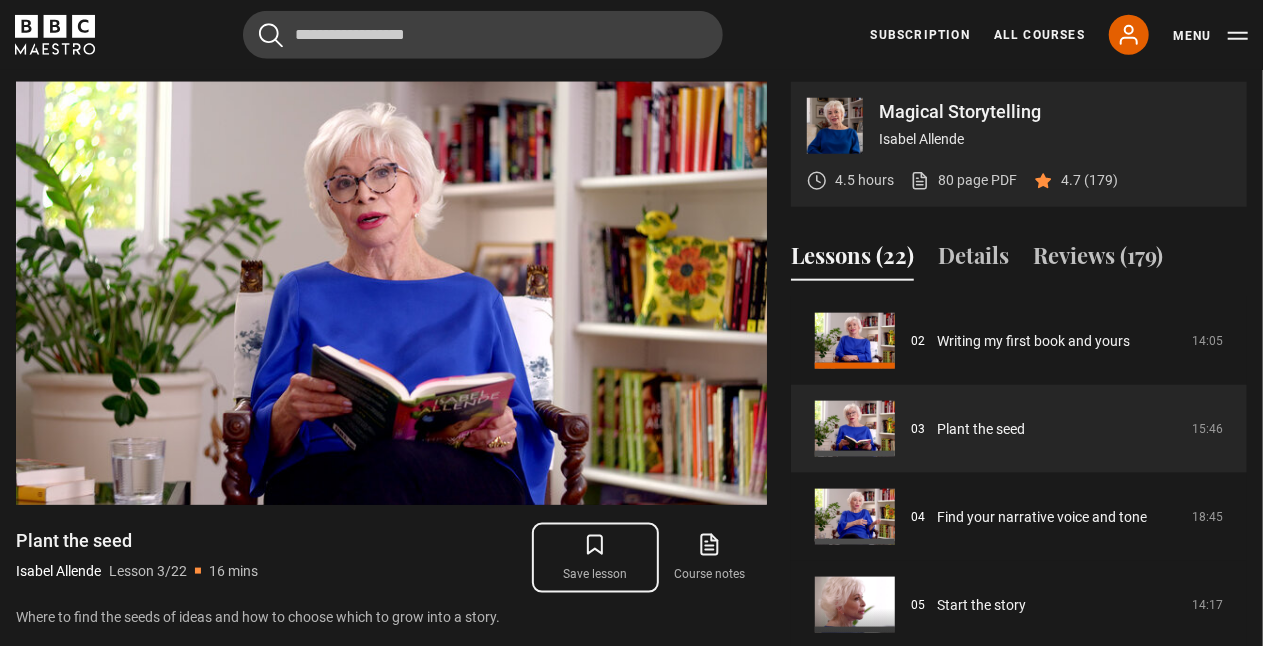 click 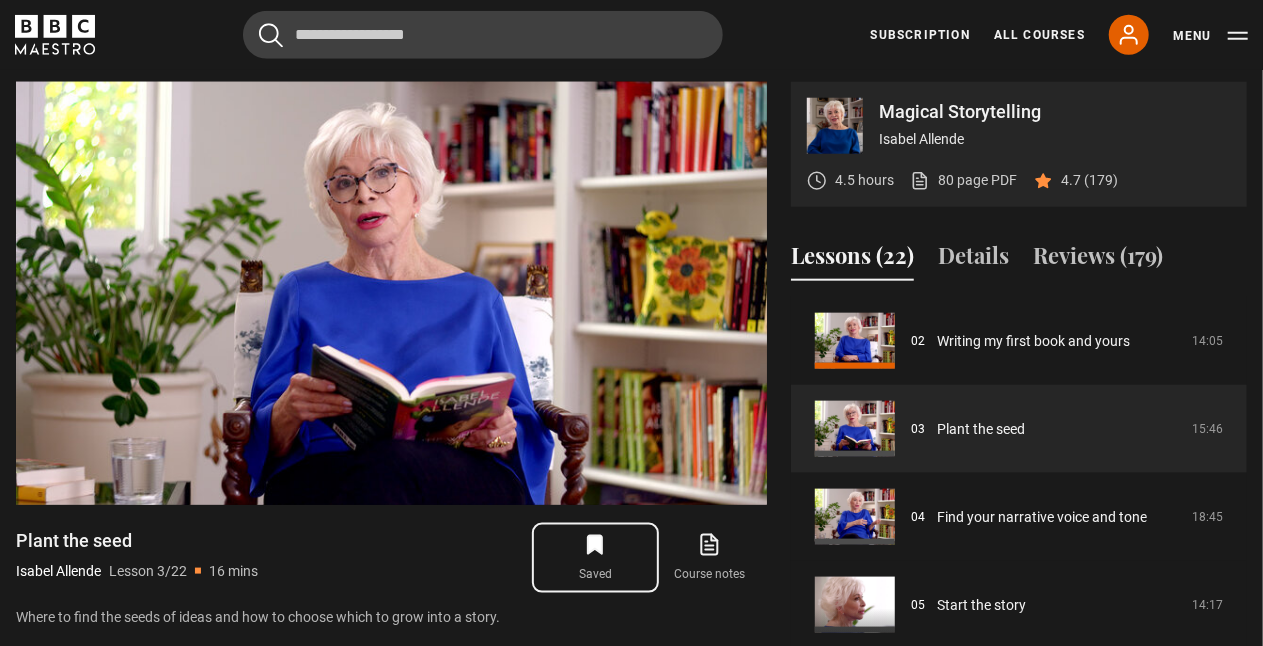 click 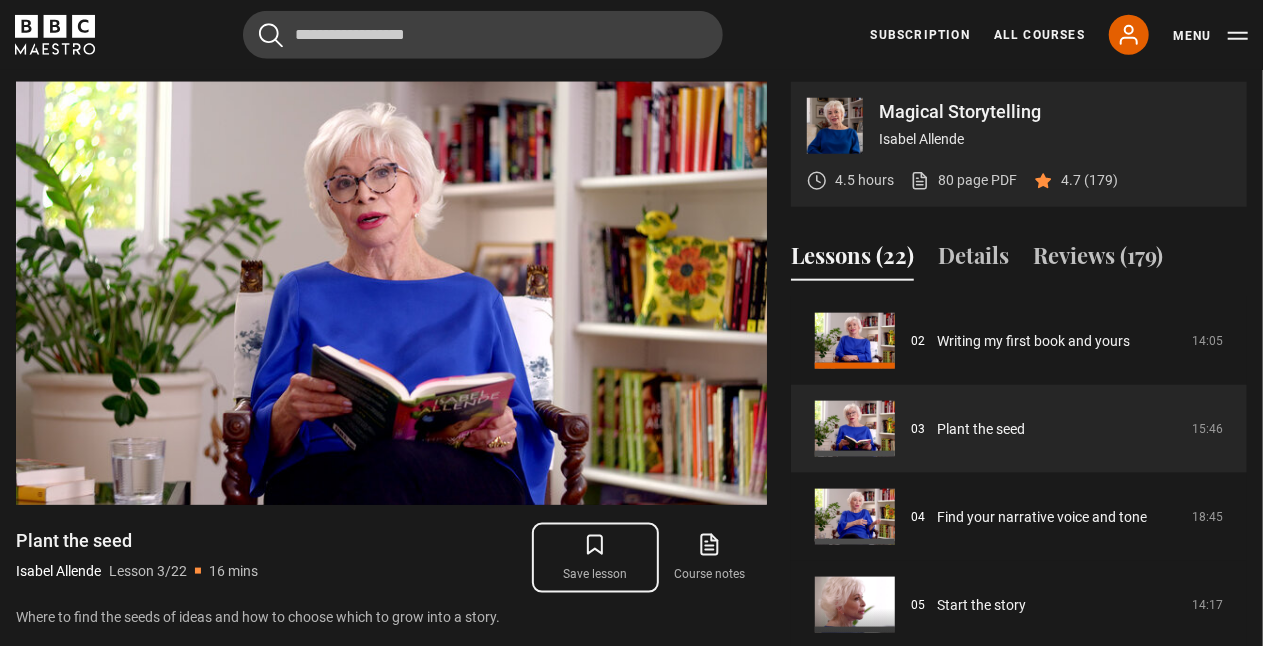 click 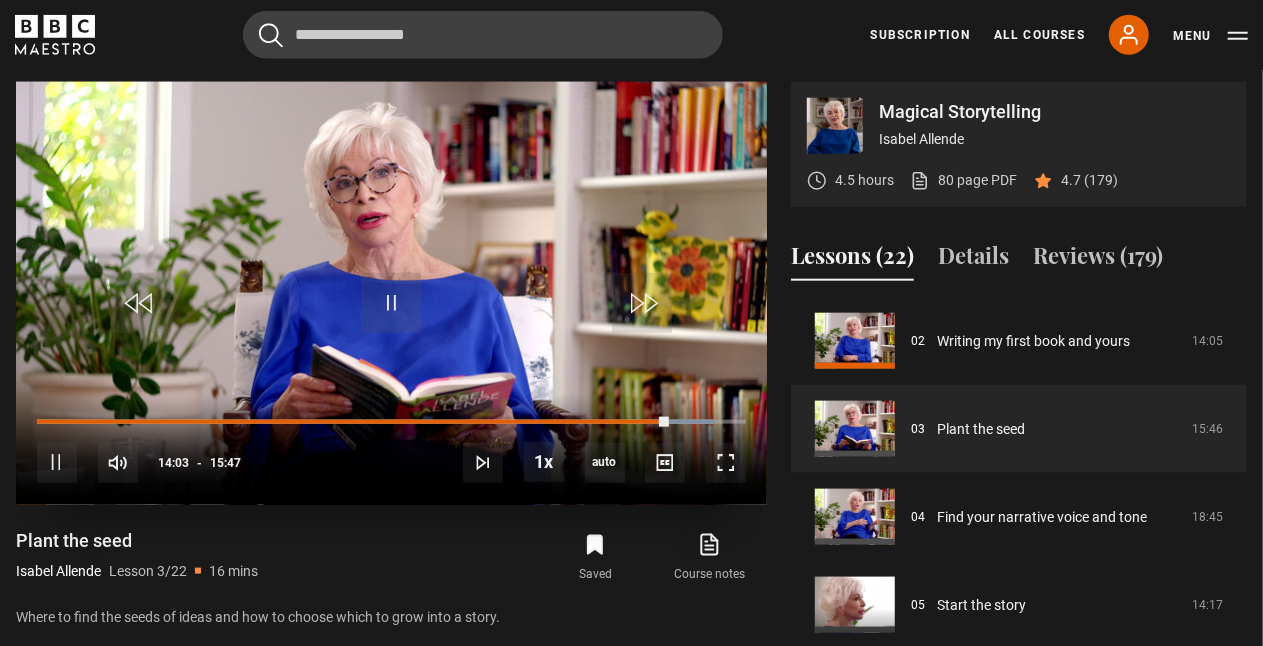 click on "10s Skip Back 10 seconds Pause 10s Skip Forward 10 seconds Loaded :  95.56% 14:03 Pause Mute Current Time  14:03 - Duration  15:47
Isabel Allende
Lesson 3
Plant the seed
1x Playback Rate 2x 1.5x 1x , selected 0.5x auto Quality 360p 720p 1080p 2160p Auto , selected Captions captions off , selected English  Captions Spanish  Captions" at bounding box center (391, 449) 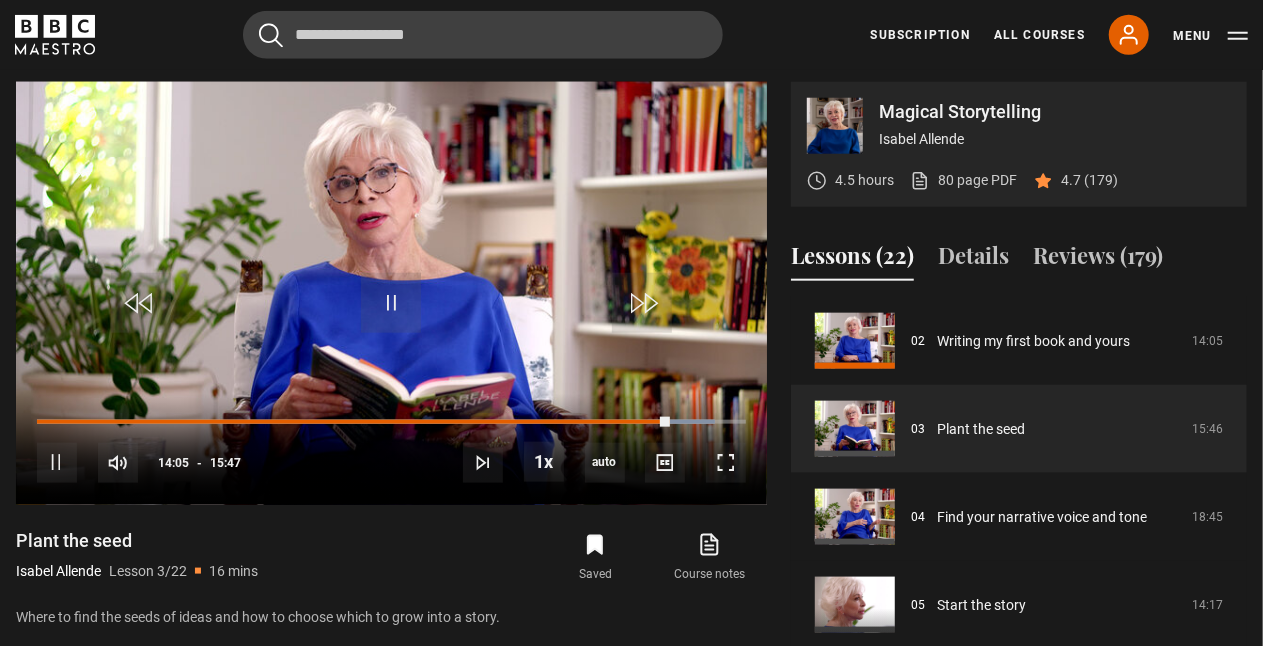 drag, startPoint x: 725, startPoint y: 509, endPoint x: 748, endPoint y: 508, distance: 23.021729 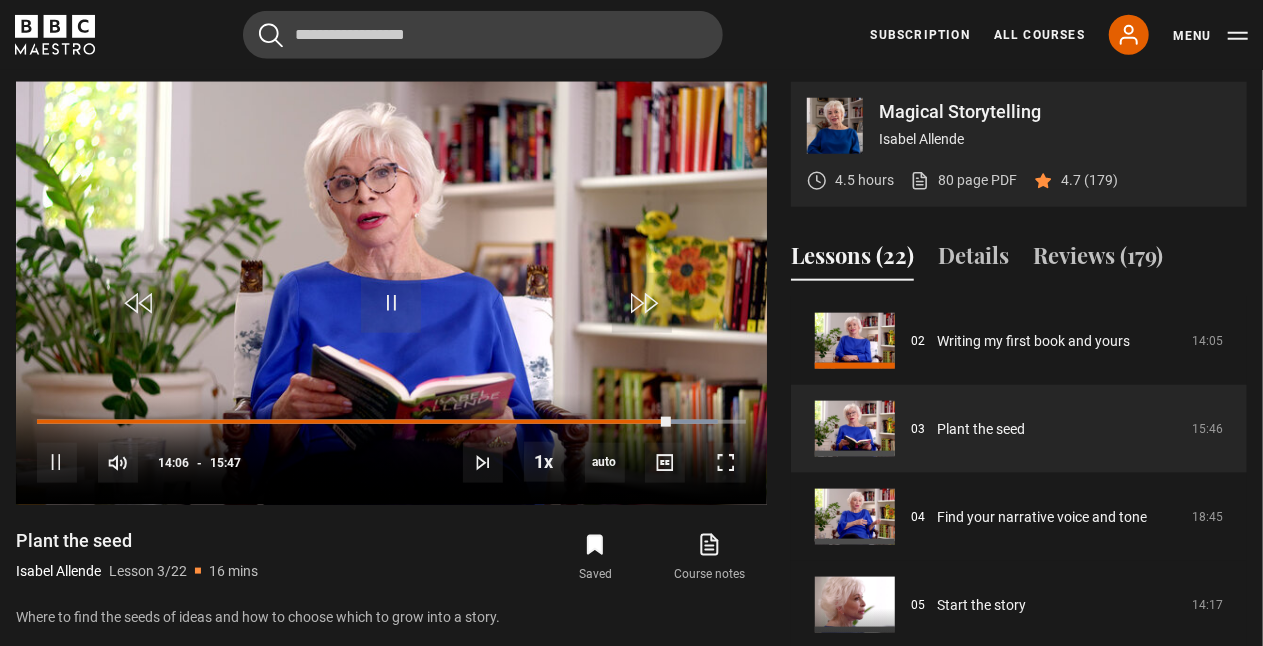 click on "Magical Storytelling
Isabel Allende
4.5 hours
80 page PDF
(opens in new tab)
4.7 (179)
Video Player is loading. Play Lesson Plant the seed 10s Skip Back 10 seconds Pause 10s Skip Forward 10 seconds Loaded :  96.09% 14:06 Pause Mute Current Time  14:06 - Duration  15:47
Isabel Allende
Lesson 3
Plant the seed
1x Playback Rate 2x 1.5x 1x , selected 0.5x auto Quality 360p 720p 1080p 2160p Auto , selected Captions captions off" at bounding box center [631, 405] 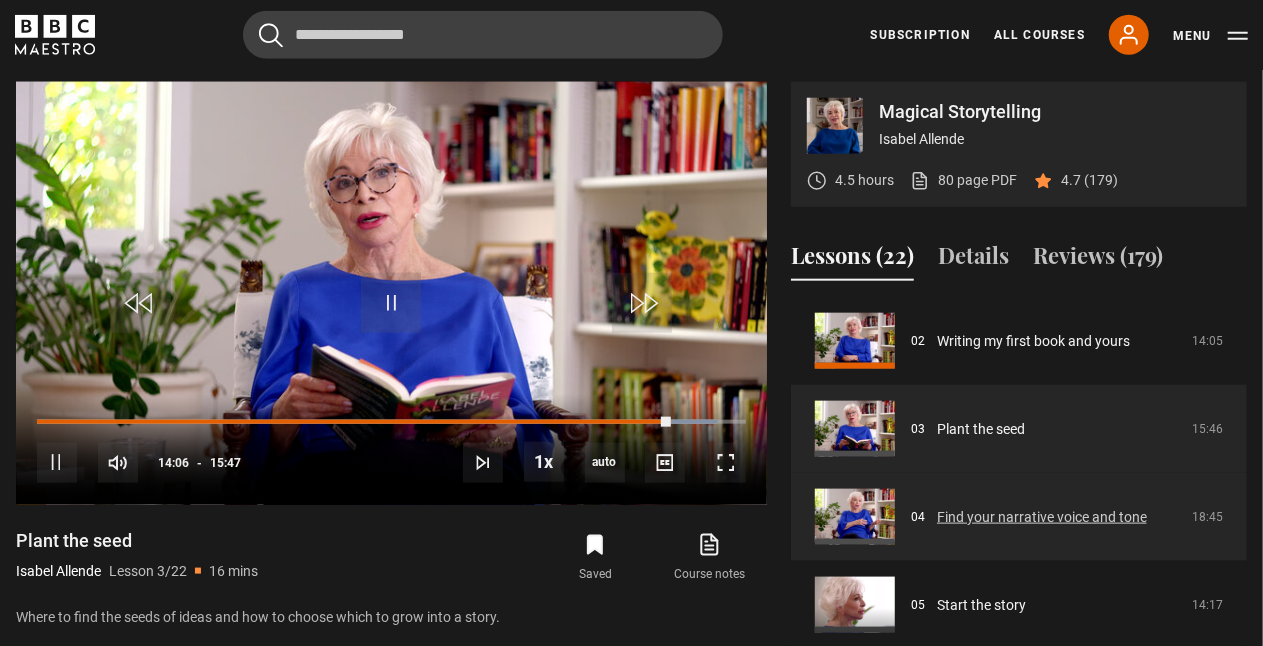 drag, startPoint x: 781, startPoint y: 518, endPoint x: 902, endPoint y: 504, distance: 121.80723 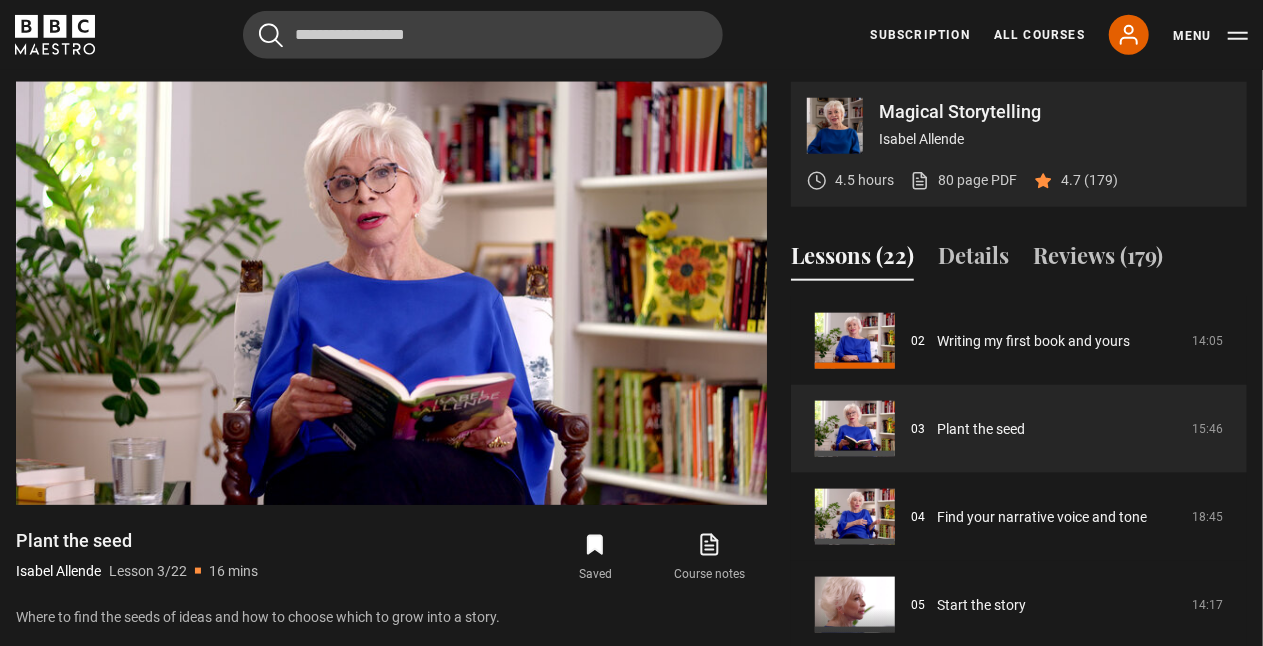 click on "Magical Storytelling
Isabel Allende
4.5 hours
80 page PDF
(opens in new tab)
4.7 (179)
Video Player is loading. Play Lesson Plant the seed 10s Skip Back 10 seconds Pause 10s Skip Forward 10 seconds Loaded :  98.20% 14:25 Pause Mute Current Time  14:25 - Duration  15:47
Isabel Allende
Lesson 3
Plant the seed
1x Playback Rate 2x 1.5x 1x , selected 0.5x auto Quality 360p 720p 1080p 2160p Auto , selected Captions" at bounding box center [631, 405] 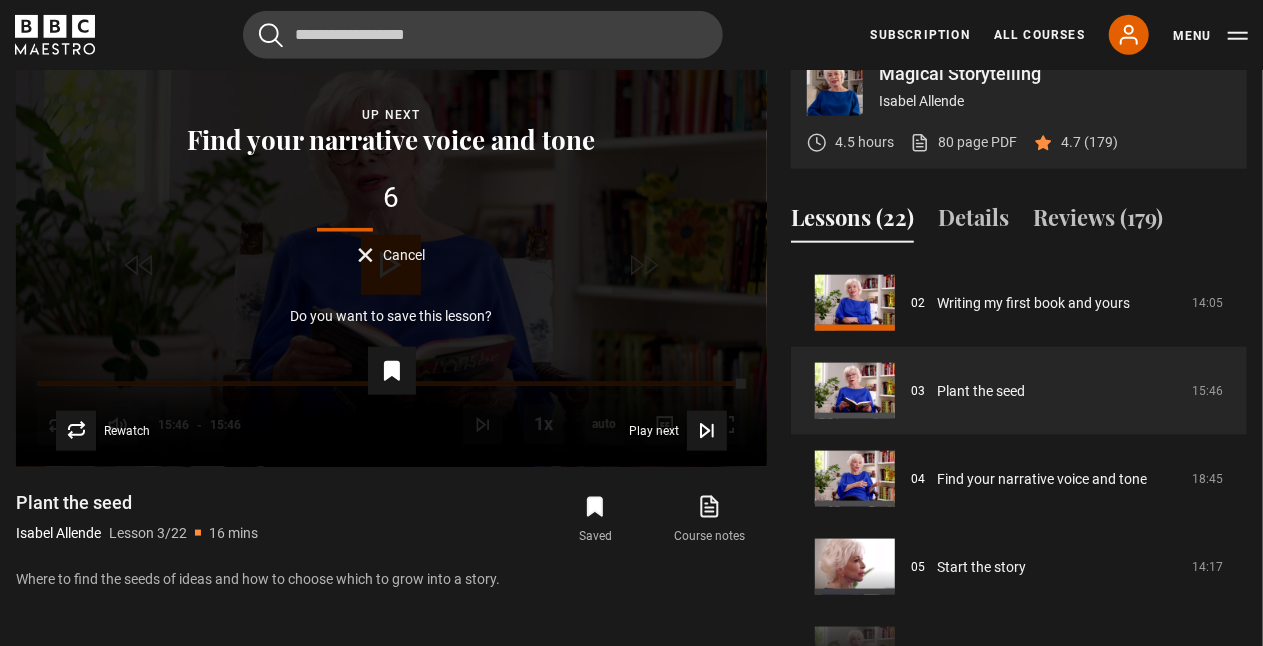 scroll, scrollTop: 1016, scrollLeft: 0, axis: vertical 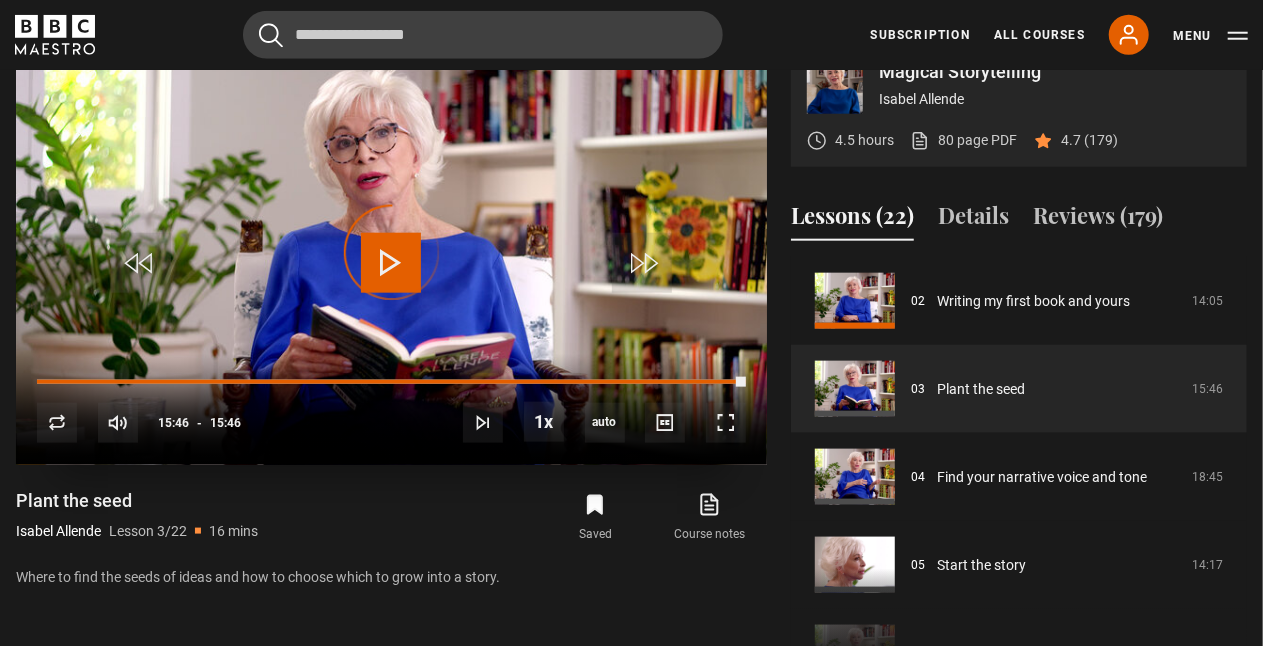 click on "Video Player is loading." at bounding box center [392, 253] 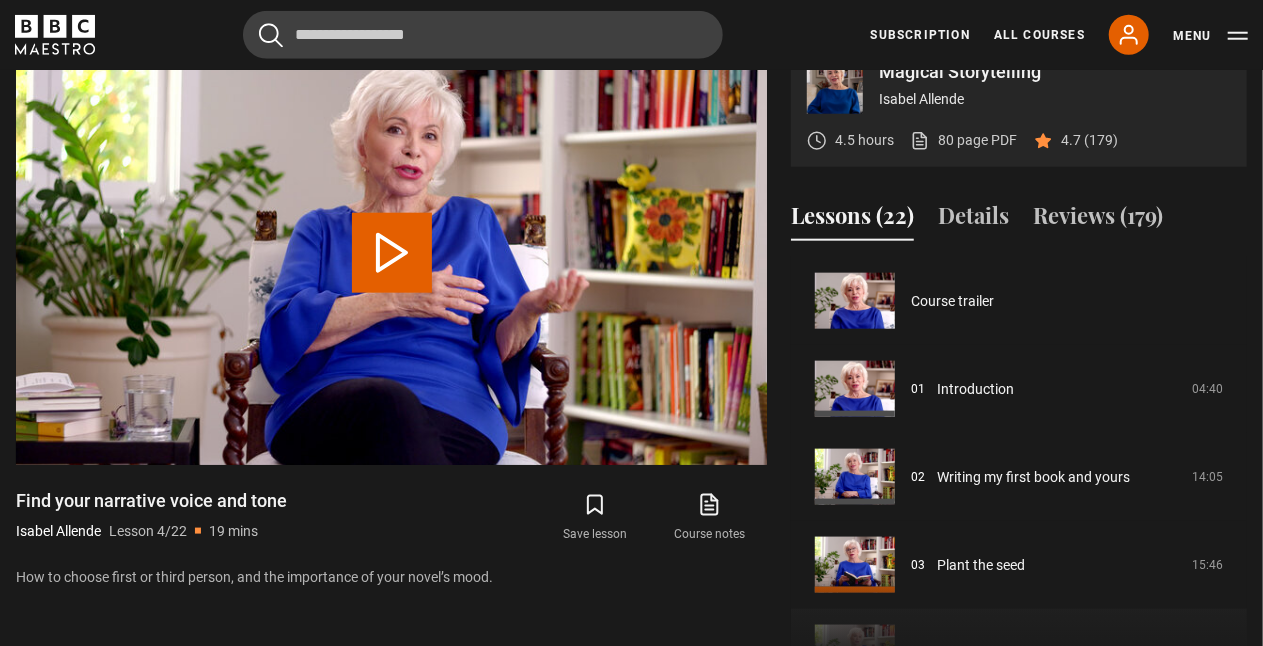 scroll, scrollTop: 976, scrollLeft: 0, axis: vertical 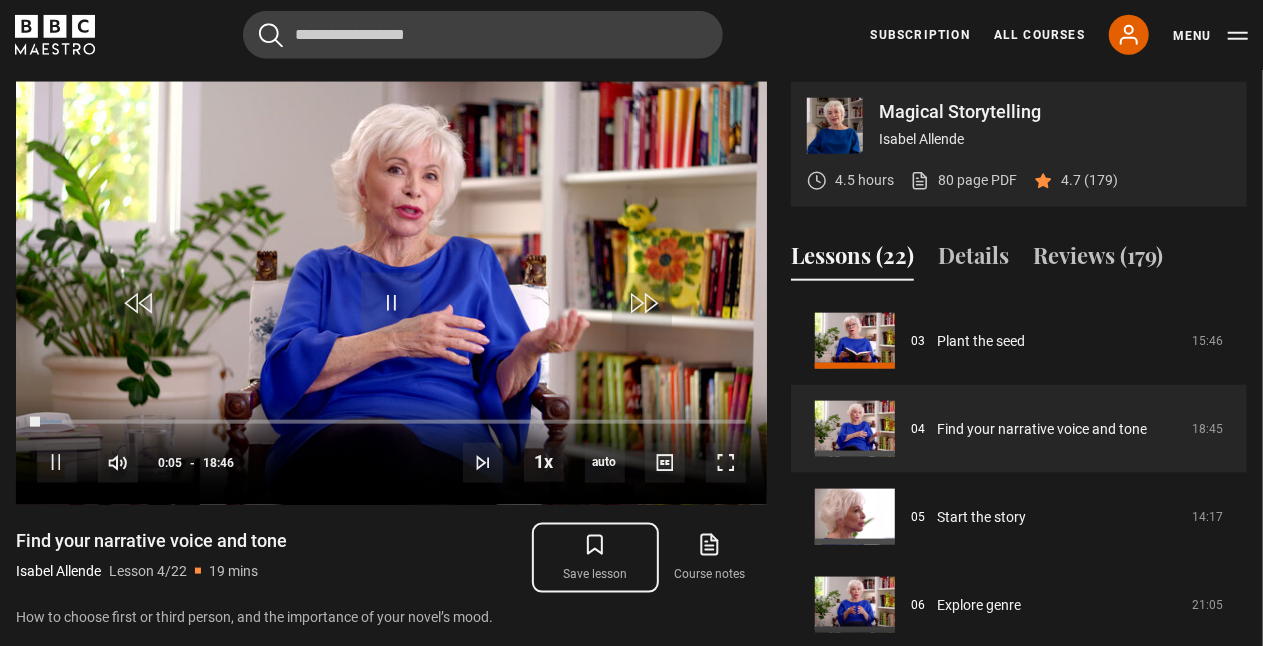 click 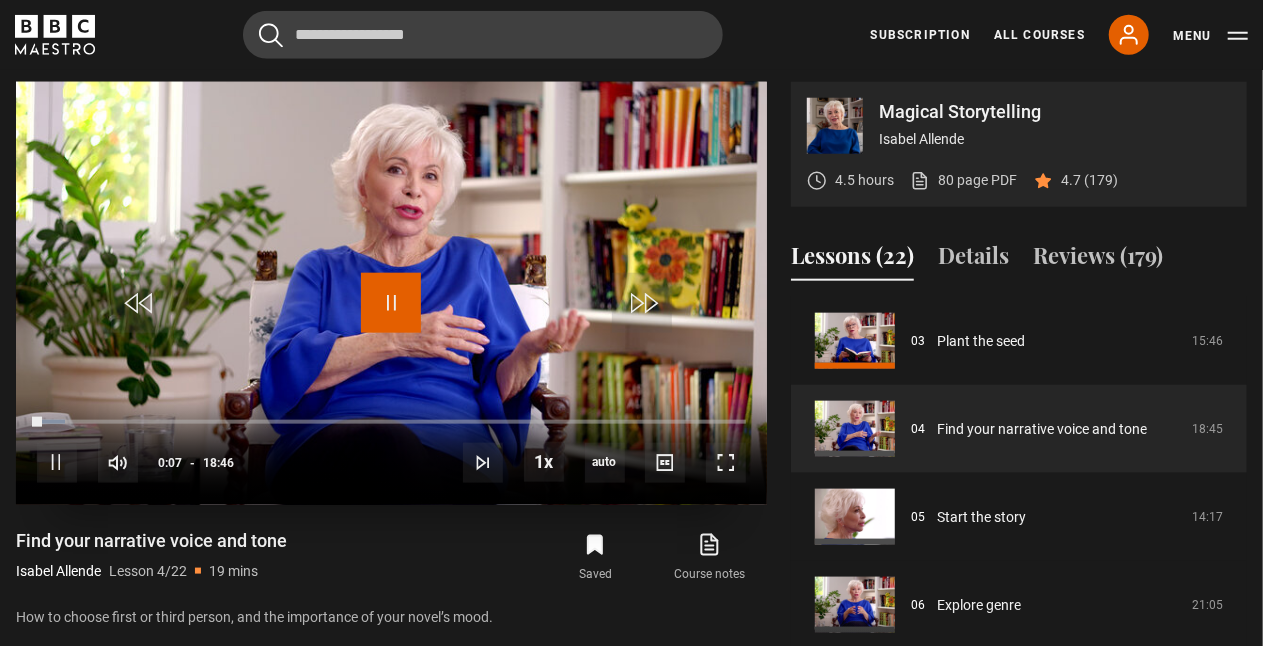click at bounding box center [391, 303] 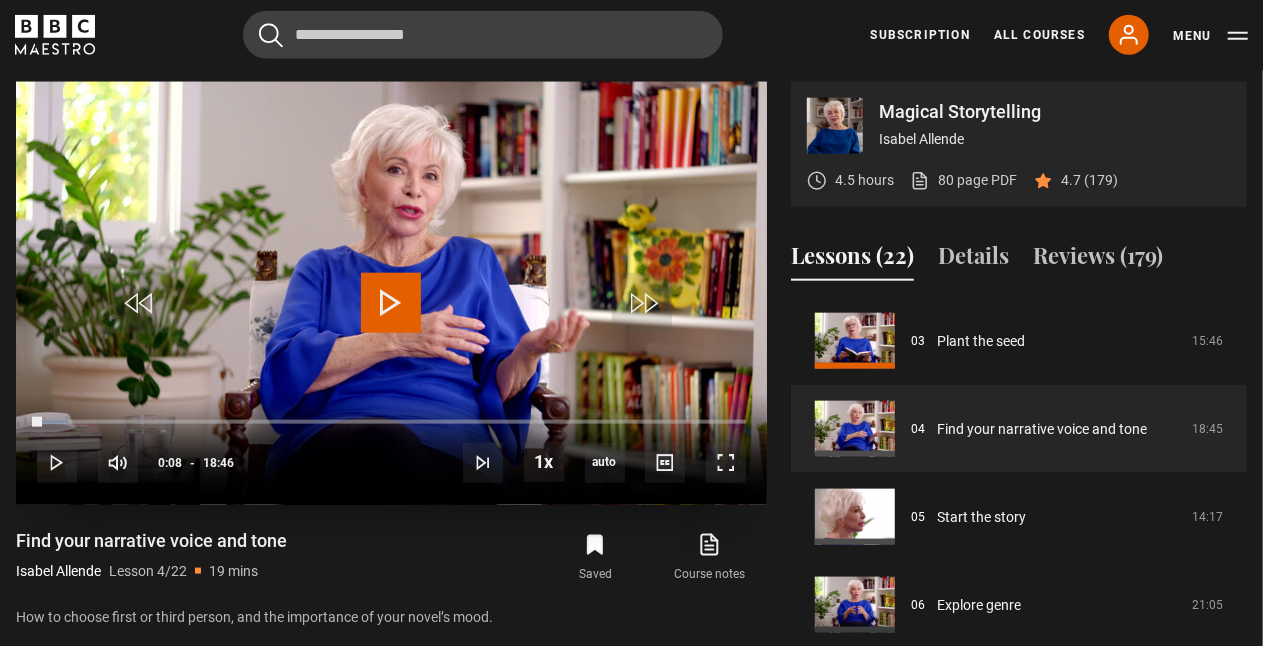 click at bounding box center (391, 293) 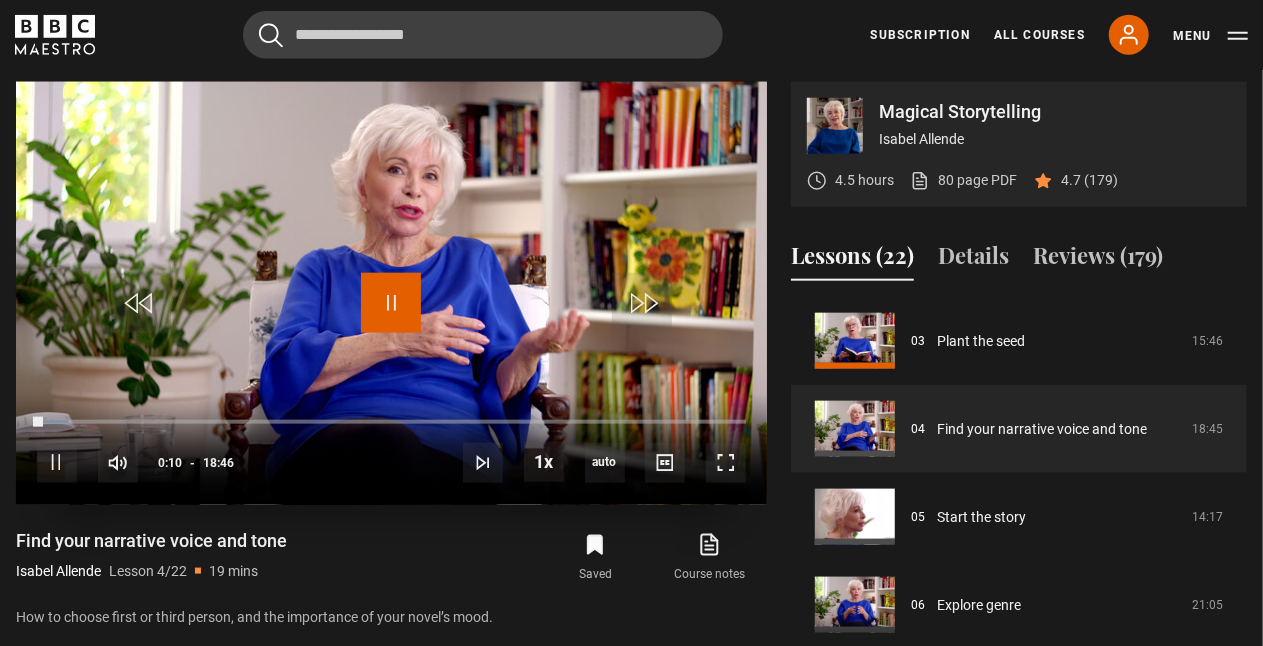 click at bounding box center [391, 303] 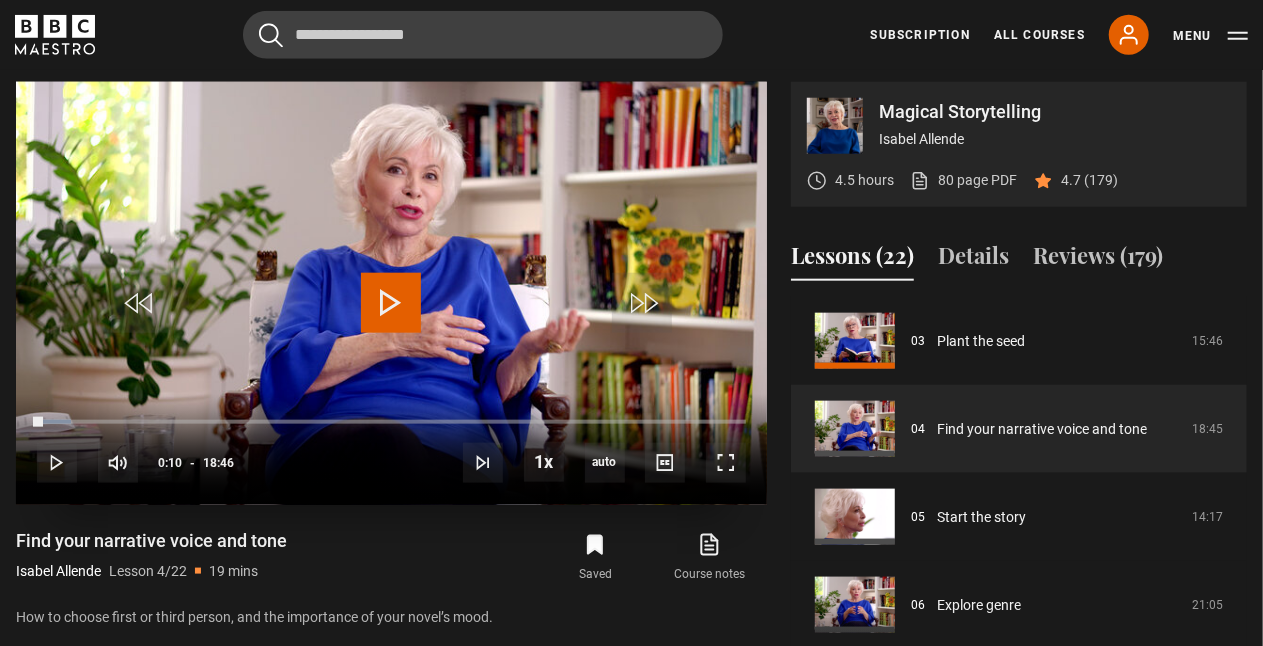 click at bounding box center (391, 303) 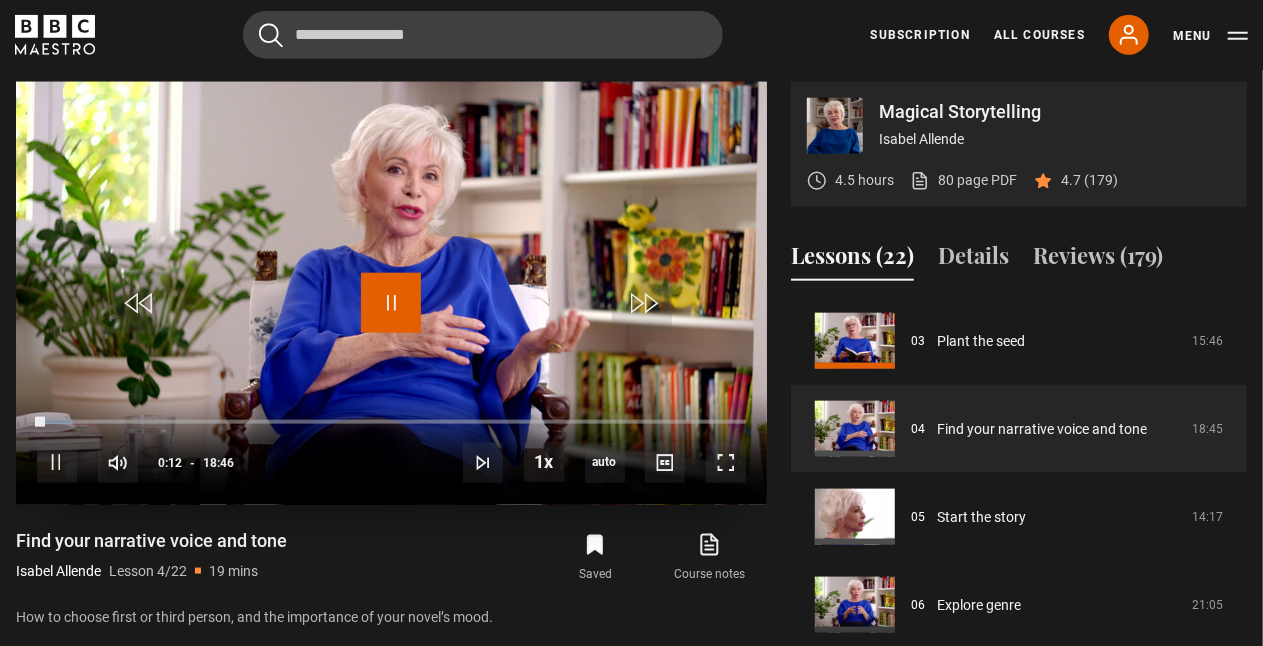 click at bounding box center (391, 303) 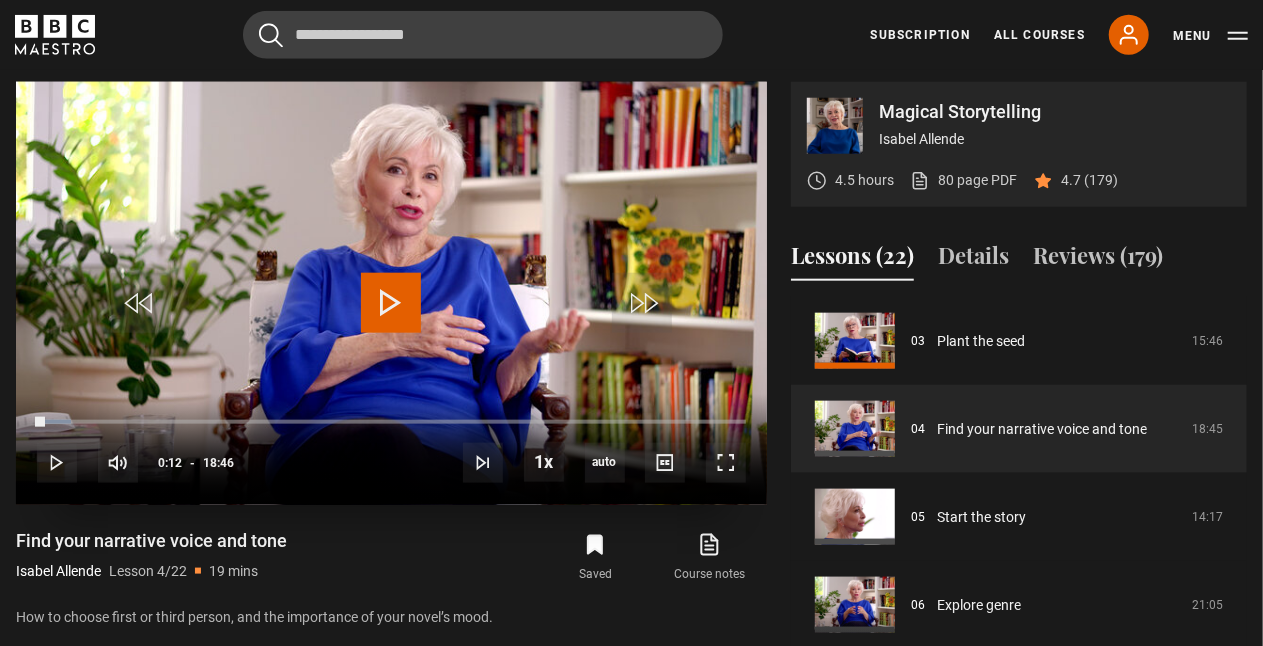 click at bounding box center (391, 303) 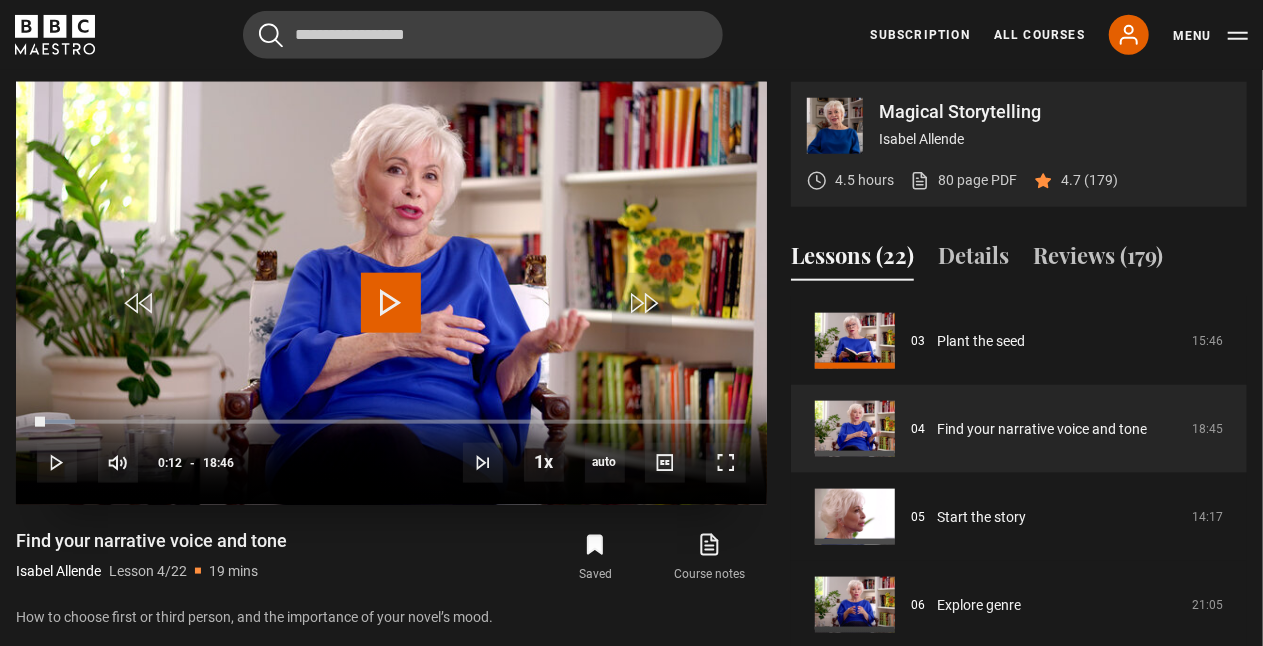 click at bounding box center (391, 303) 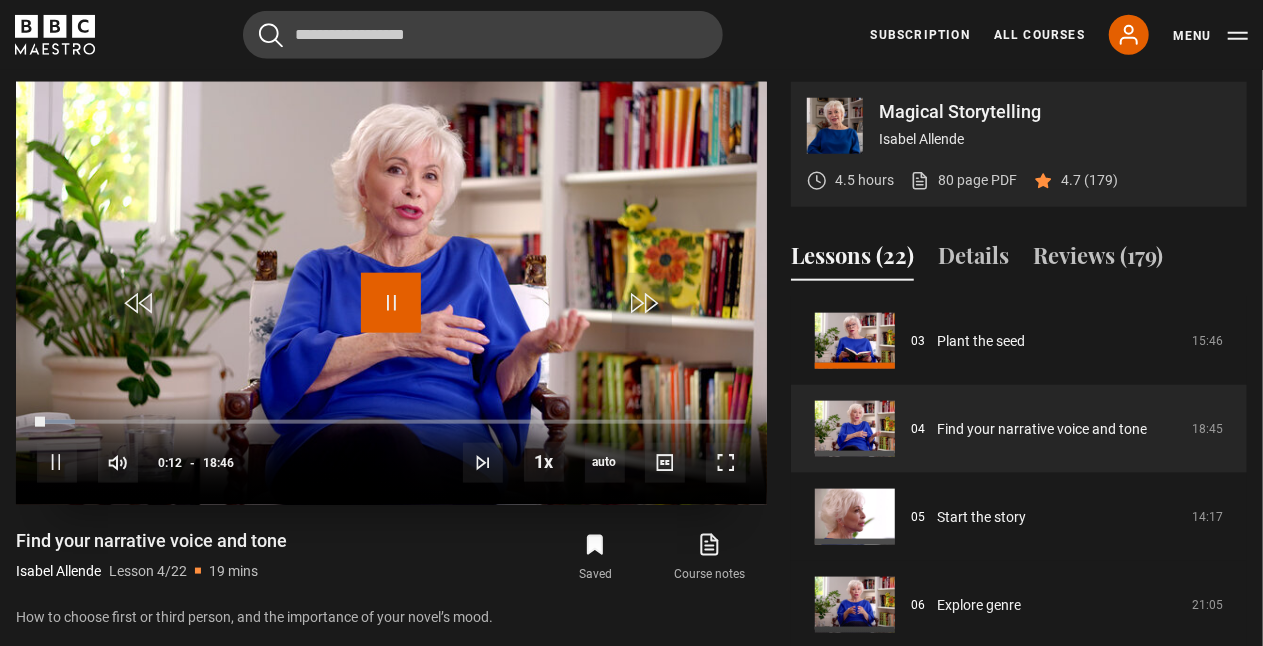 click at bounding box center [391, 303] 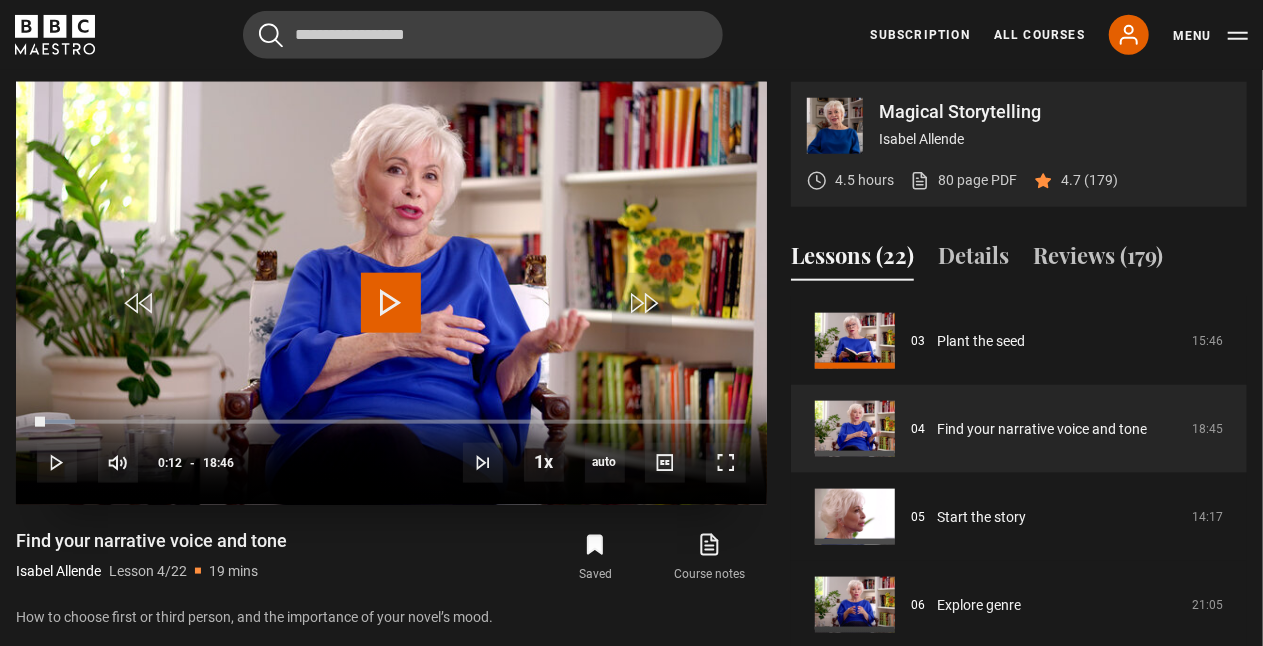 click at bounding box center [391, 303] 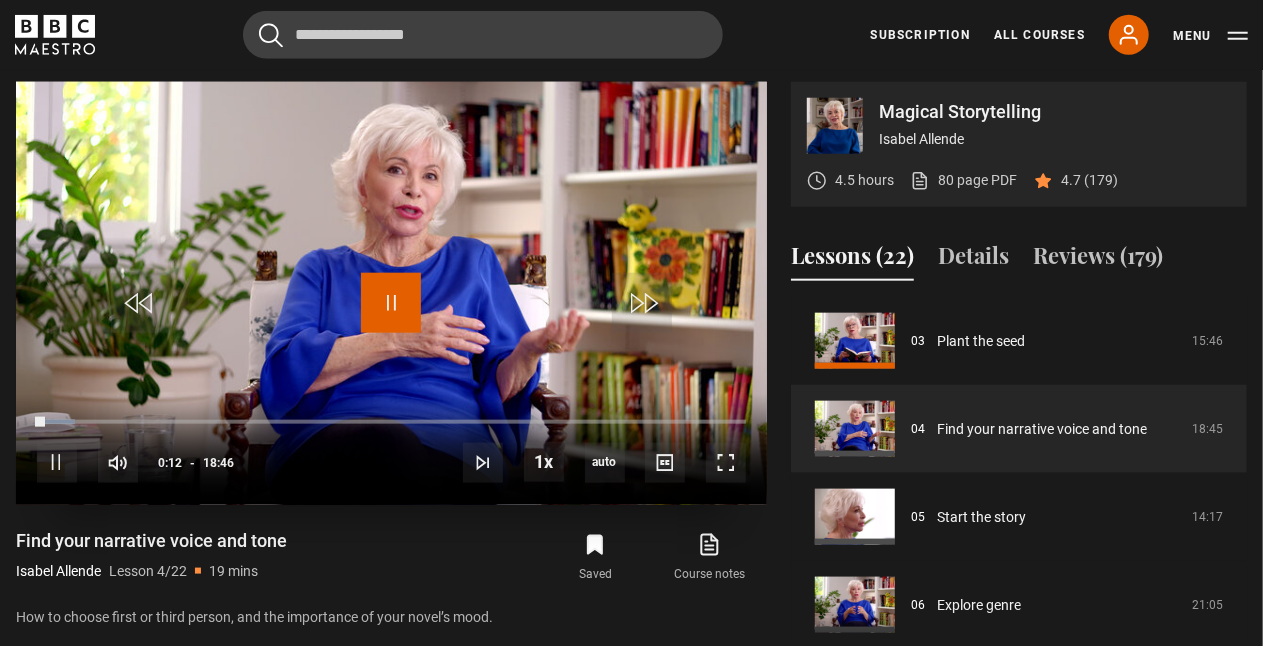 click at bounding box center [391, 303] 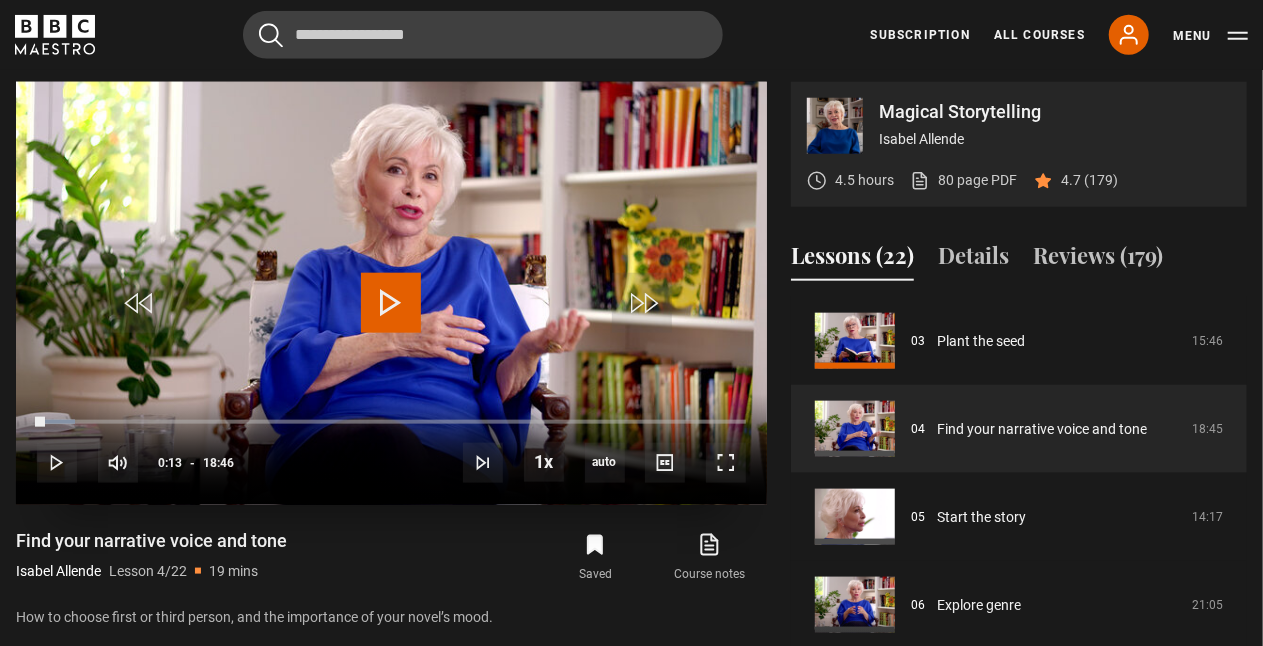 click at bounding box center [391, 303] 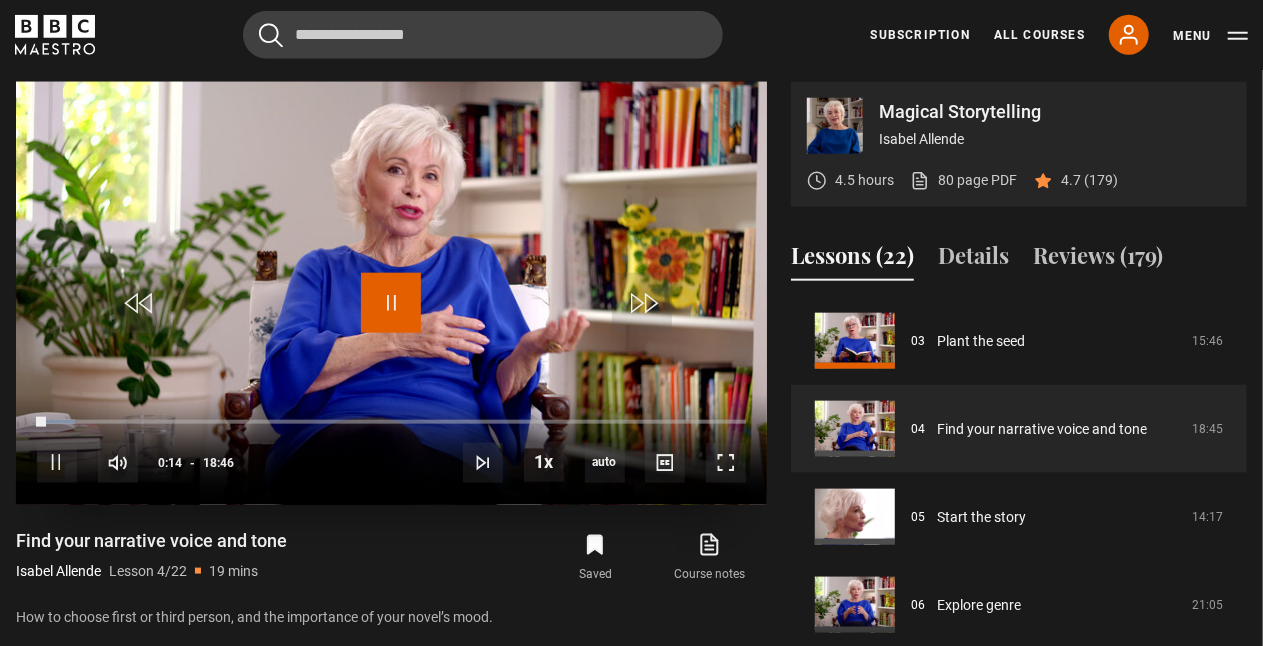 click at bounding box center [391, 303] 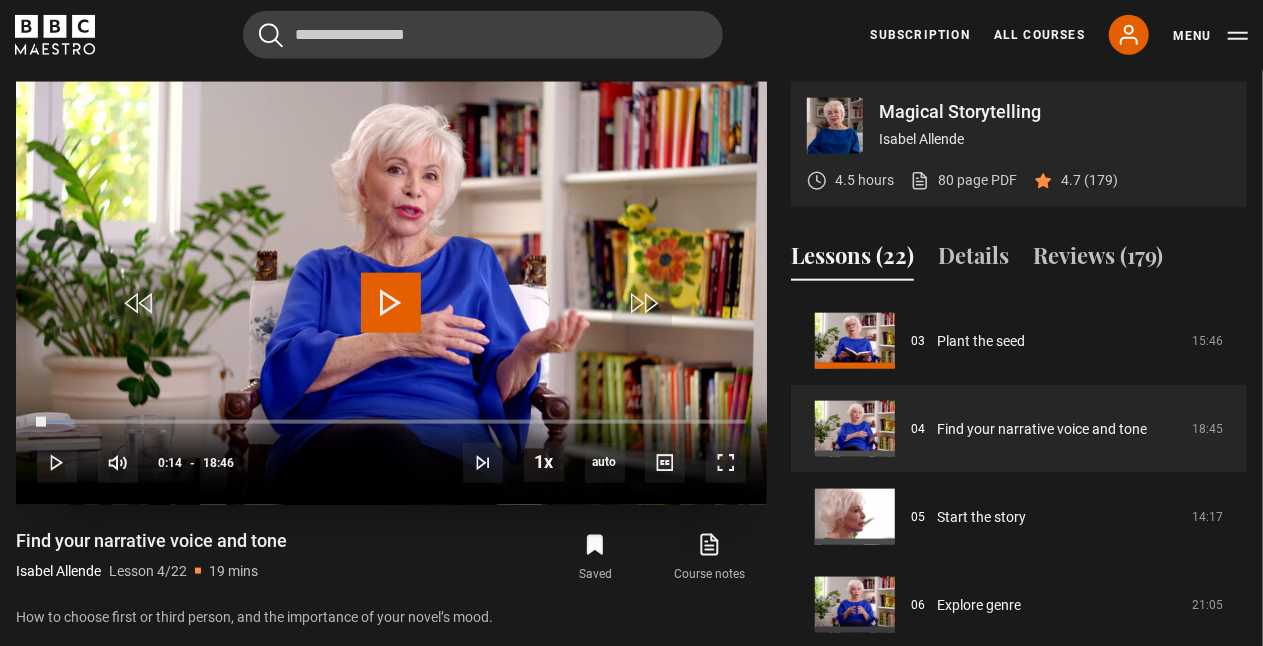 click at bounding box center (391, 303) 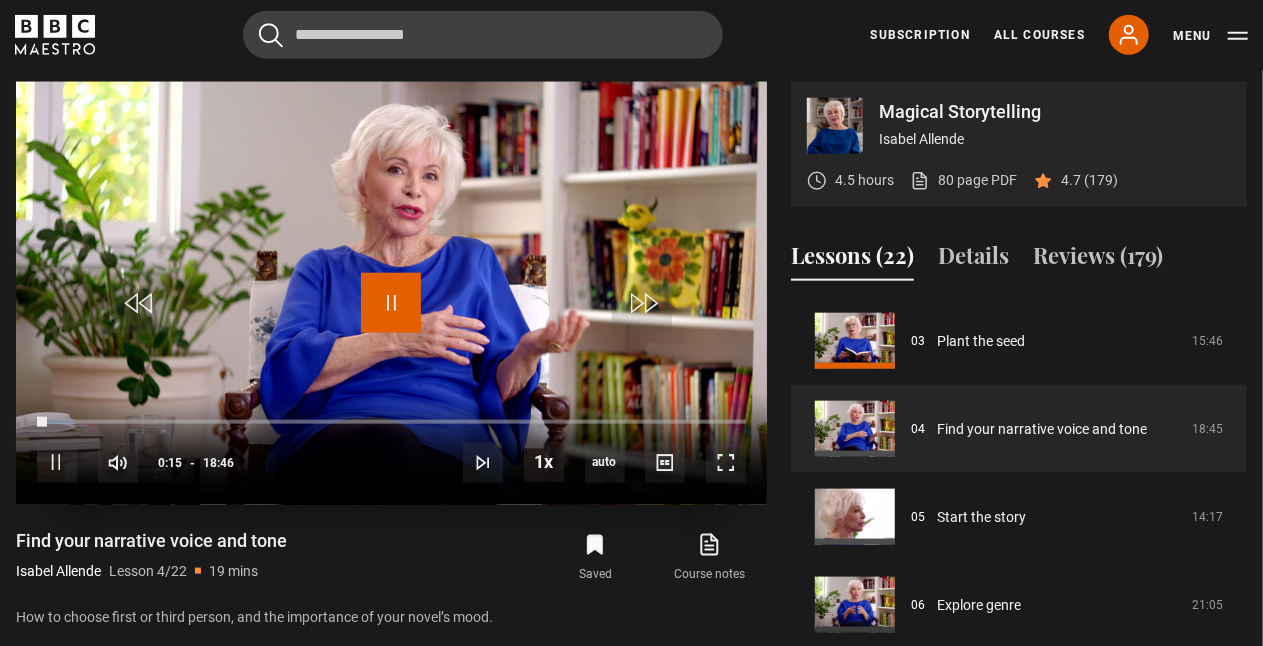 click at bounding box center (391, 303) 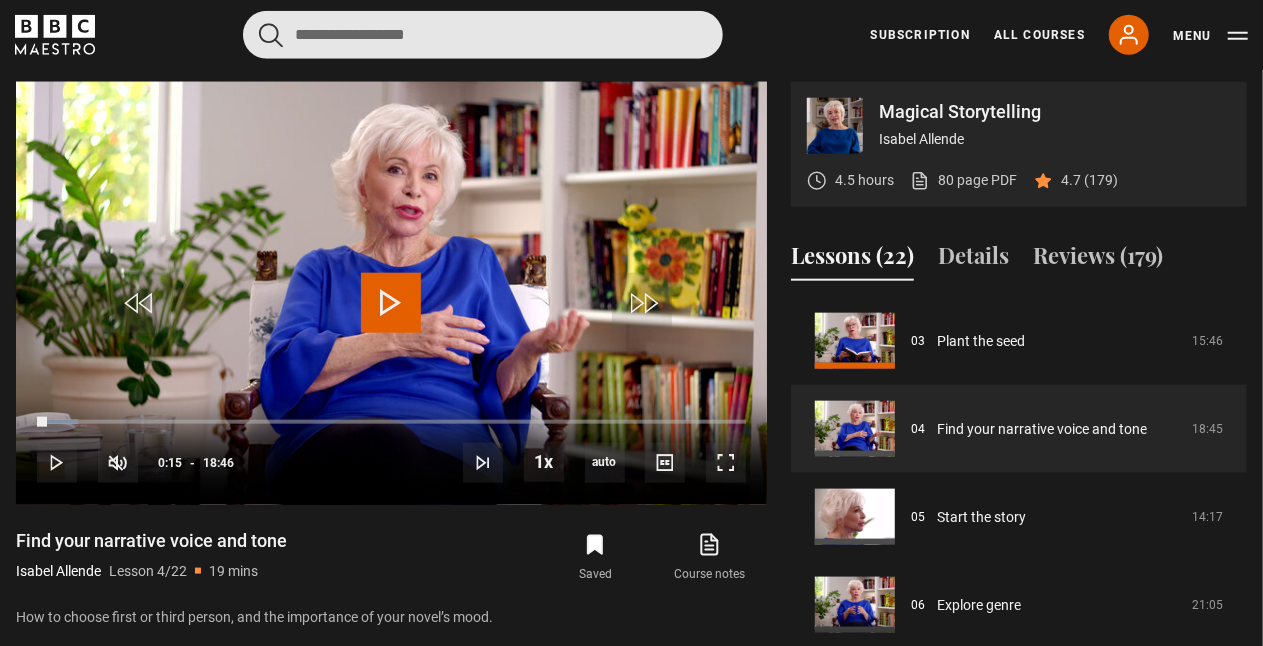 click at bounding box center [483, 35] 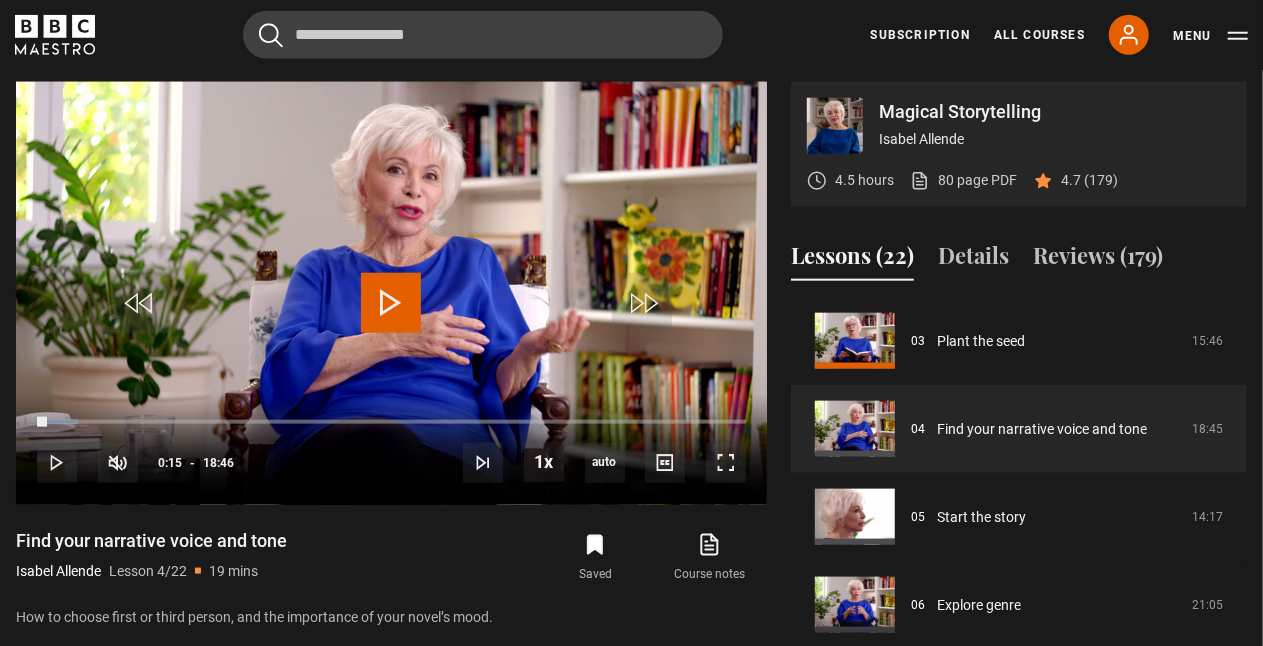 click on "Subscription
All Courses
My Account
Search
Menu" at bounding box center (1059, 35) 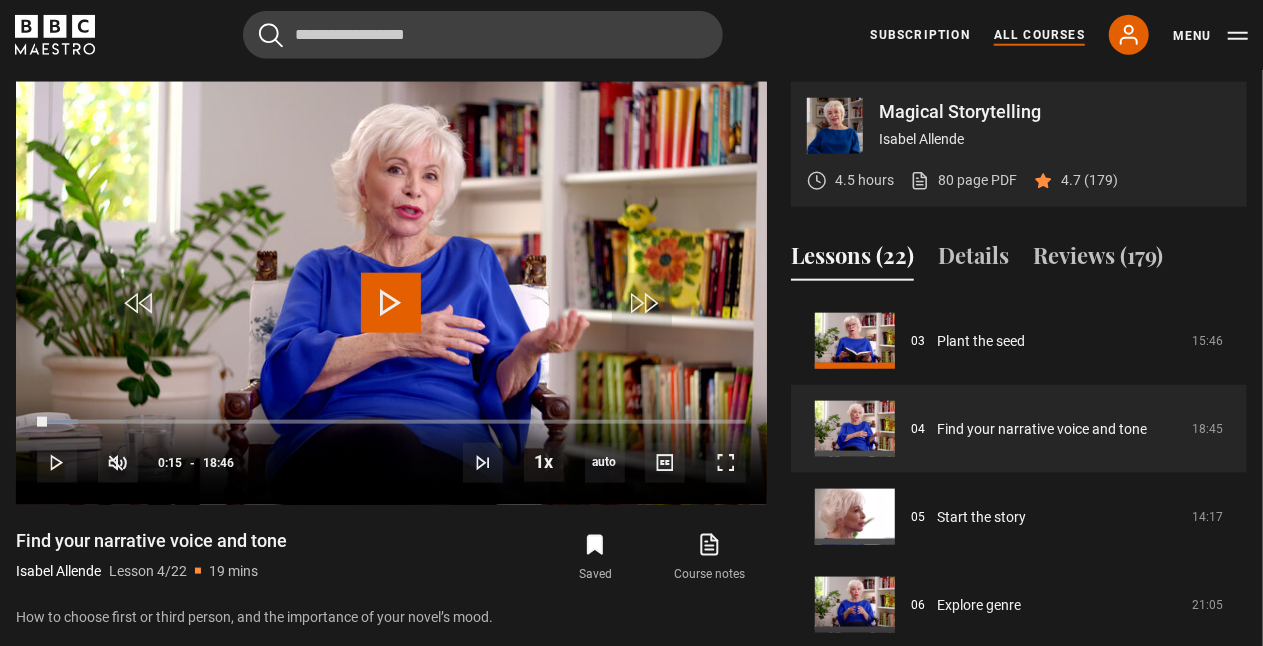 click on "All Courses" at bounding box center [1039, 35] 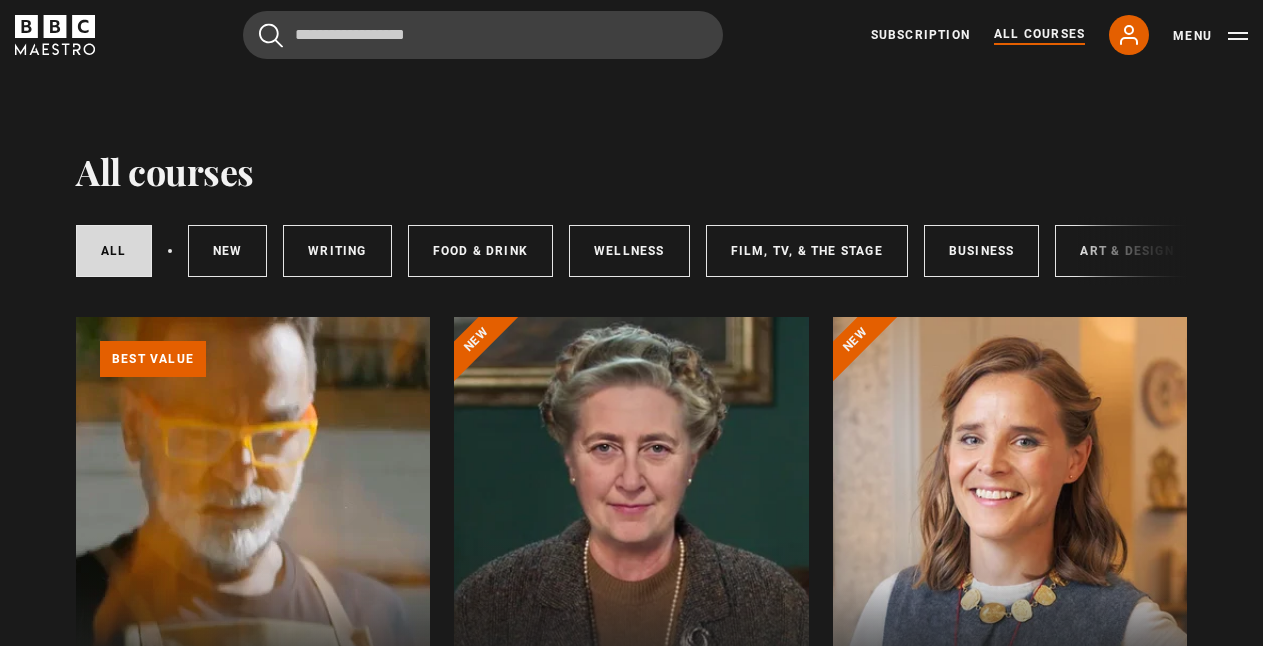 scroll, scrollTop: 0, scrollLeft: 0, axis: both 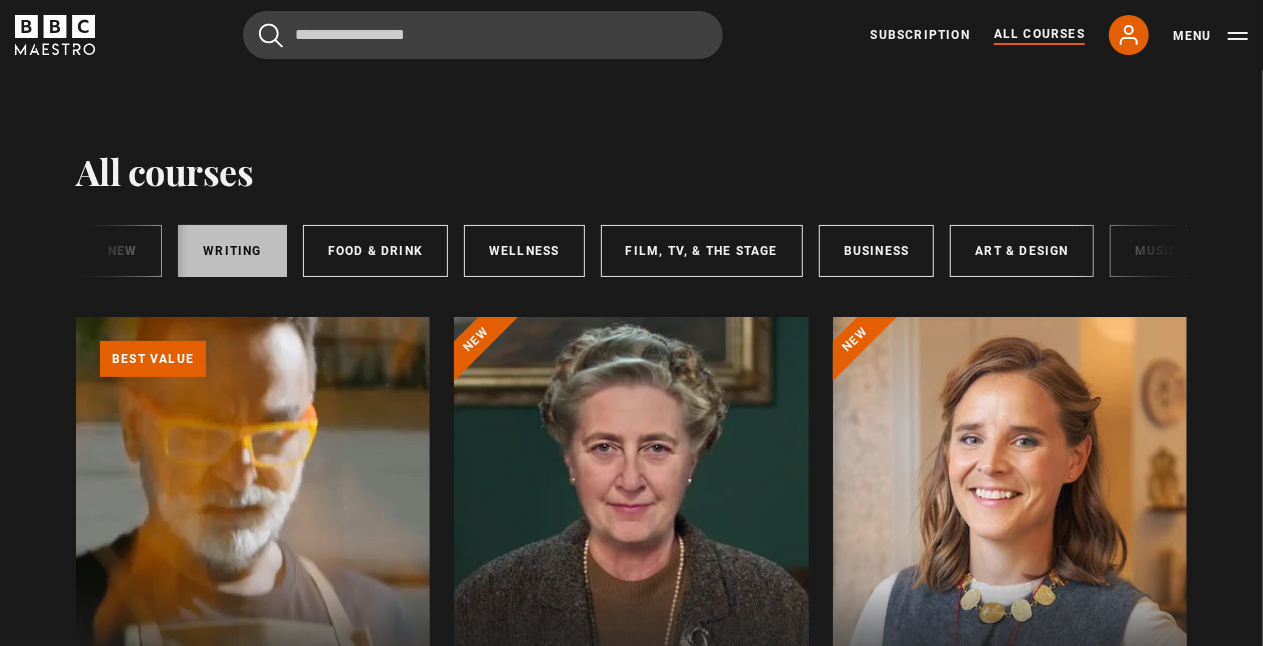 click on "Writing" at bounding box center [232, 251] 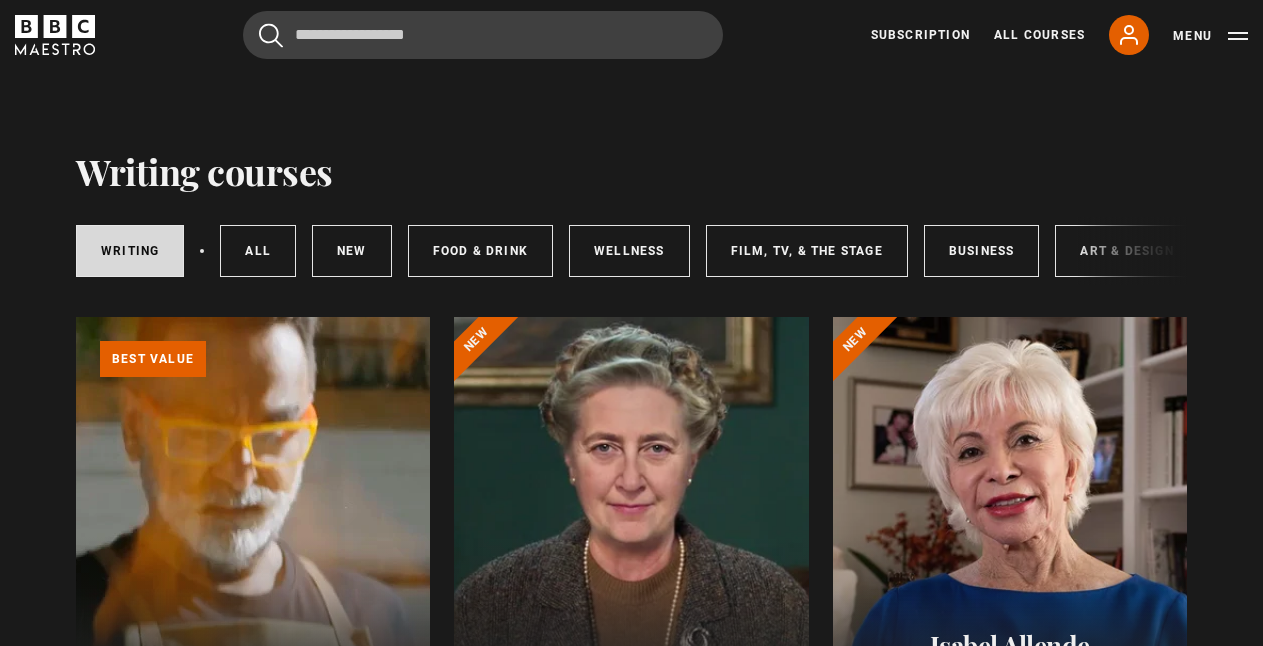 scroll, scrollTop: 0, scrollLeft: 0, axis: both 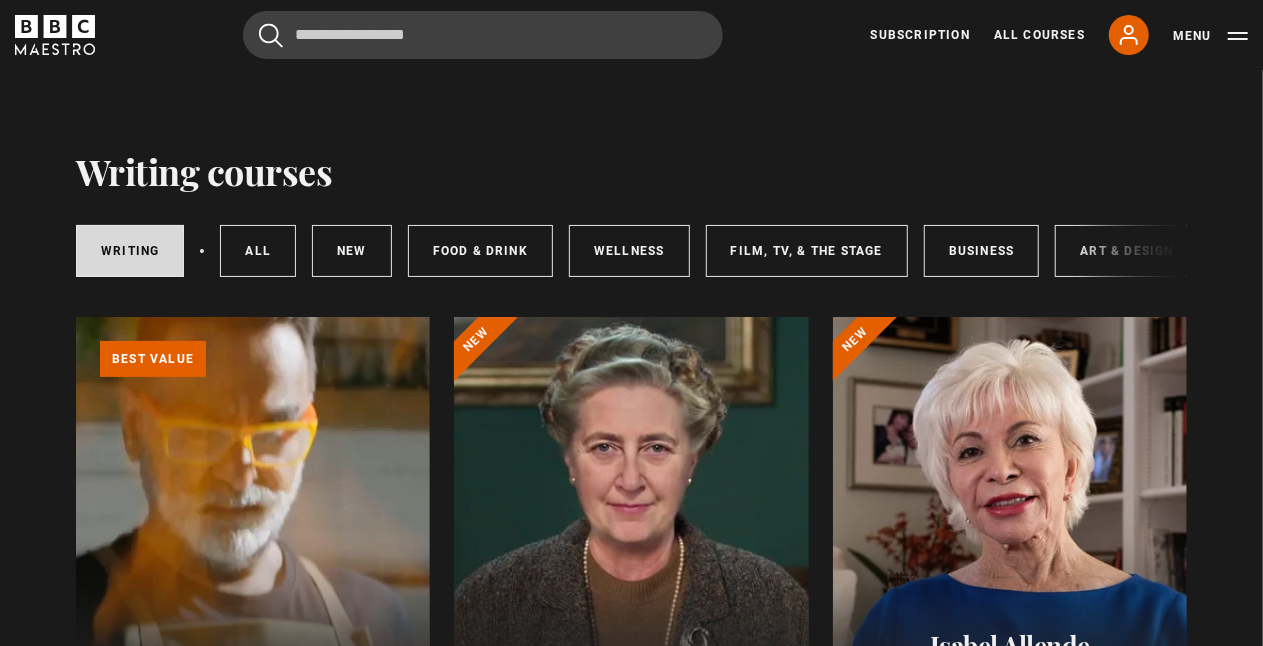 click on "Writing
courses
Writing
All courses
New courses
Food & Drink
Wellness
Film, TV, & The Stage
Business
Art & Design
Music
Home & Lifestyle
Learn more   about BBC Maestro
Video Player is loading. Play Video Pause Unmute Current Time  0:10 / Duration  0:15 Loaded :  100.00% 0:10 Stream Type  LIVE Seek to live, currently behind live LIVE Remaining Time  - 0:05   1x Playback Rate Chapters Text" at bounding box center [631, 1757] 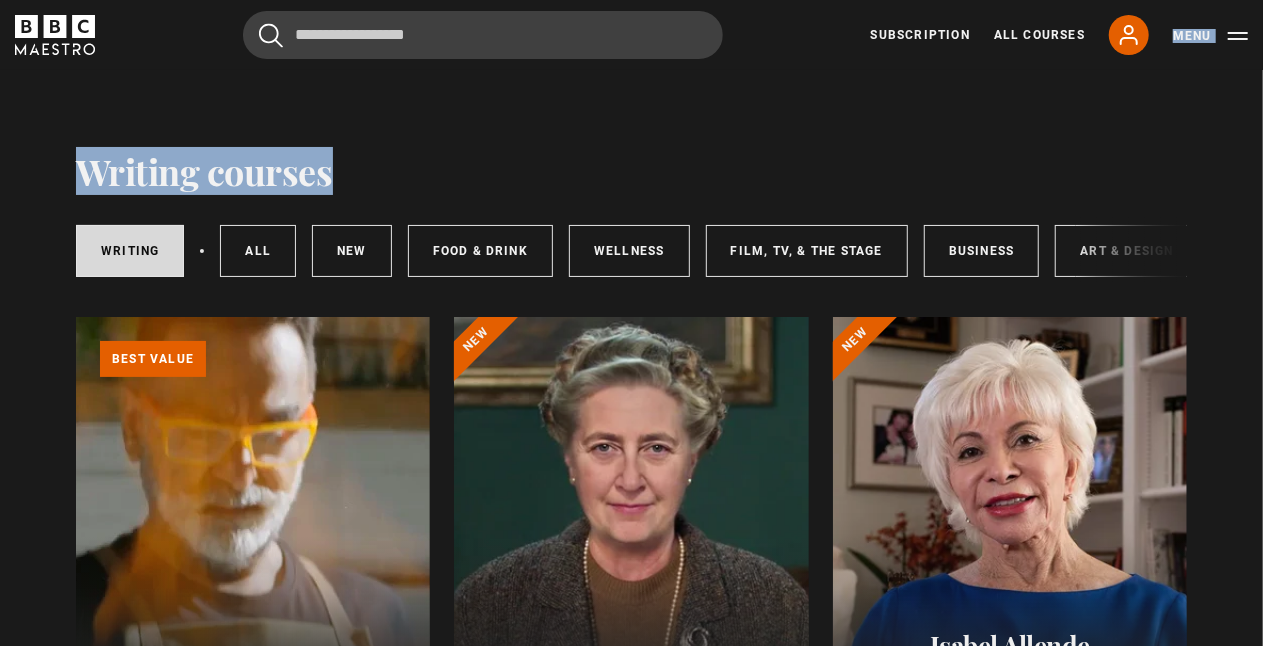 drag, startPoint x: 1063, startPoint y: 79, endPoint x: 1113, endPoint y: 18, distance: 78.873314 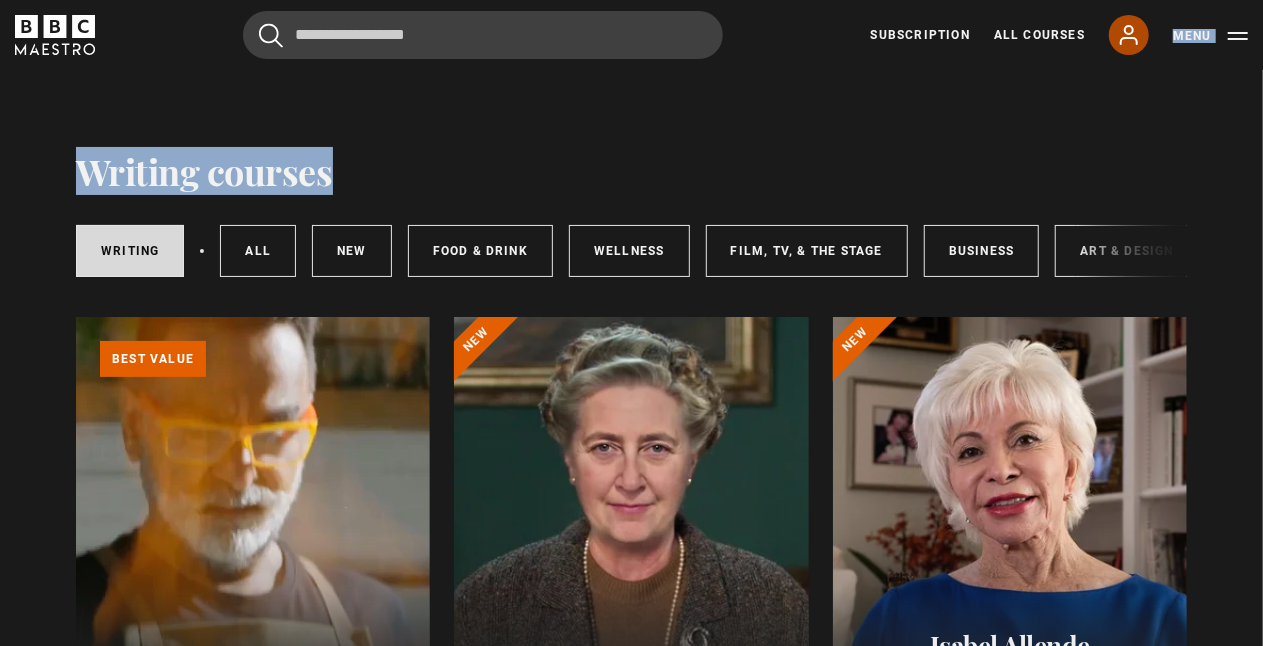 click 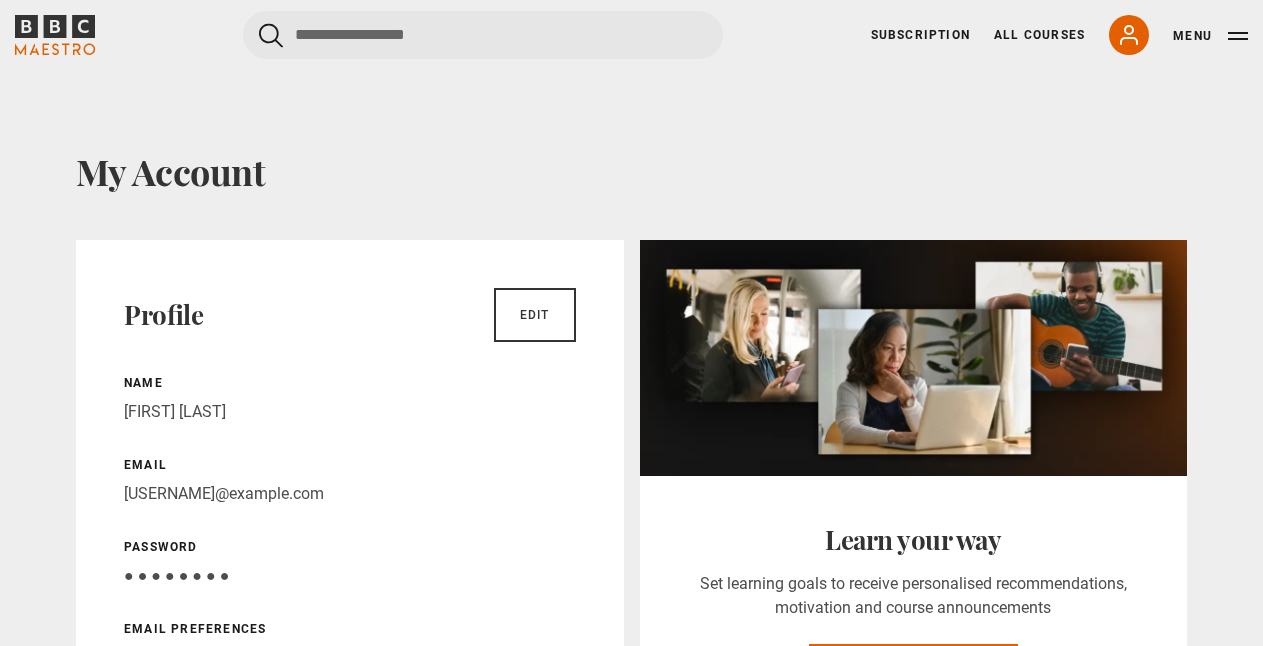 scroll, scrollTop: 0, scrollLeft: 0, axis: both 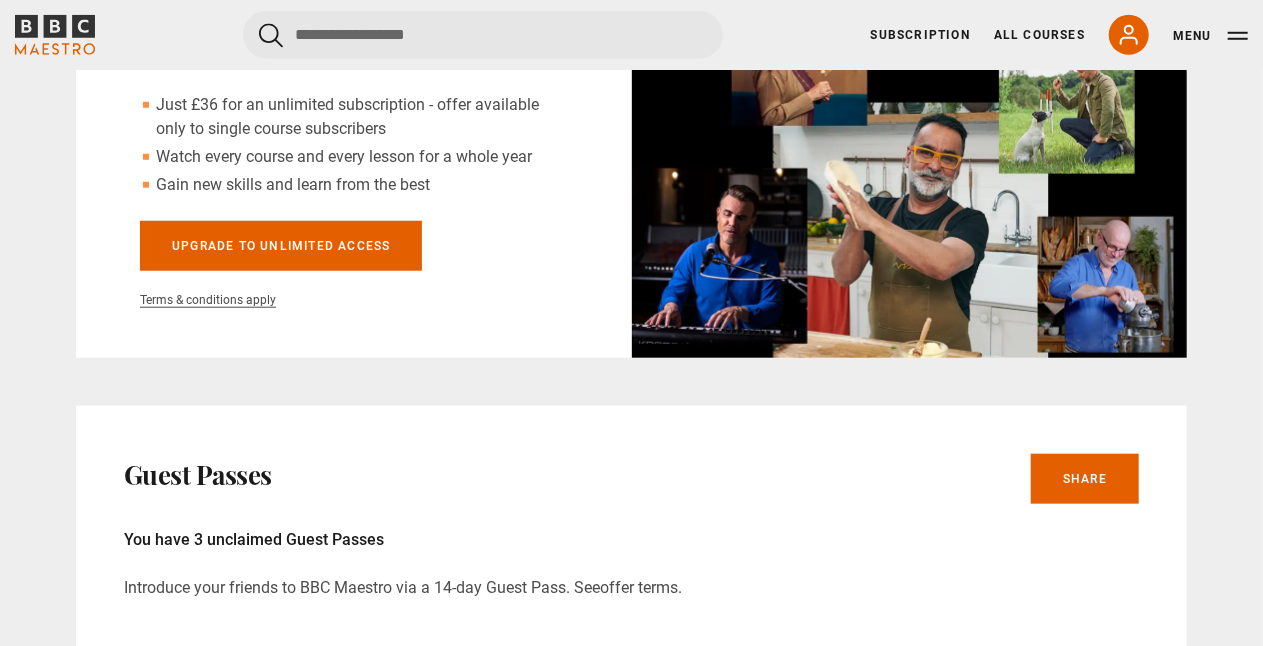click on "offer terms" at bounding box center [639, 588] 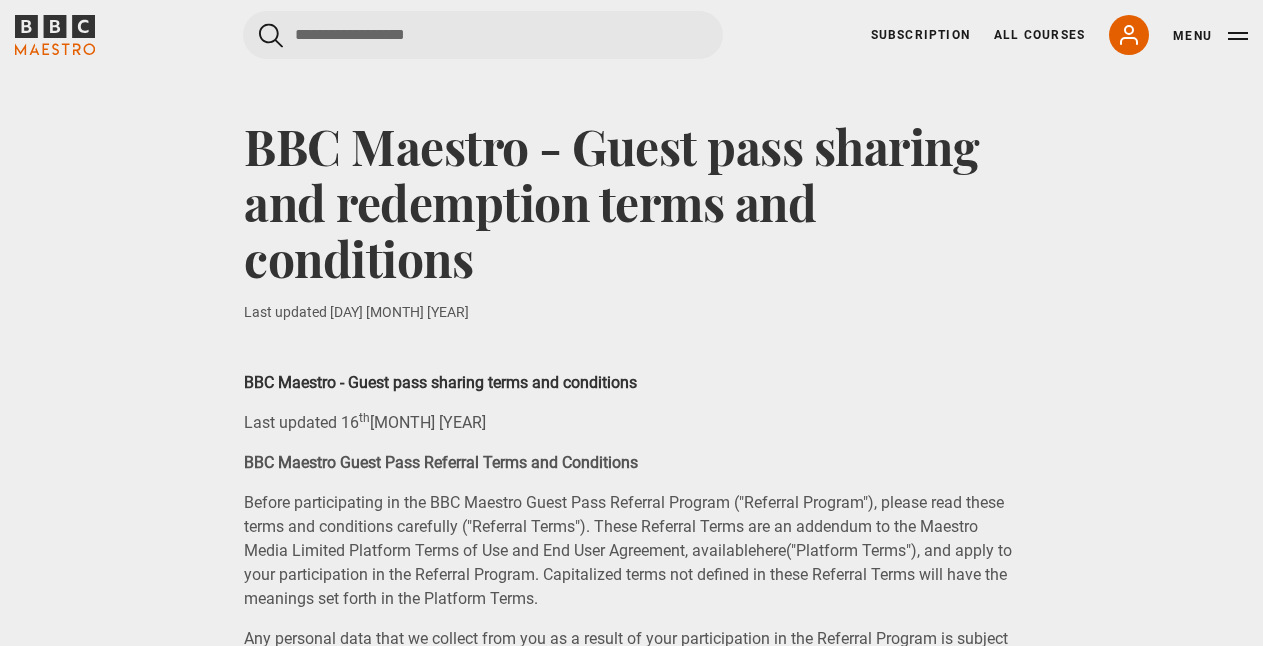 scroll, scrollTop: 0, scrollLeft: 0, axis: both 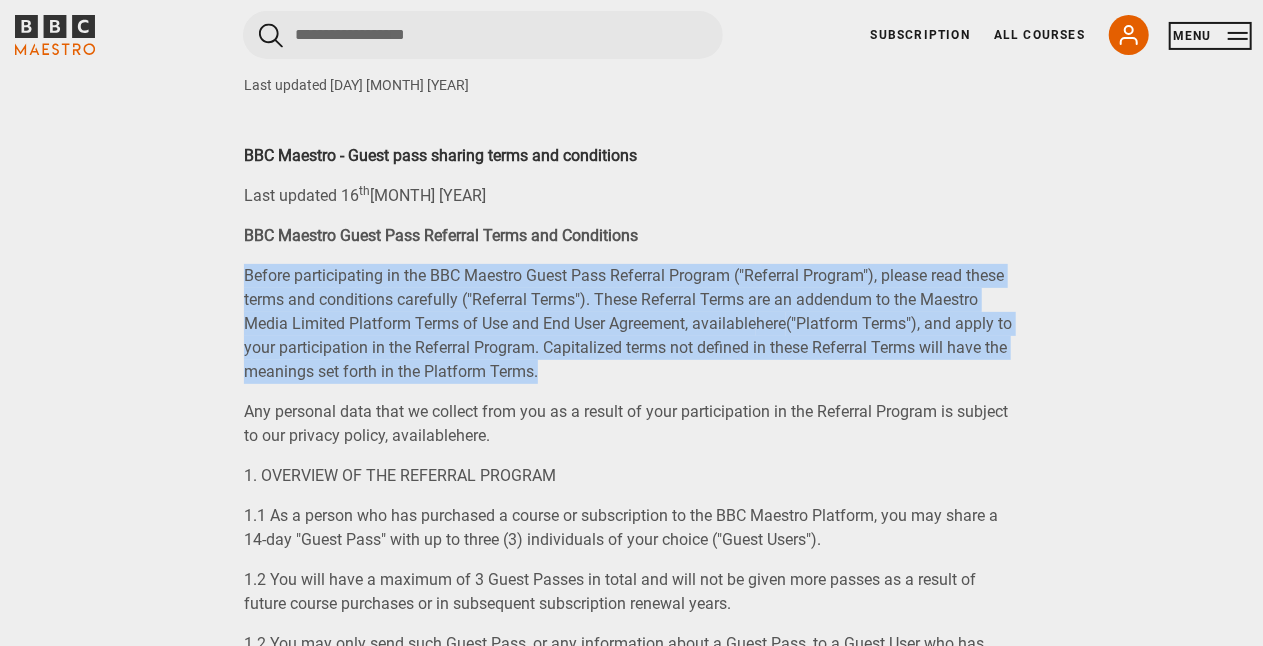 click on "Menu" at bounding box center [1210, 36] 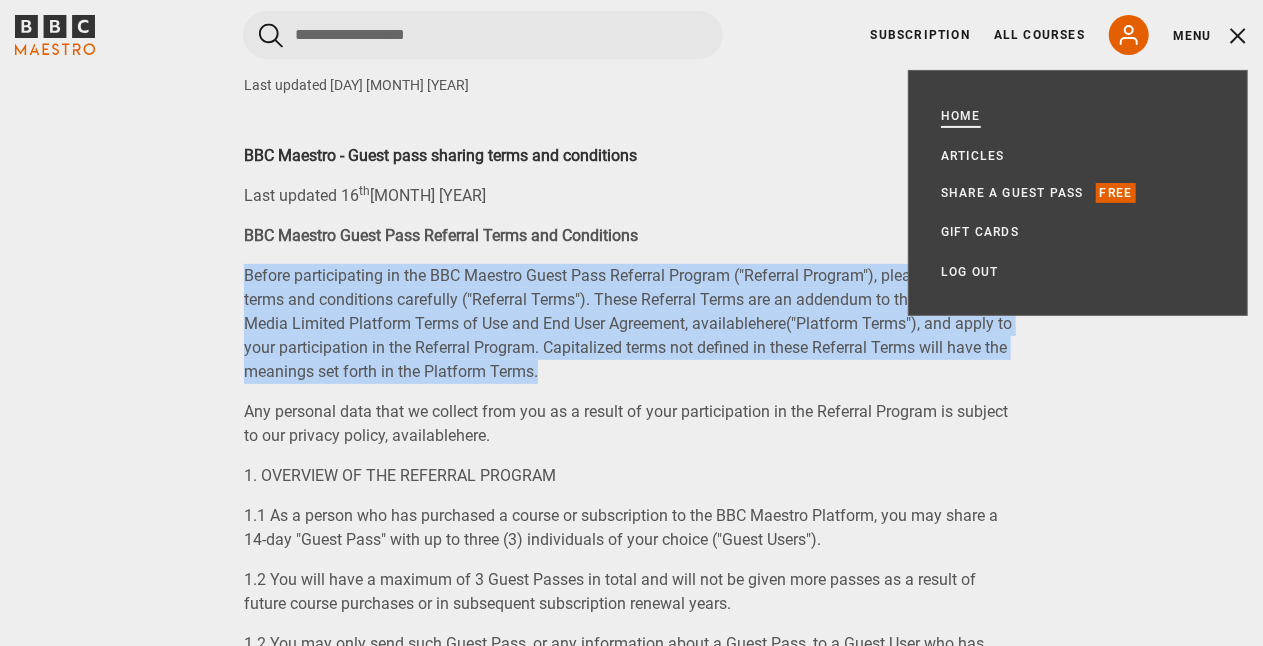click on "Home" at bounding box center (961, 116) 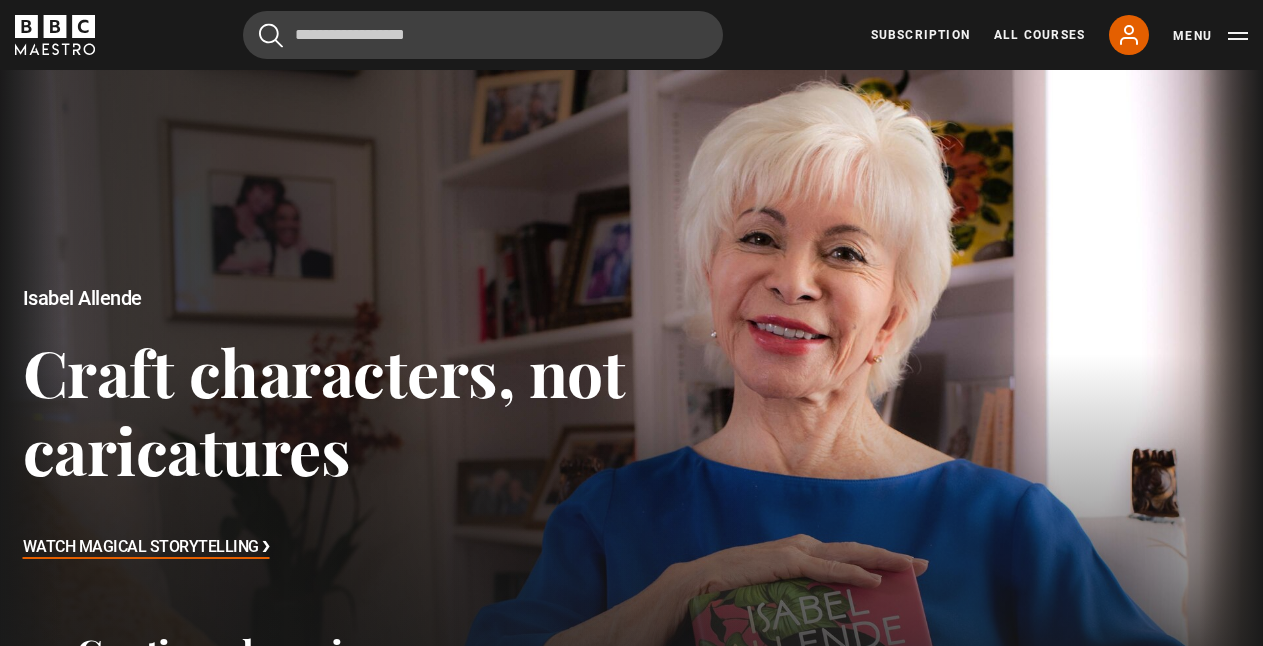 scroll, scrollTop: 0, scrollLeft: 0, axis: both 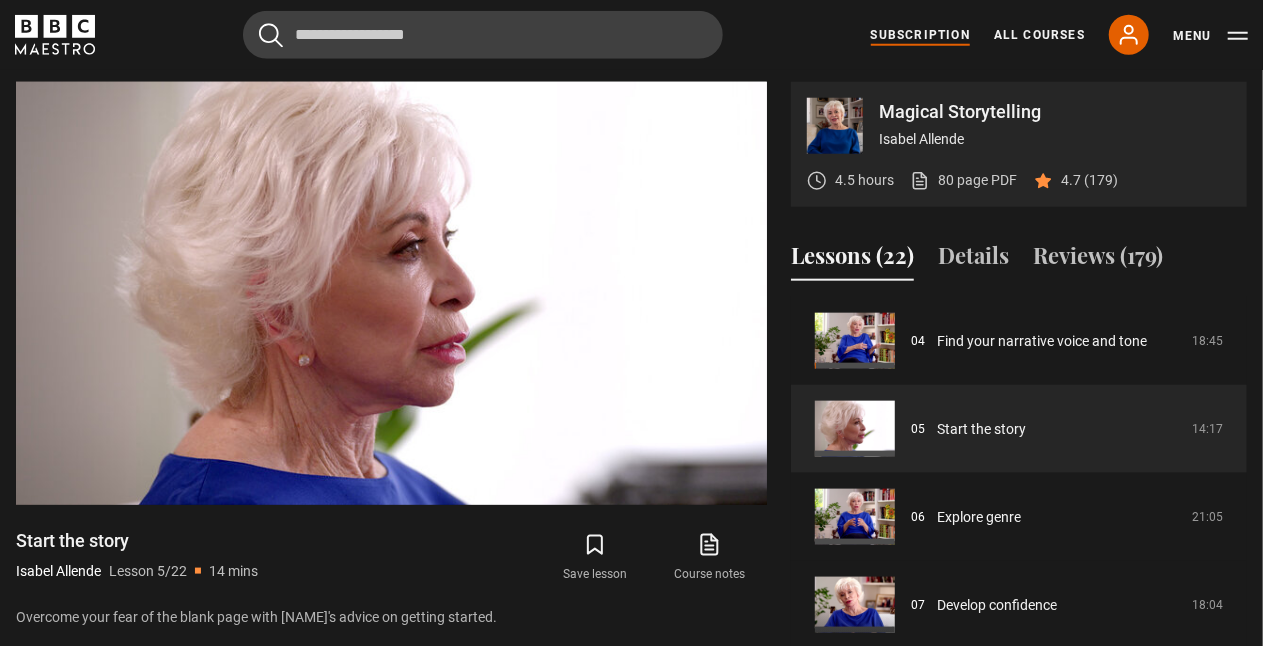 click on "Subscription" at bounding box center [920, 35] 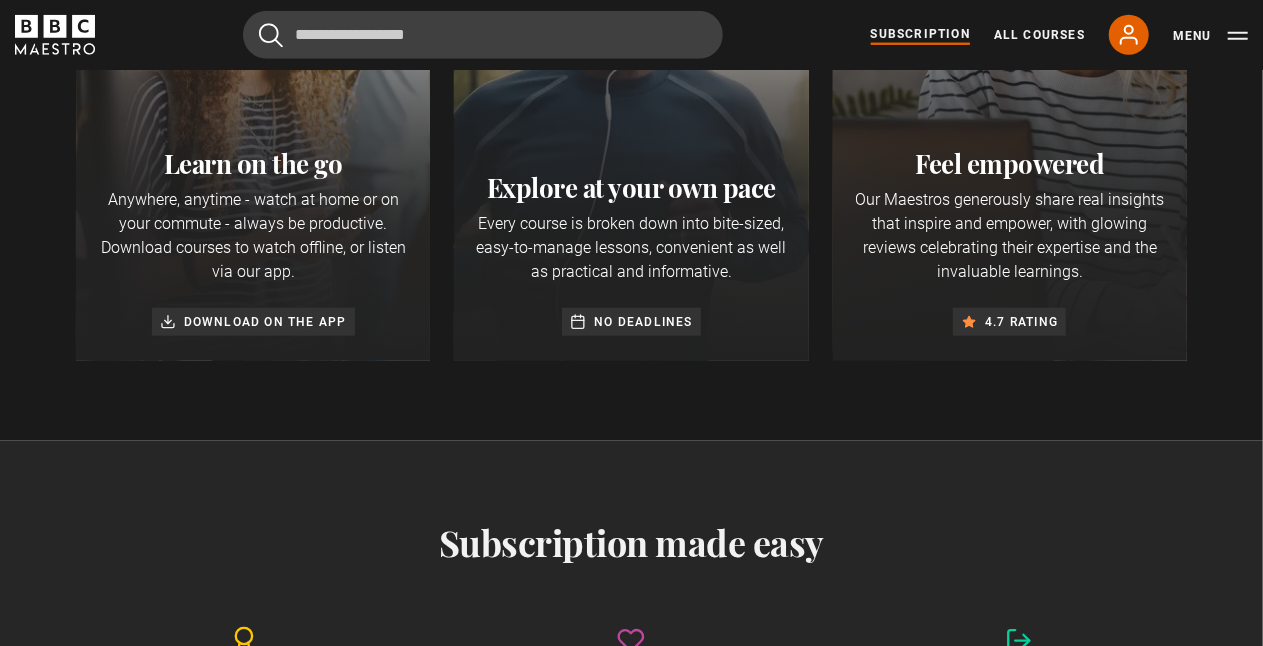 scroll, scrollTop: 952, scrollLeft: 0, axis: vertical 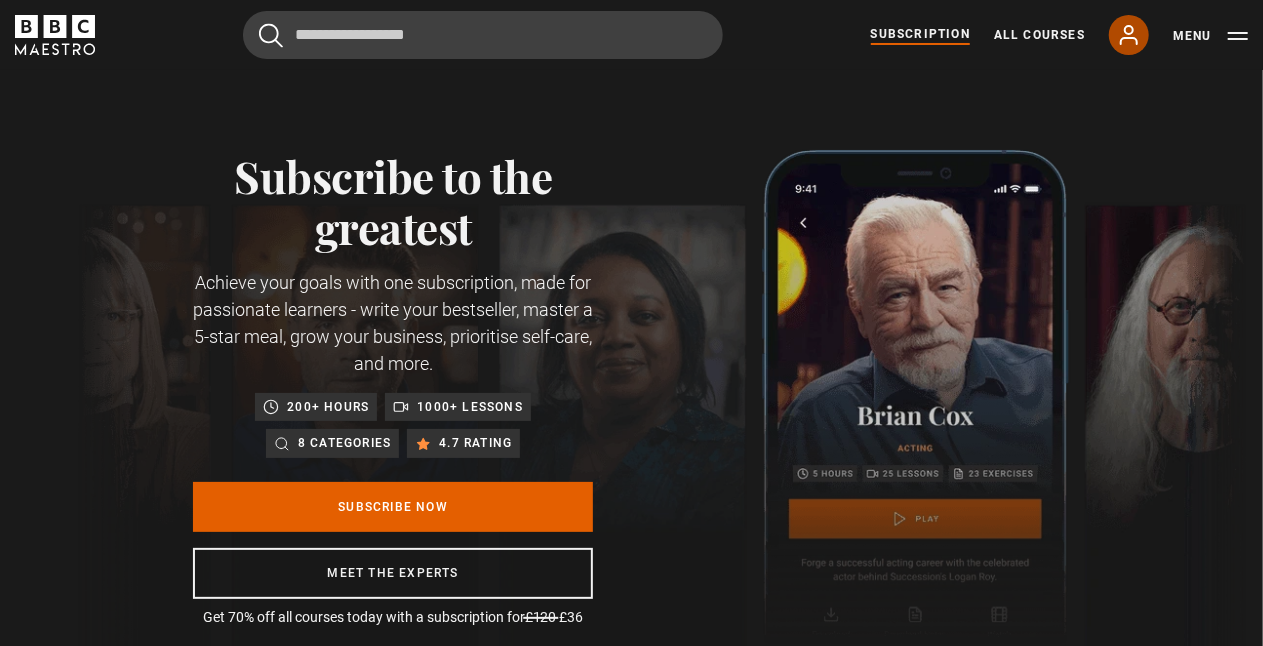 click 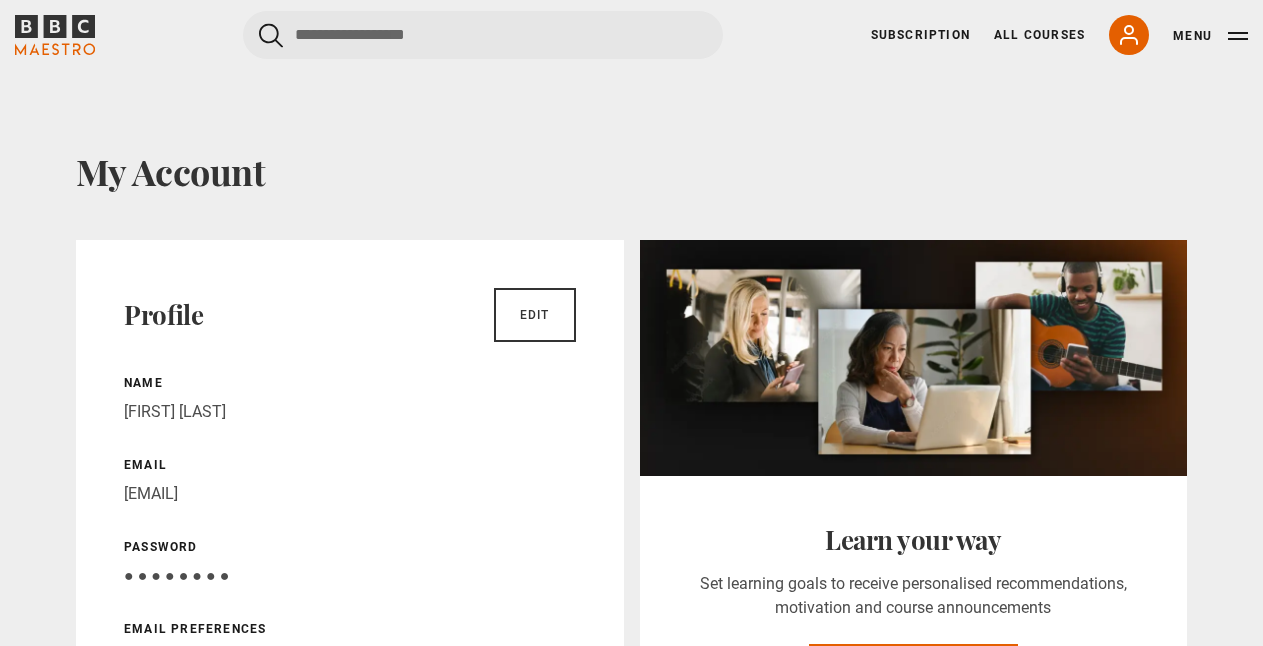 scroll, scrollTop: 0, scrollLeft: 0, axis: both 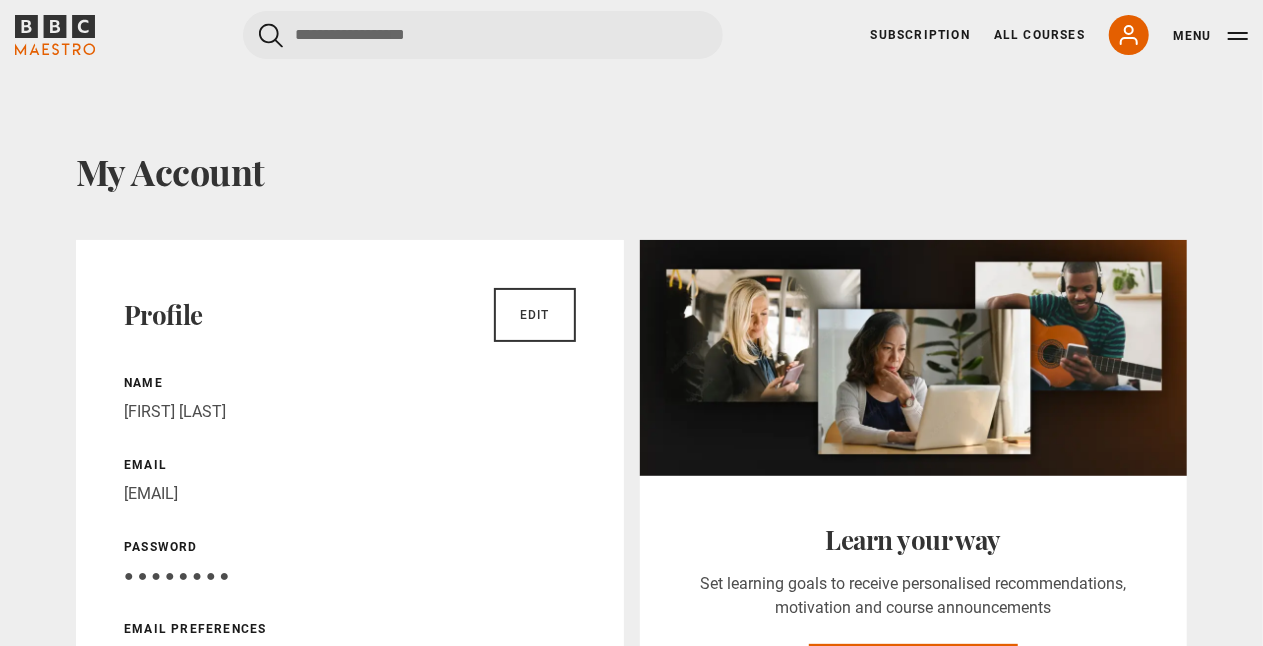 click on "My Account
Profile
Edit
Name
[FIRST] [LAST]
Email
[EMAIL]
Password
Your password is hidden
● ● ● ● ● ● ● ●
Email preferences
Send me personalised recommendations, course announcements and motivational tips
Learn your way
Set learning goals to receive personalised recommendations, motivation and course announcements
Set learning goals
Upgrade to Unlimited Access
Watch every course and every lesson for a whole year" at bounding box center (631, 960) 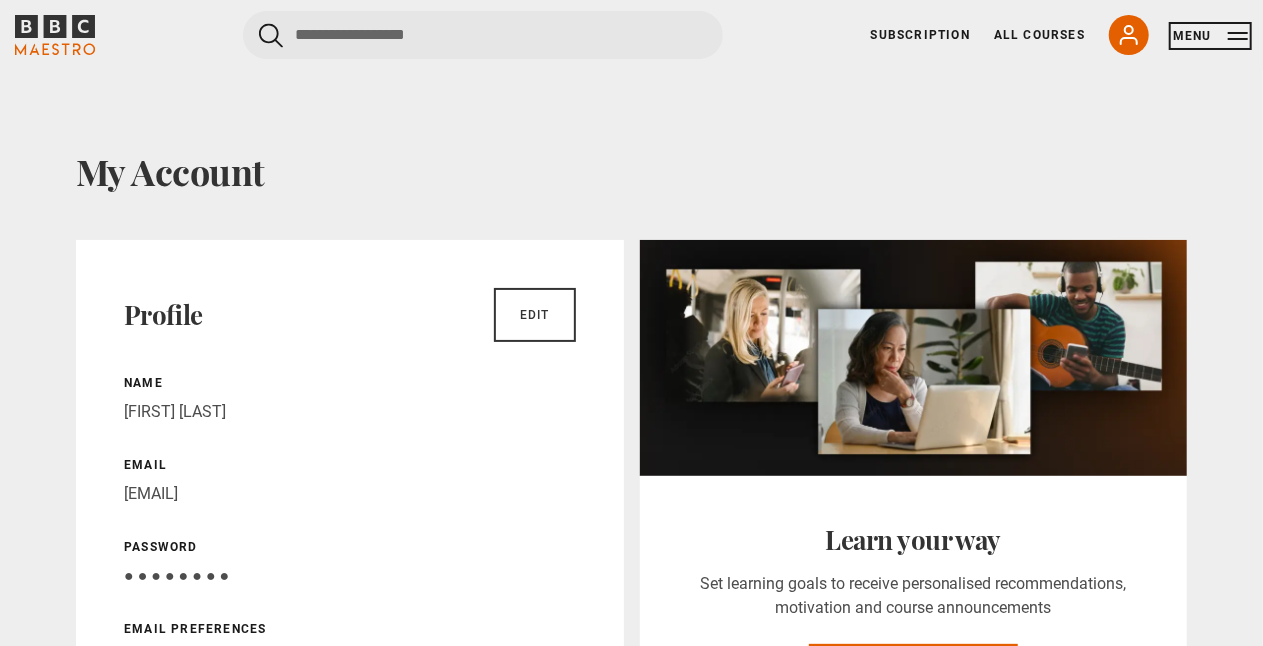 click on "Menu" at bounding box center (1210, 36) 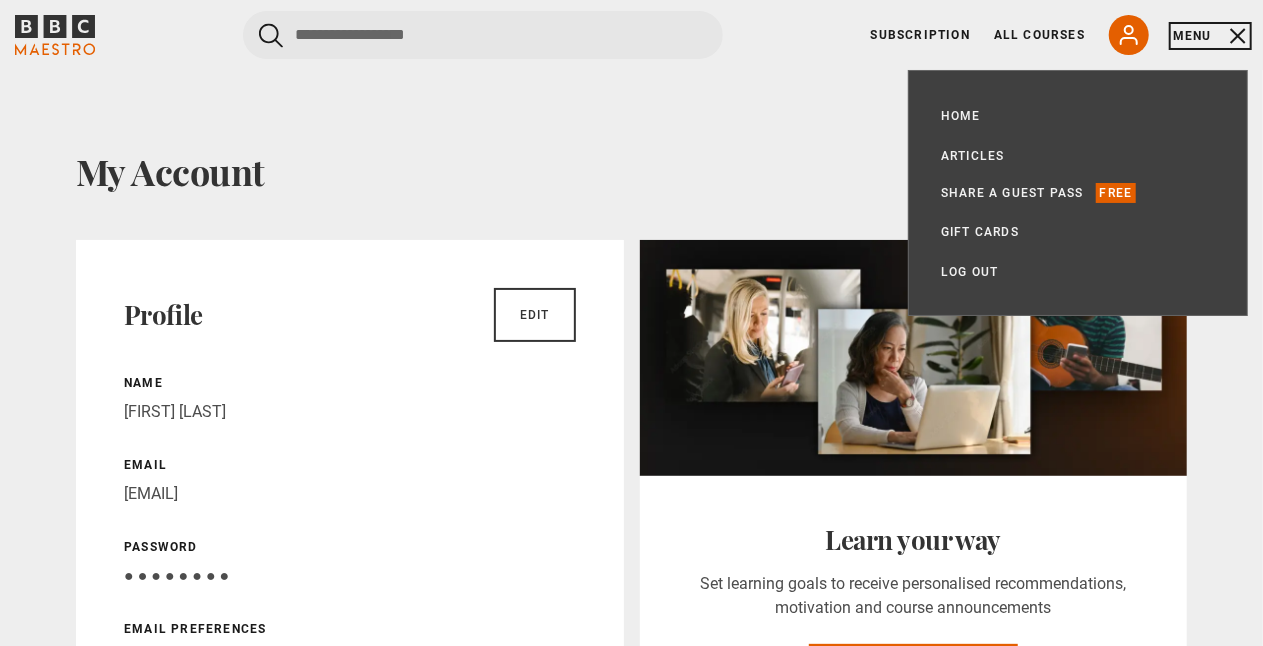 click on "Menu" at bounding box center [1210, 36] 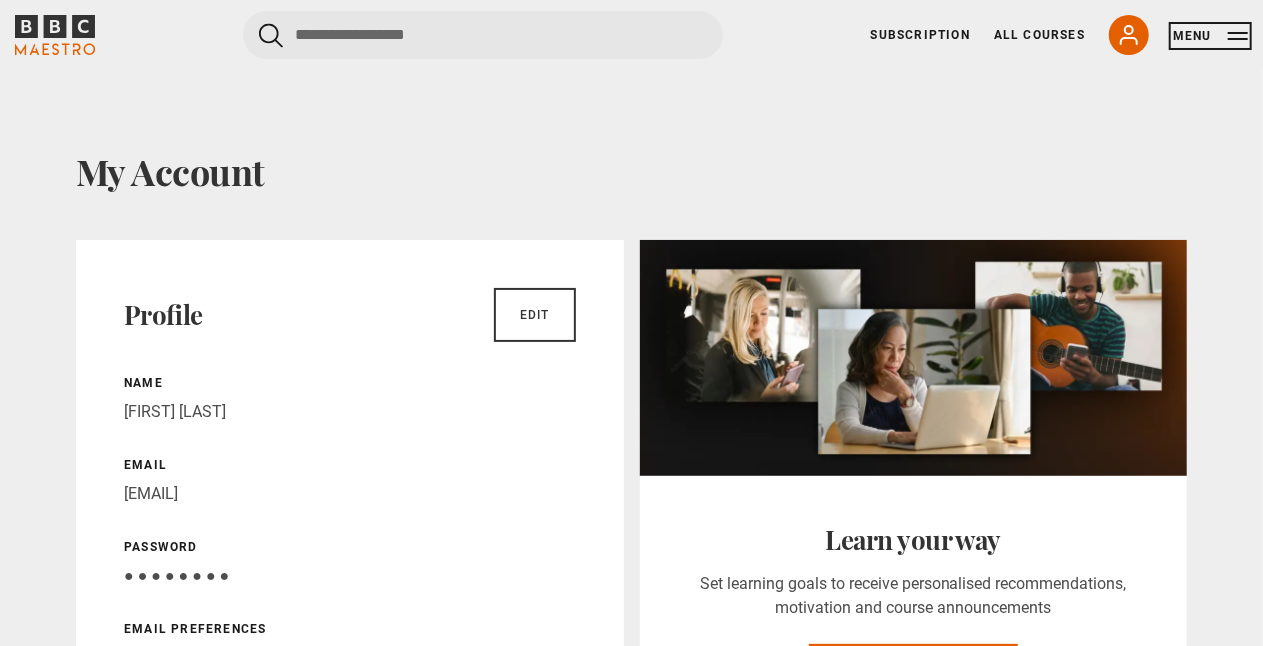 click on "Menu" at bounding box center (1210, 36) 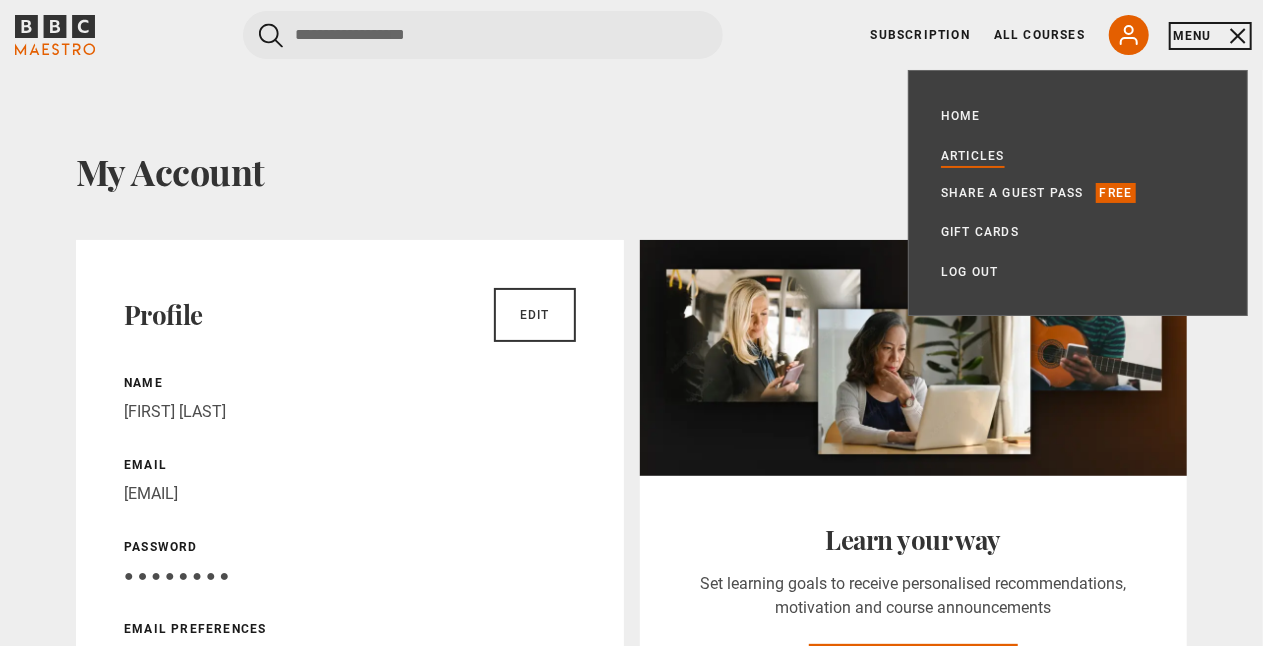 drag, startPoint x: 1240, startPoint y: 30, endPoint x: 1000, endPoint y: 151, distance: 268.77686 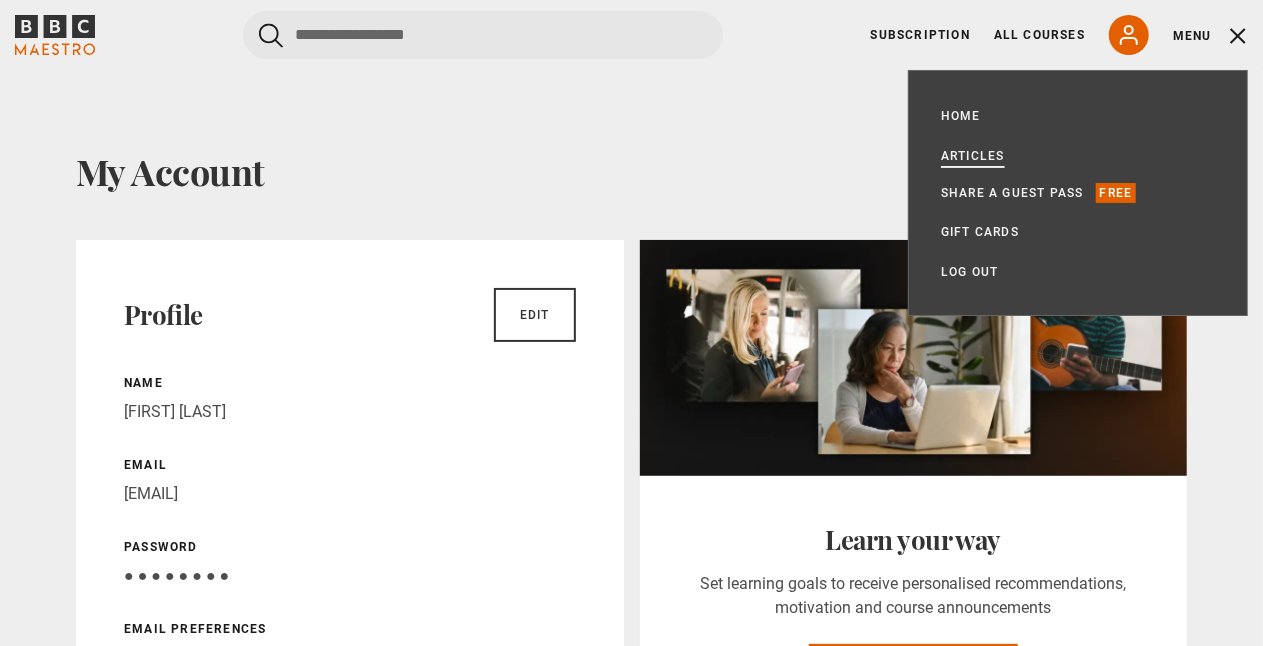 click on "Articles" at bounding box center [973, 156] 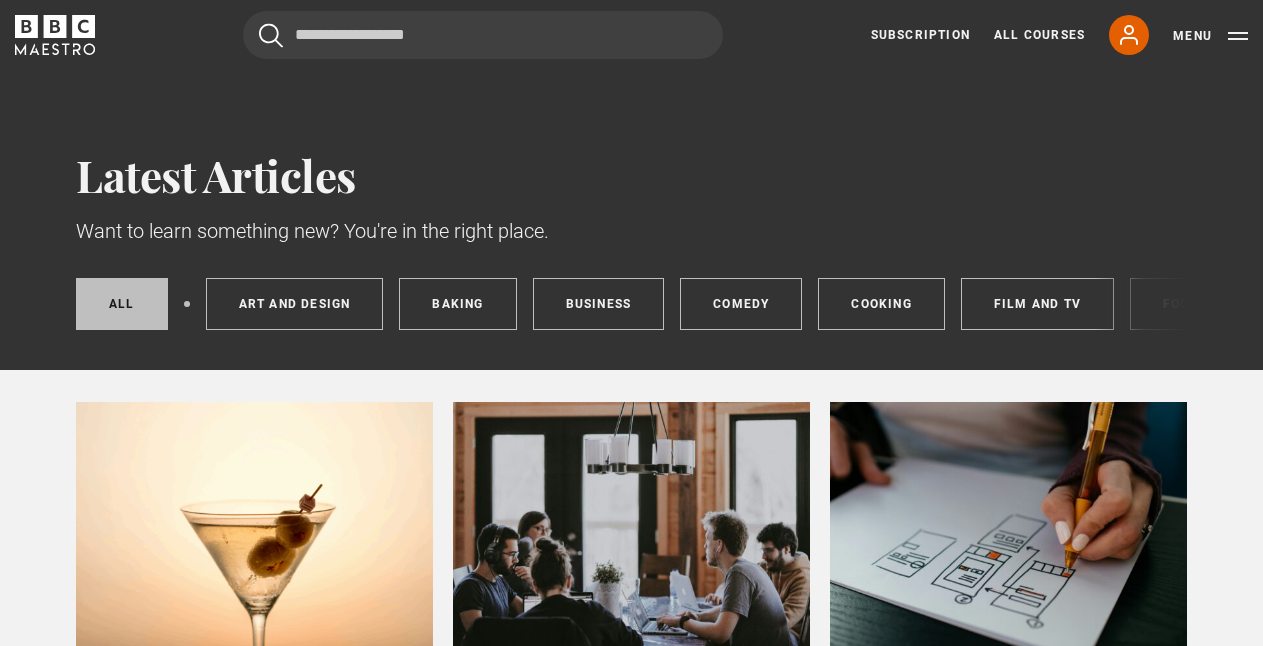 scroll, scrollTop: 0, scrollLeft: 0, axis: both 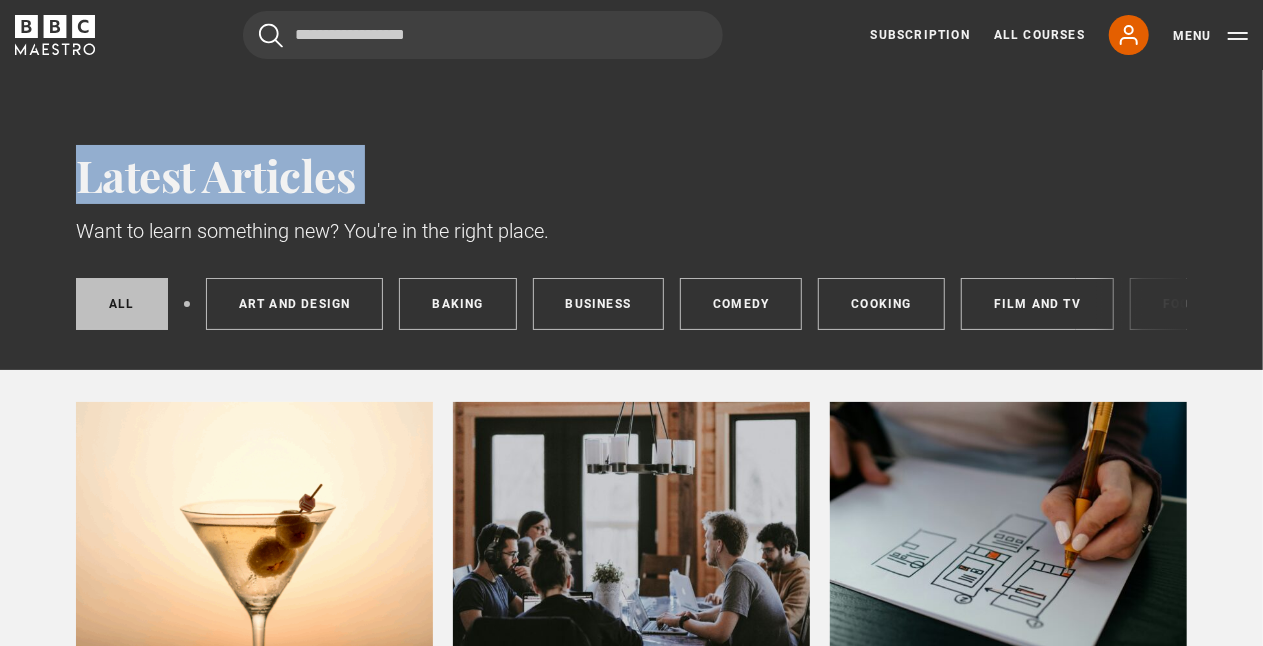 click on "Latest Articles" at bounding box center [631, 175] 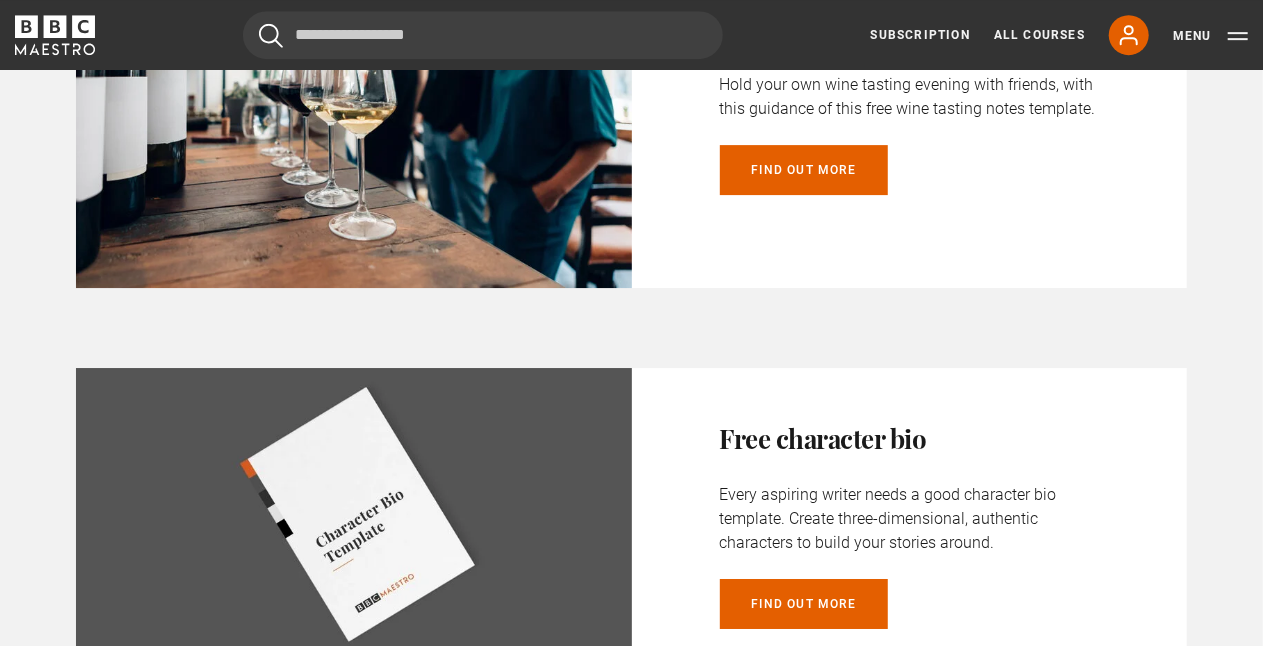 scroll, scrollTop: 3229, scrollLeft: 0, axis: vertical 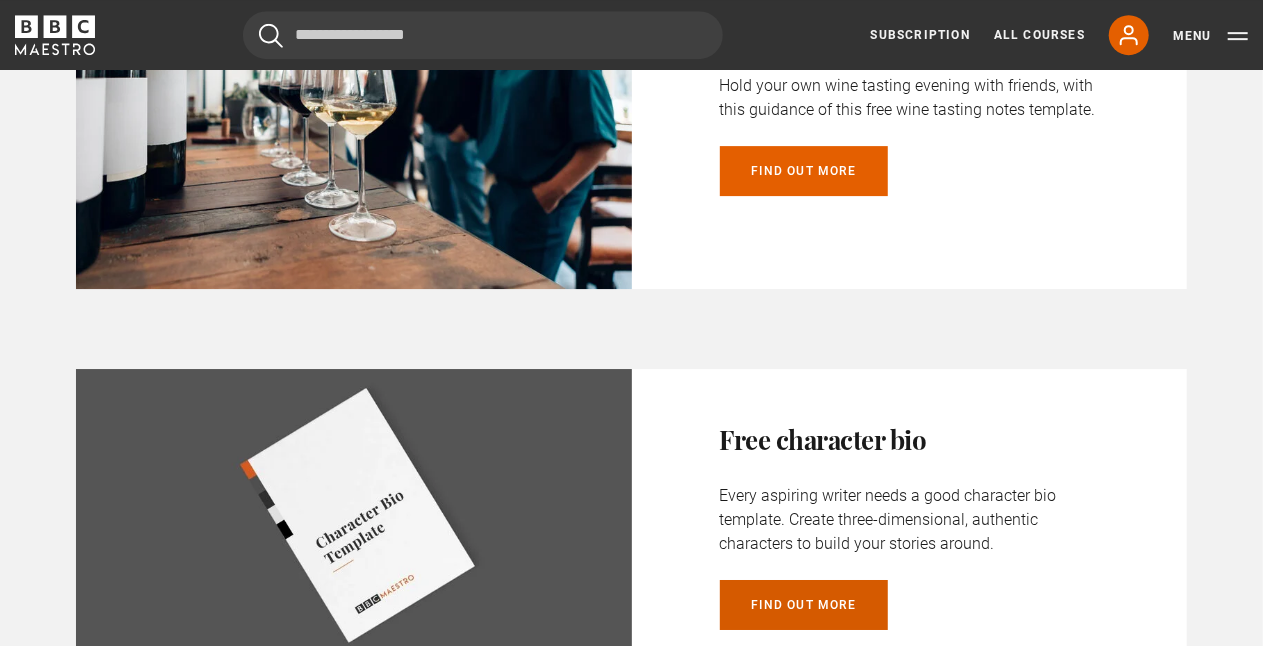 click on "Find out more
about our free character bio" at bounding box center [804, 605] 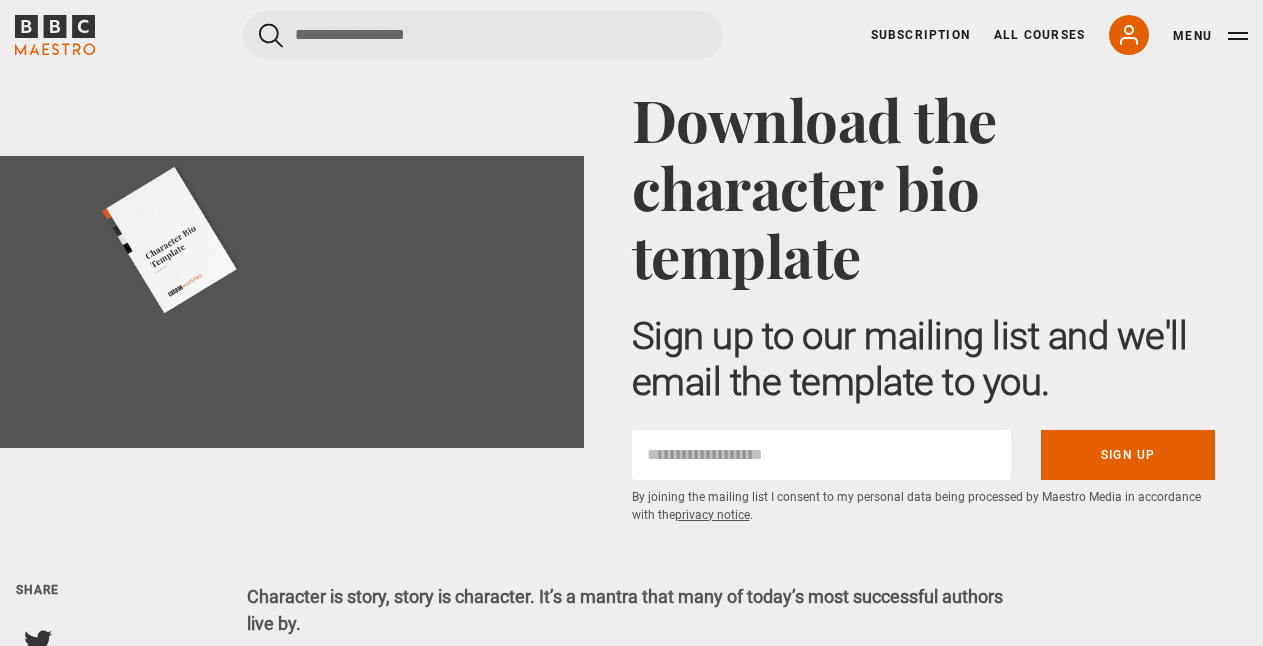 scroll, scrollTop: 0, scrollLeft: 0, axis: both 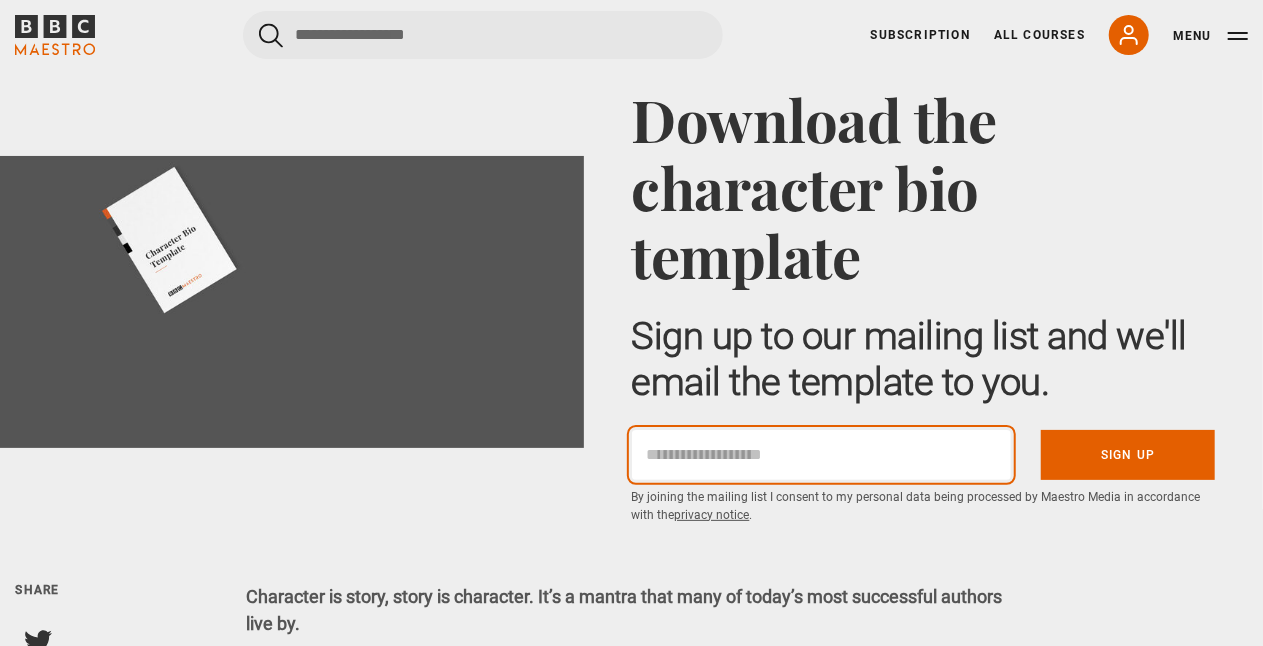click on "Email" at bounding box center [821, 455] 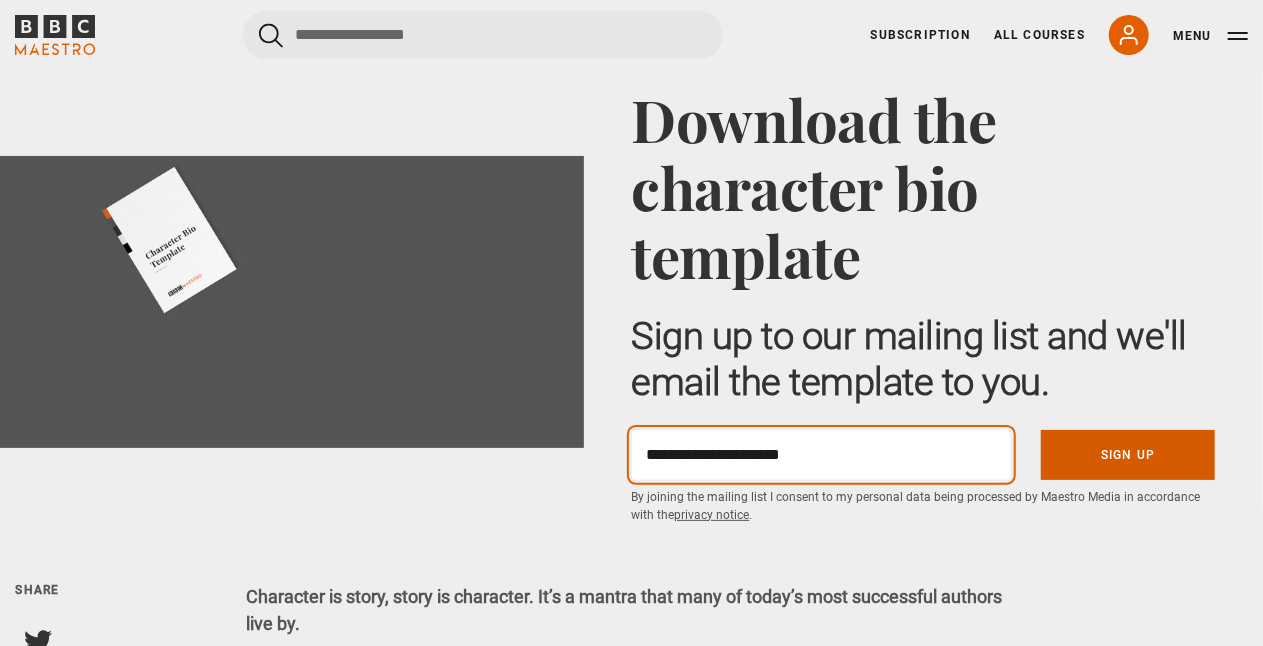 type on "**********" 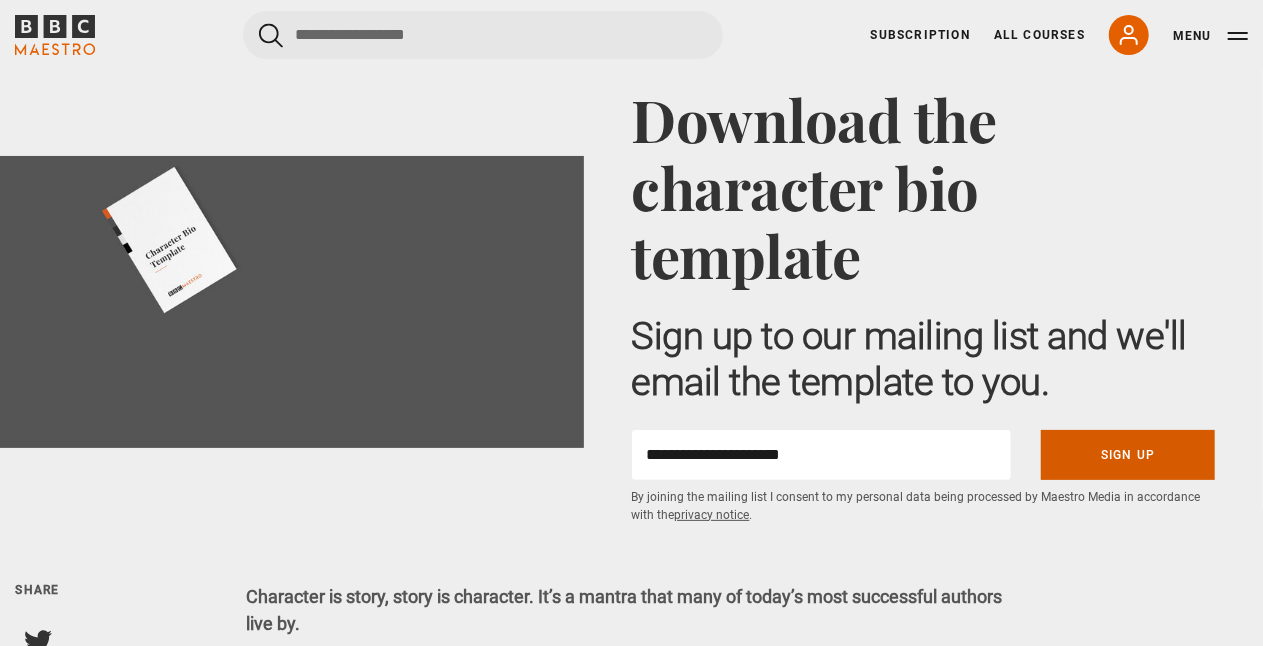 click on "Sign Up" at bounding box center [1128, 455] 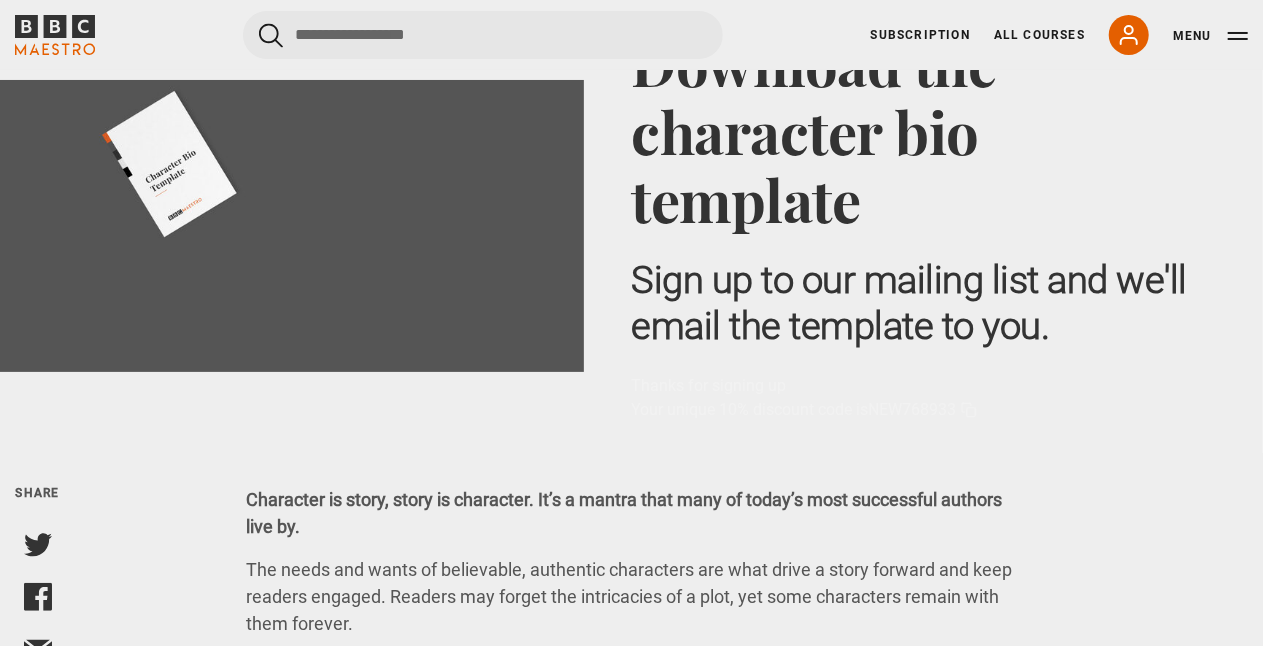 scroll, scrollTop: 0, scrollLeft: 0, axis: both 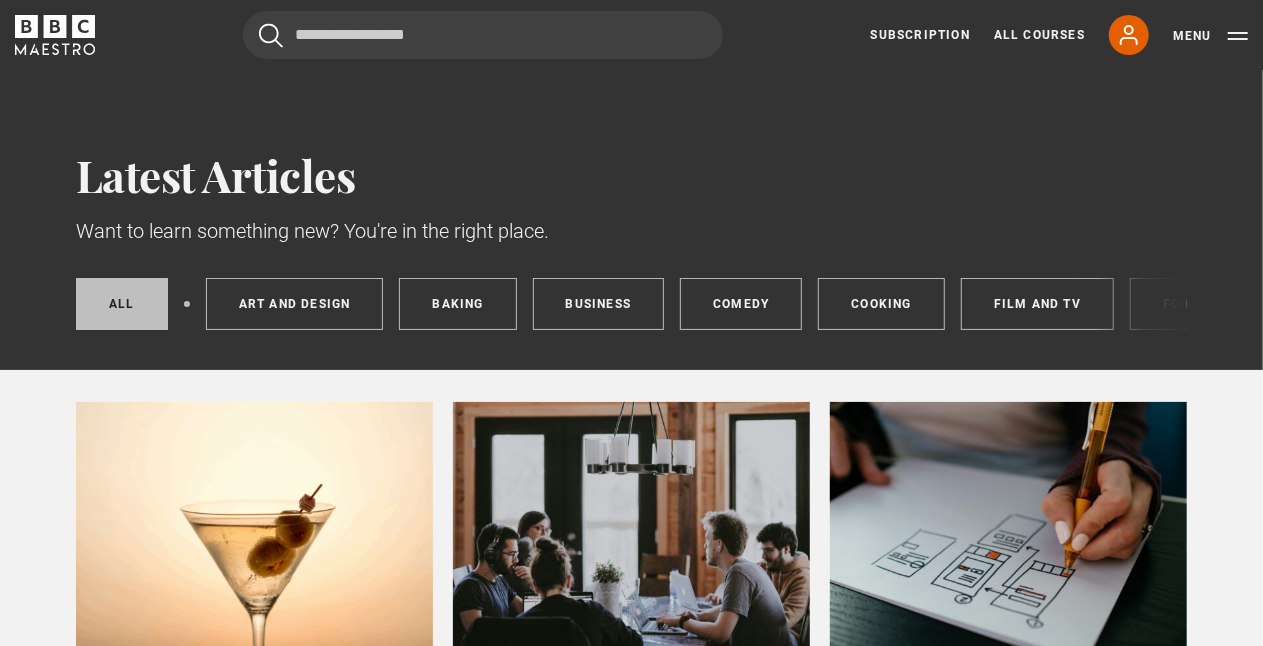 click on "All  posts" at bounding box center [122, 304] 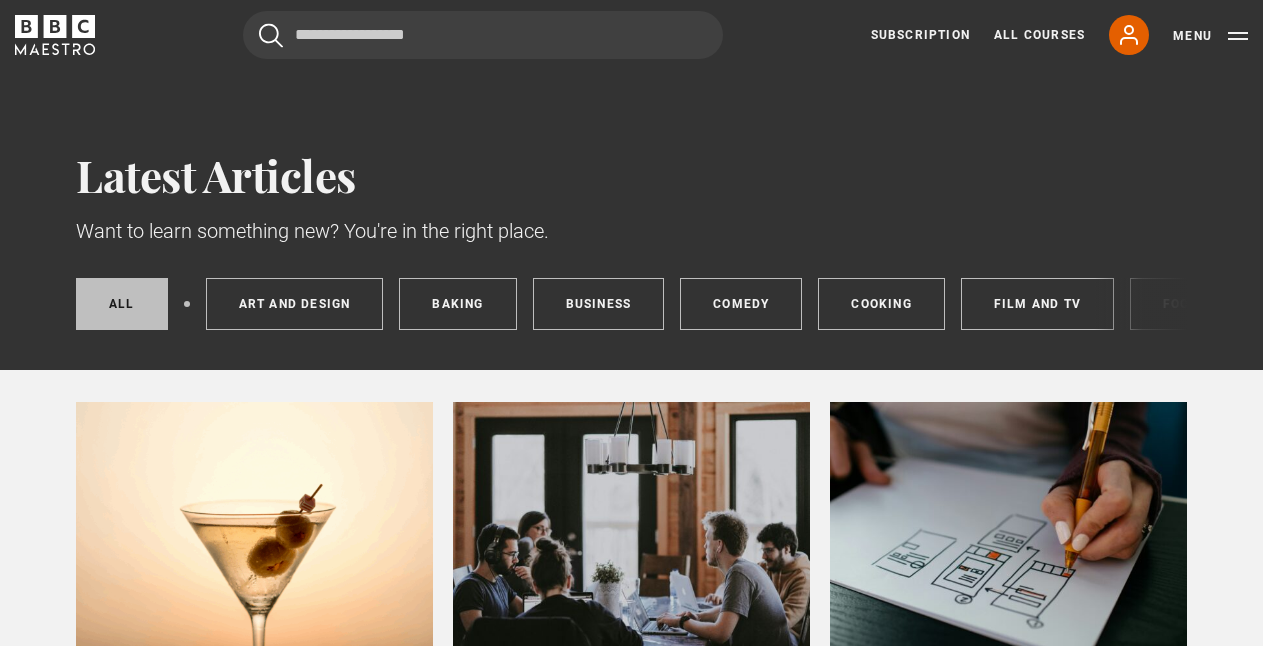 scroll, scrollTop: 0, scrollLeft: 0, axis: both 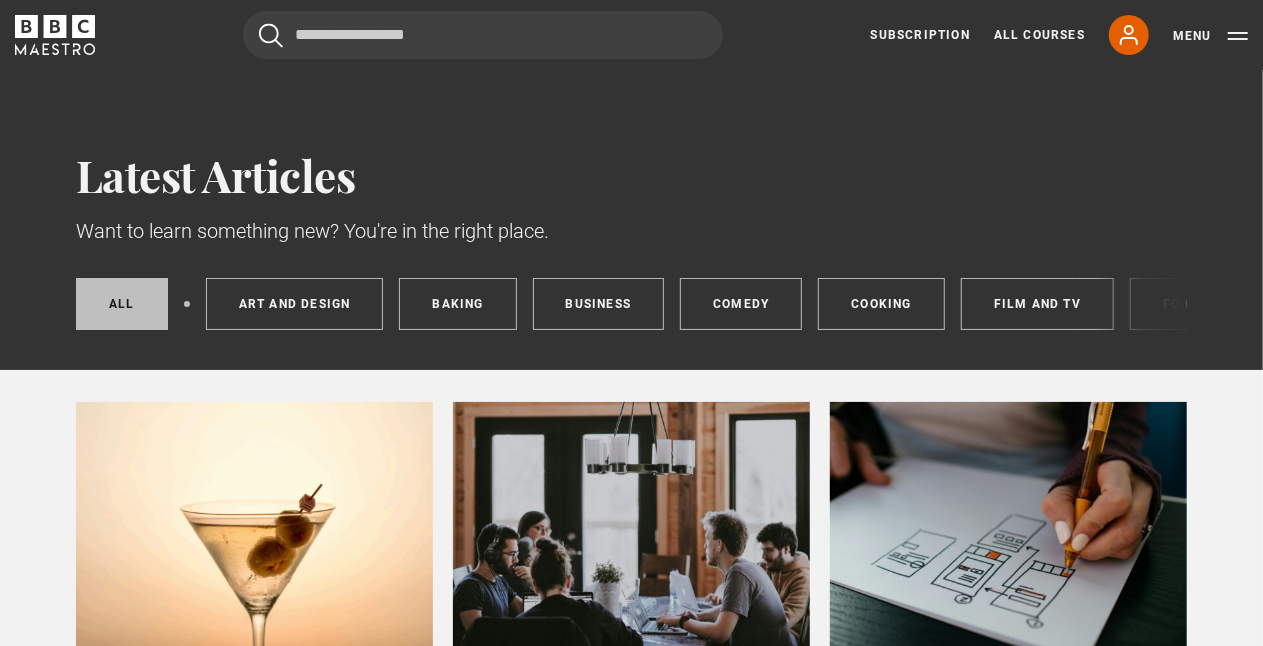 click on "All  posts" at bounding box center [122, 304] 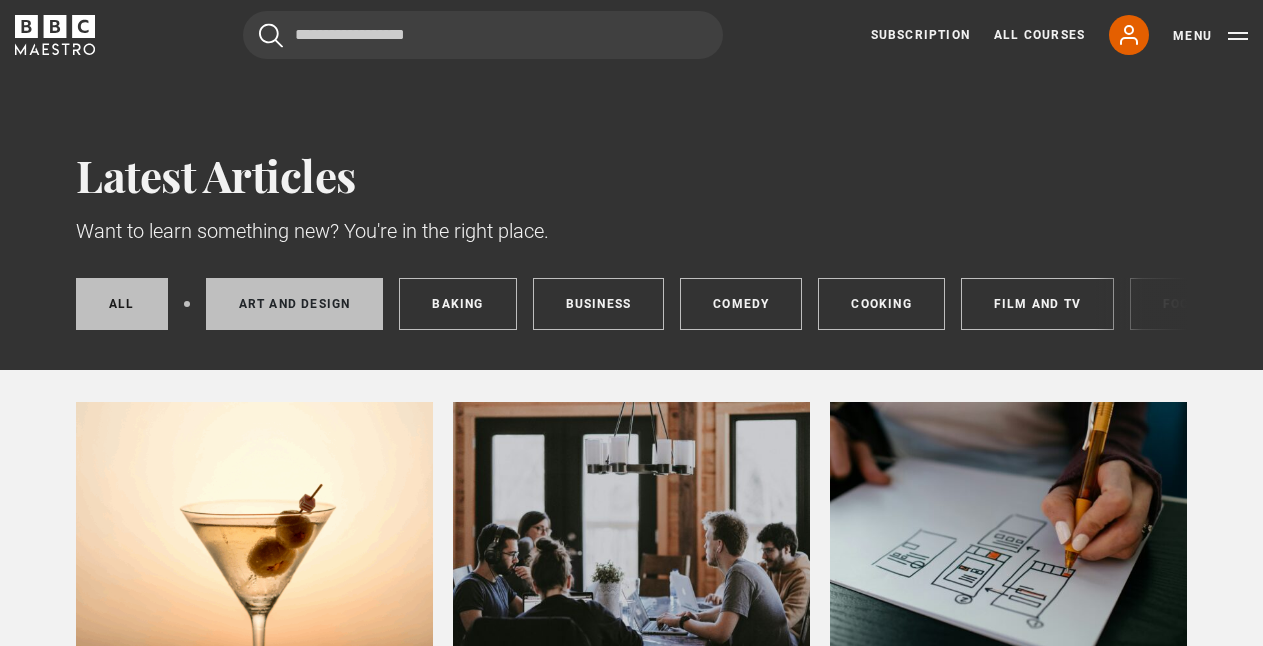 scroll, scrollTop: 0, scrollLeft: 0, axis: both 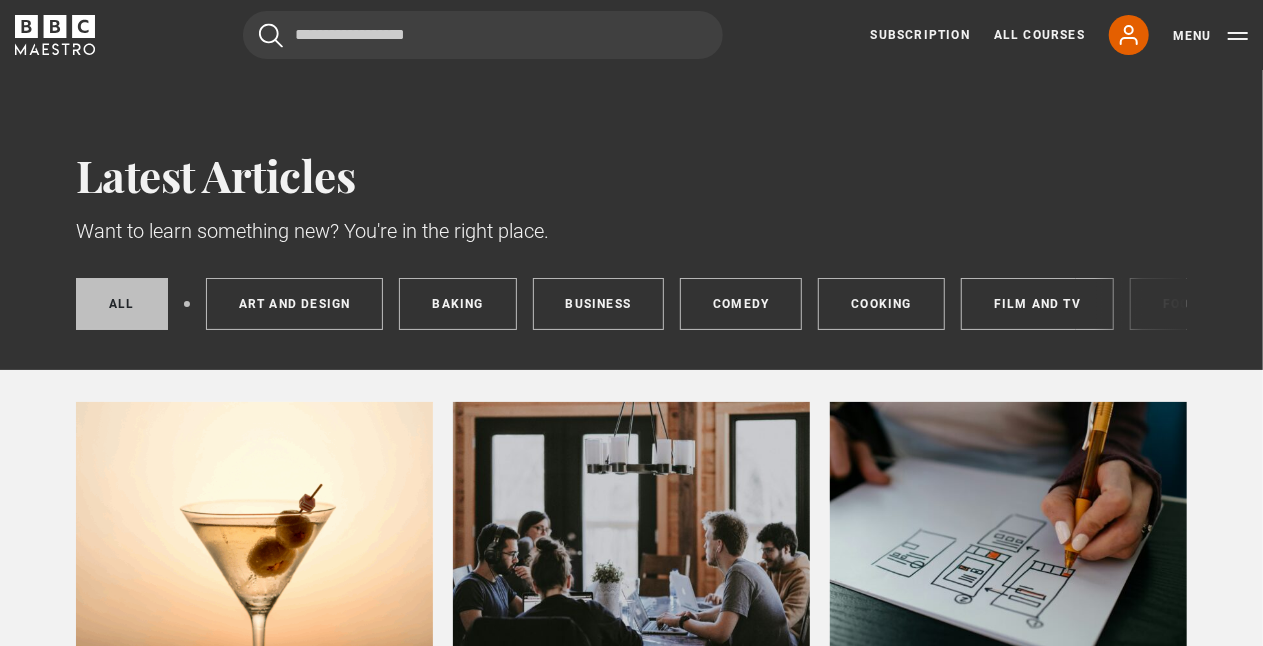 click on "All  posts" at bounding box center (122, 304) 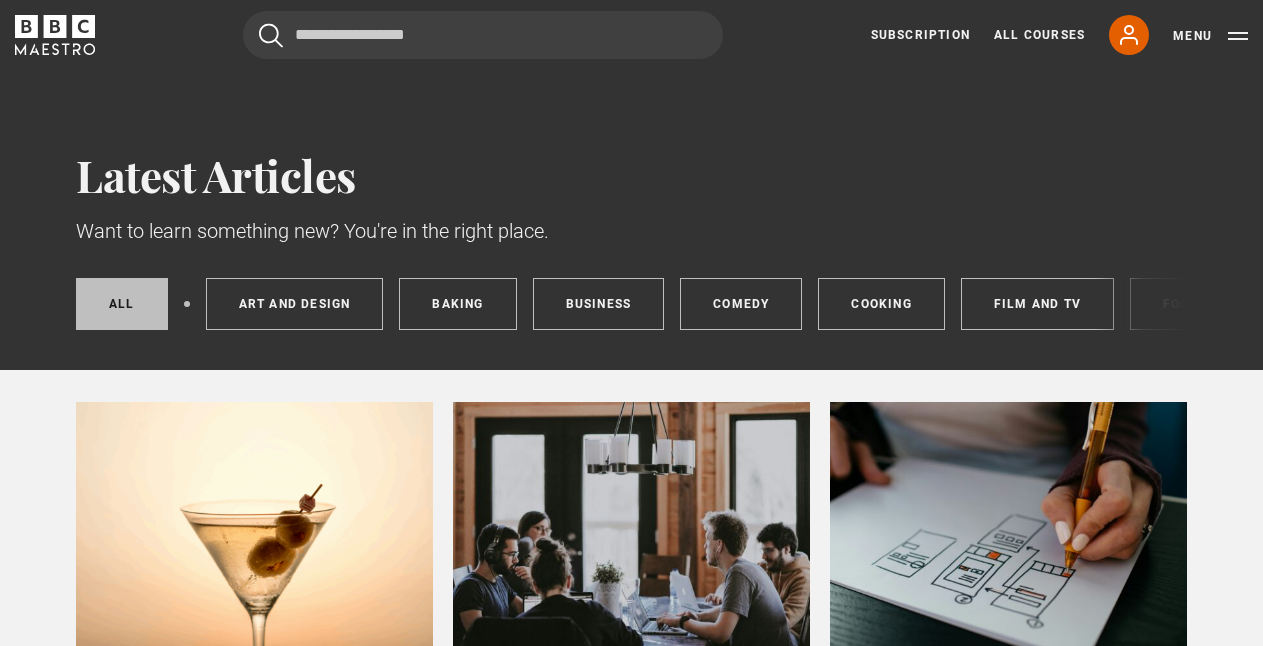 scroll, scrollTop: 0, scrollLeft: 0, axis: both 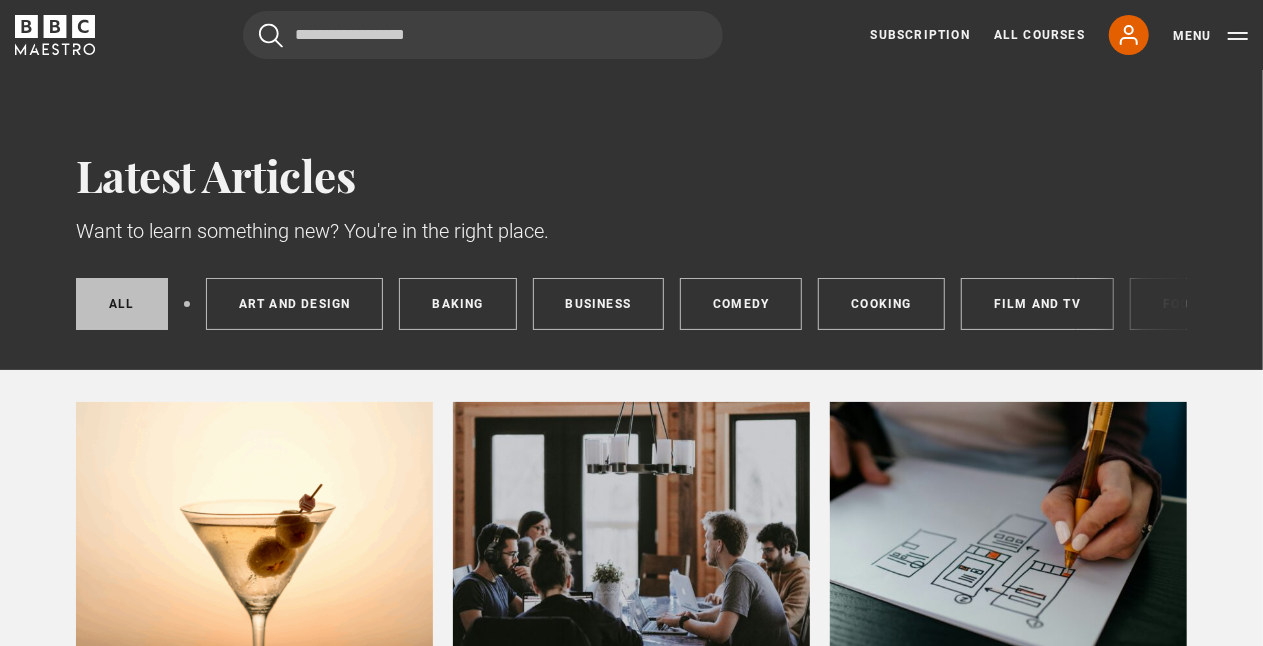 click on "All  posts" at bounding box center (122, 304) 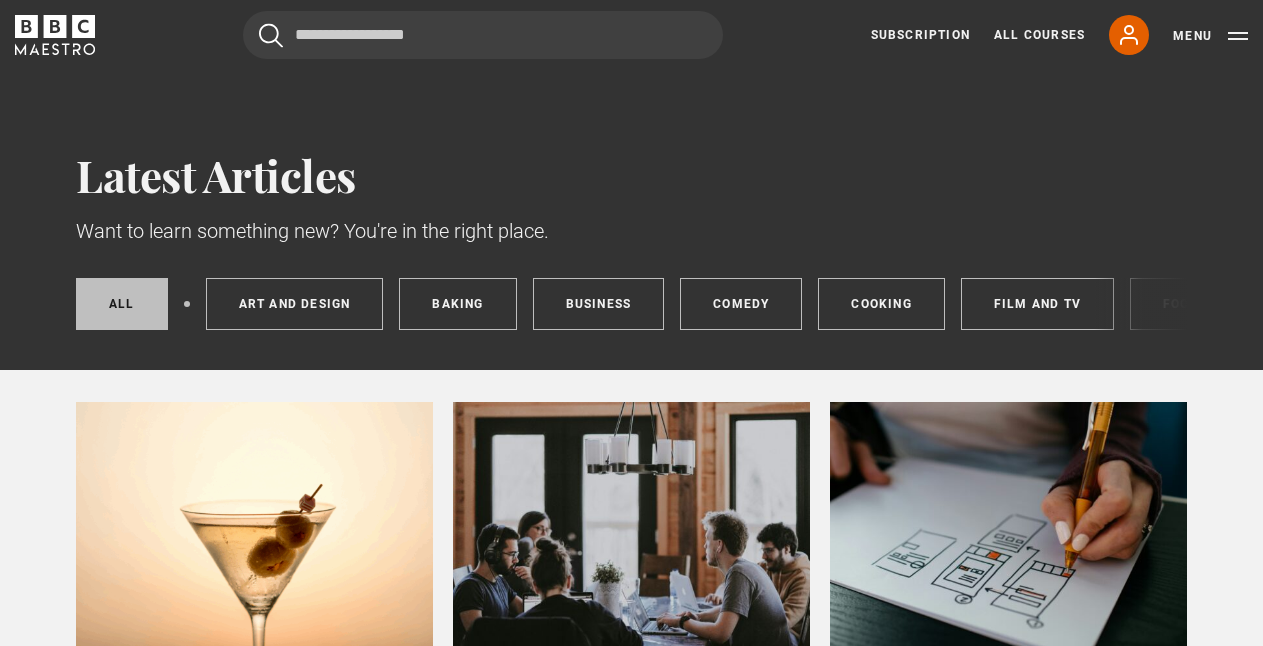 scroll, scrollTop: 0, scrollLeft: 0, axis: both 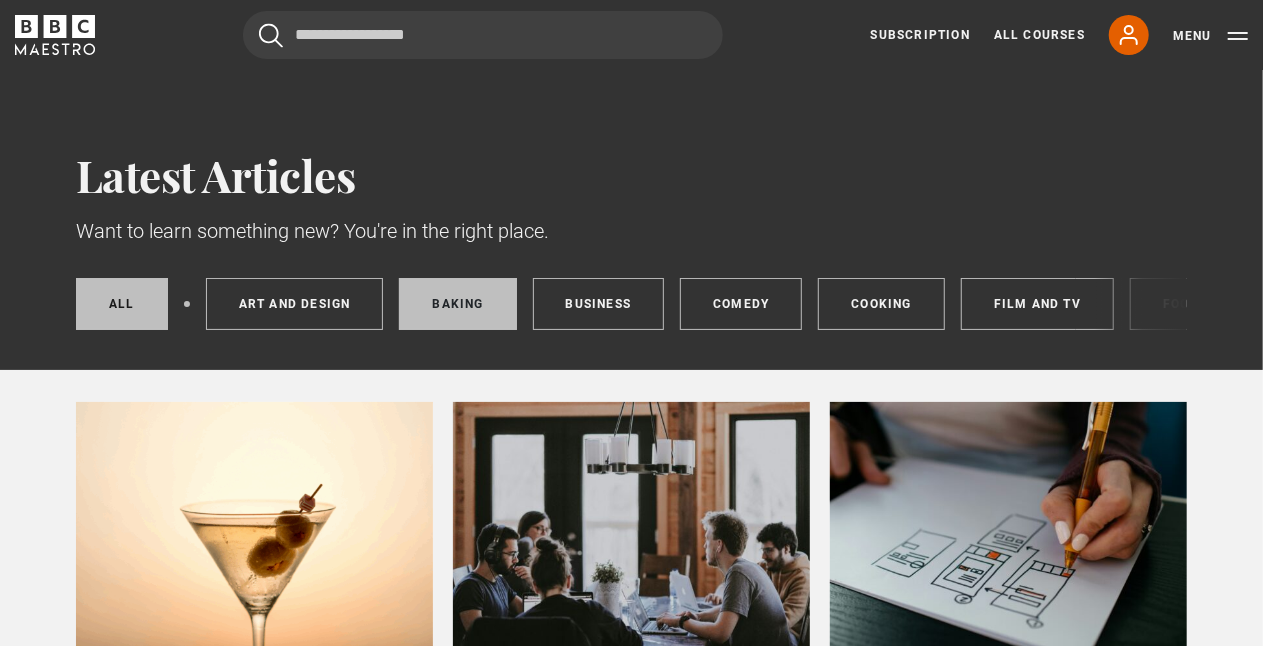 click on "Baking" at bounding box center [457, 304] 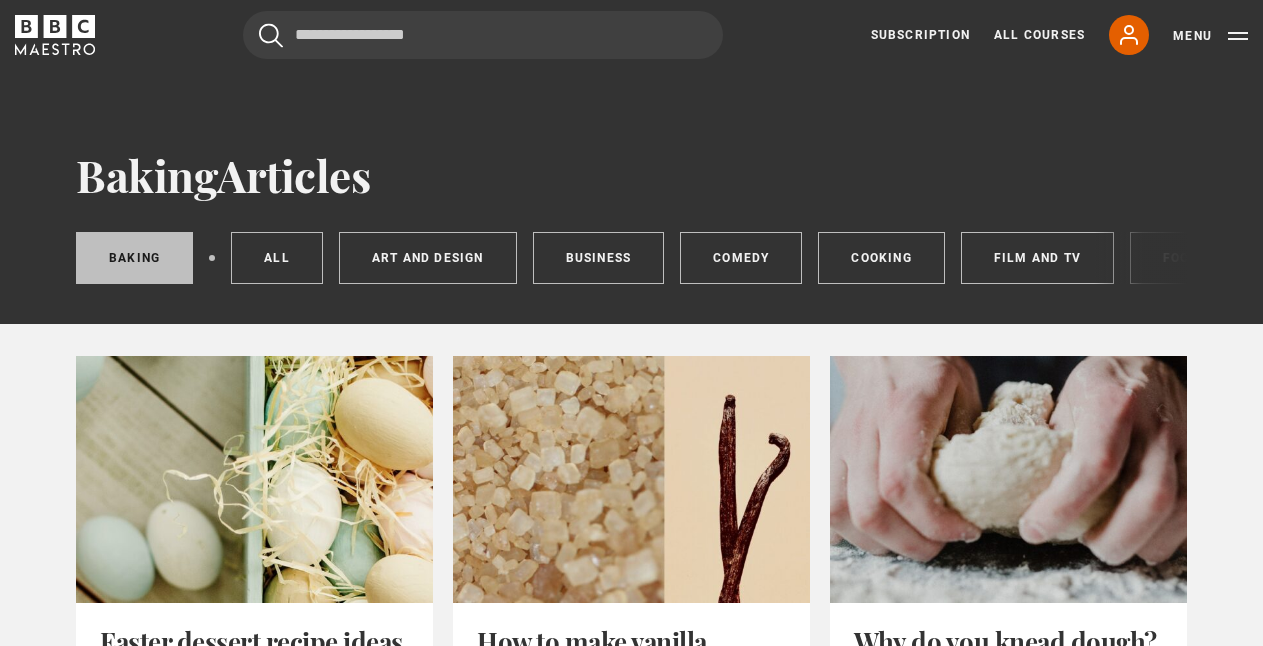scroll, scrollTop: 0, scrollLeft: 0, axis: both 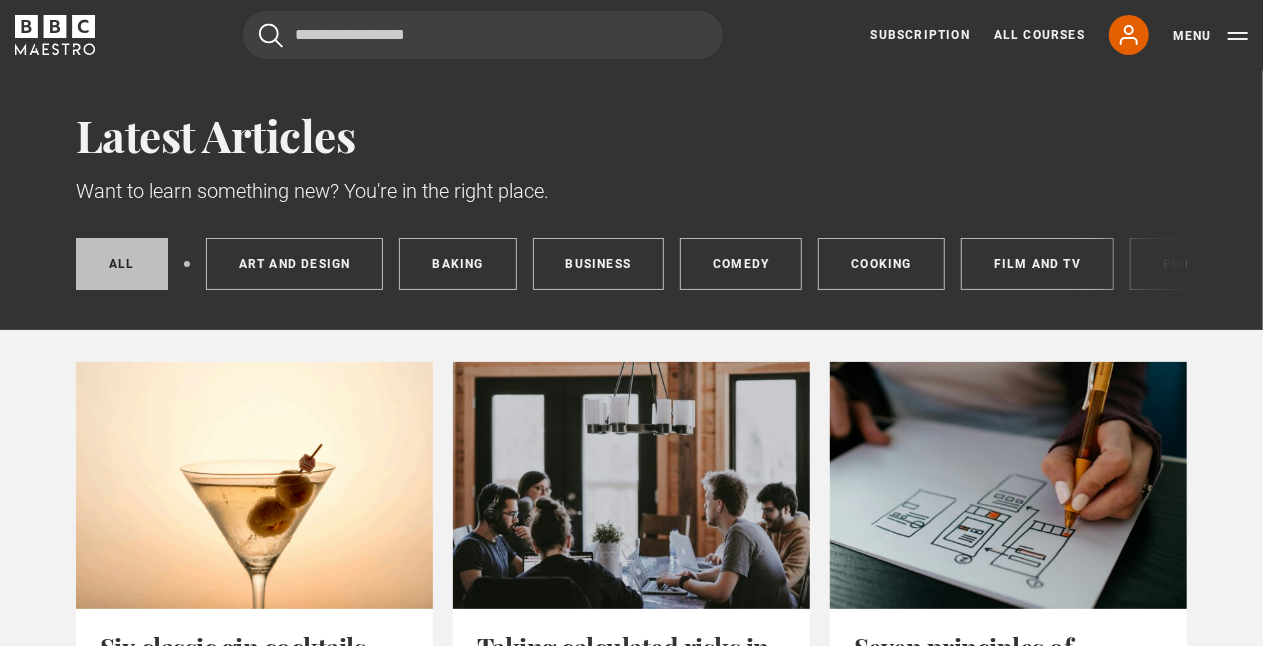 click on "All  posts" at bounding box center (122, 264) 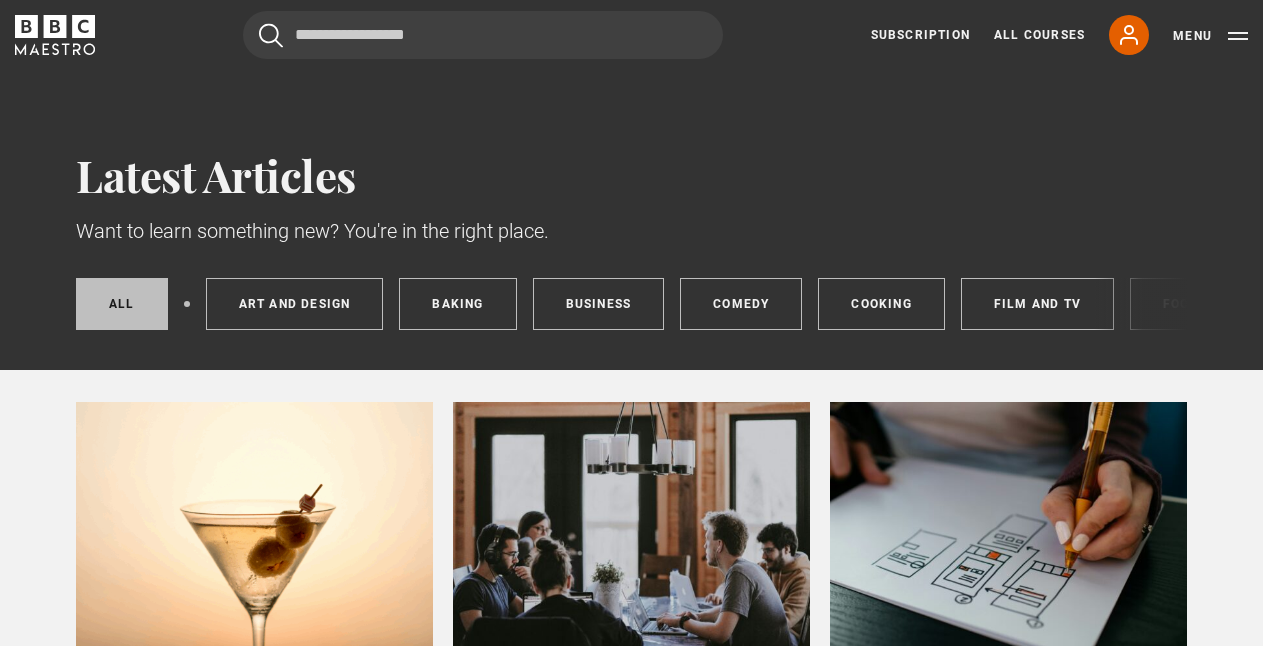 scroll, scrollTop: 0, scrollLeft: 0, axis: both 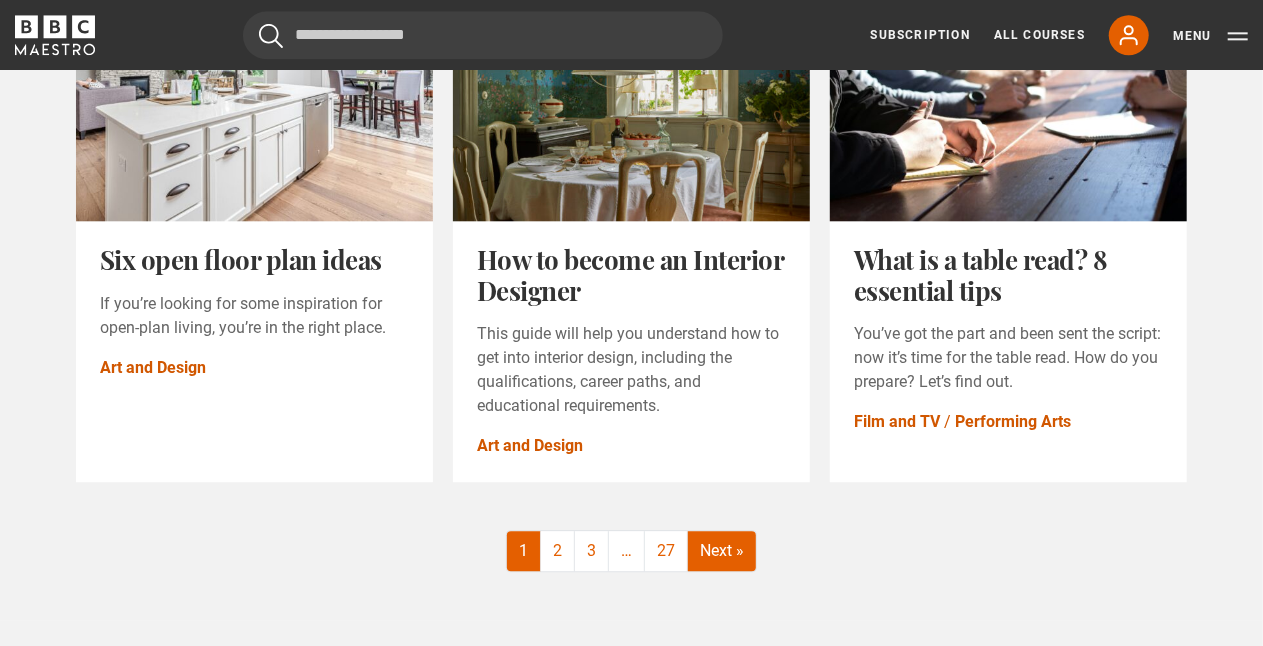 click on "Next »" at bounding box center [722, 551] 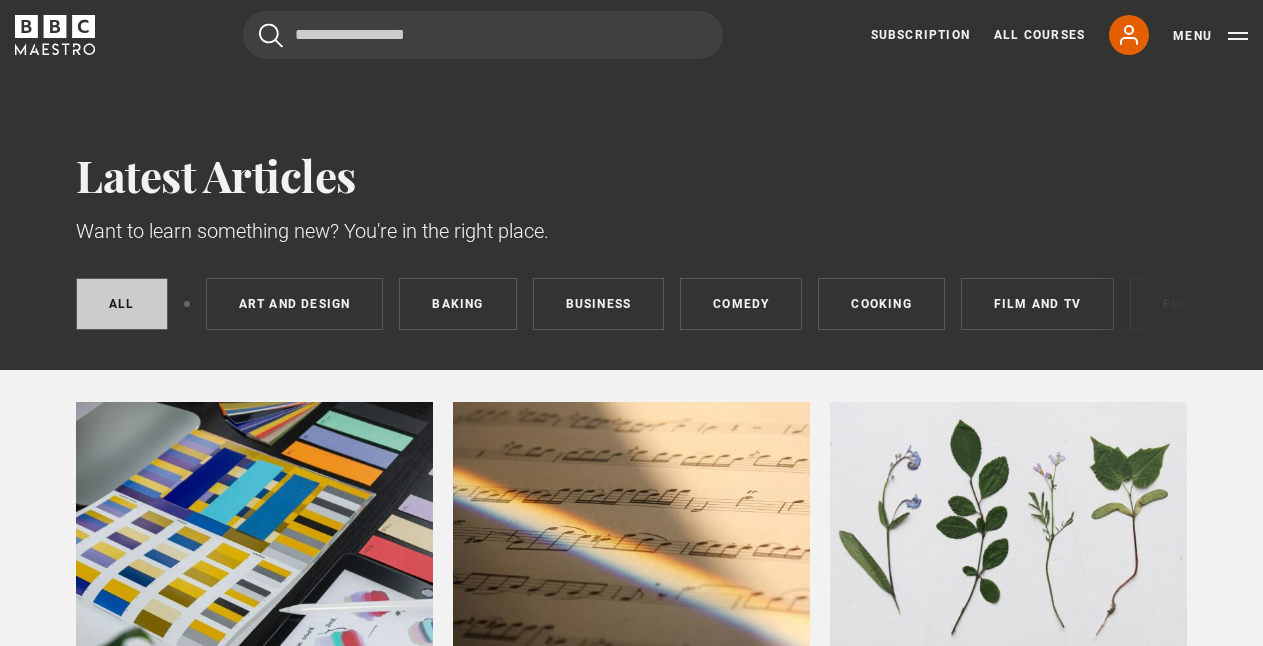 scroll, scrollTop: 0, scrollLeft: 0, axis: both 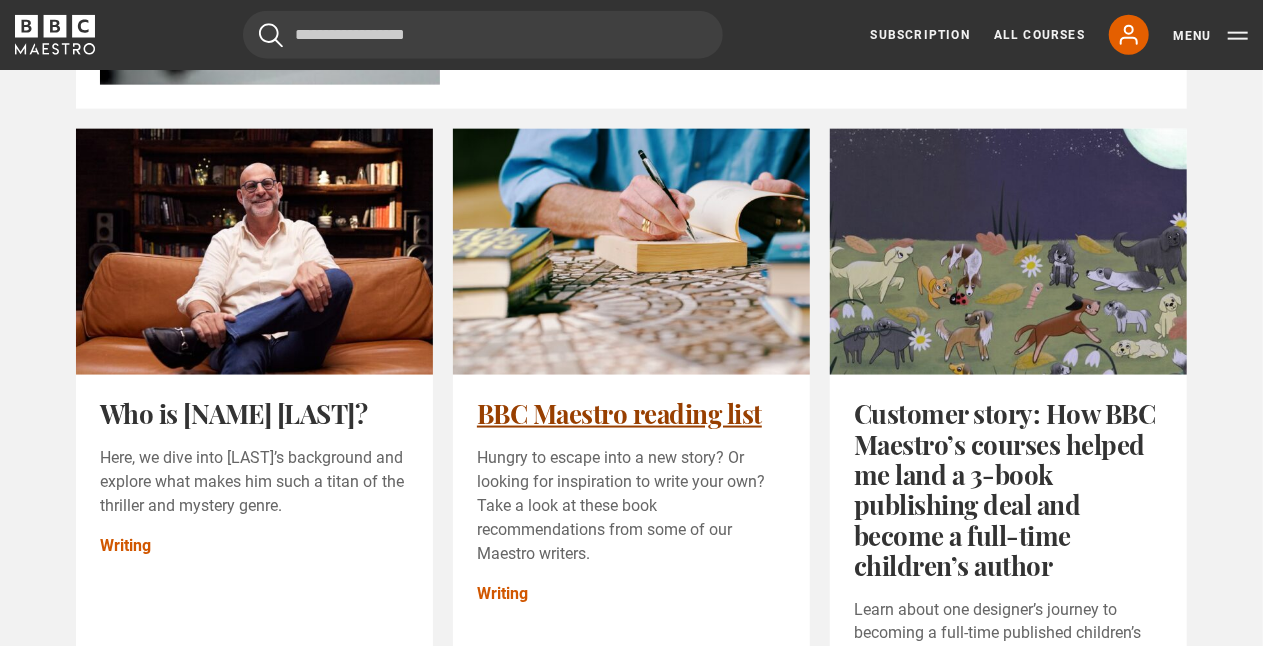 click on "BBC Maestro reading list" at bounding box center [619, 413] 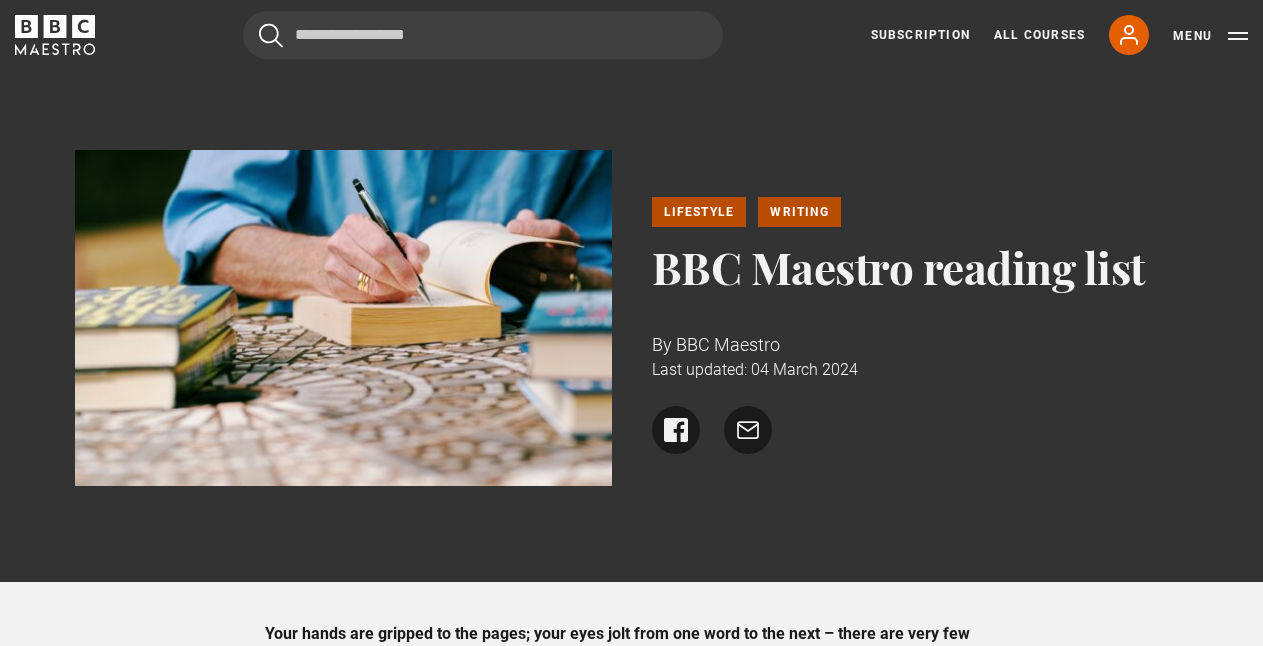 scroll, scrollTop: 0, scrollLeft: 0, axis: both 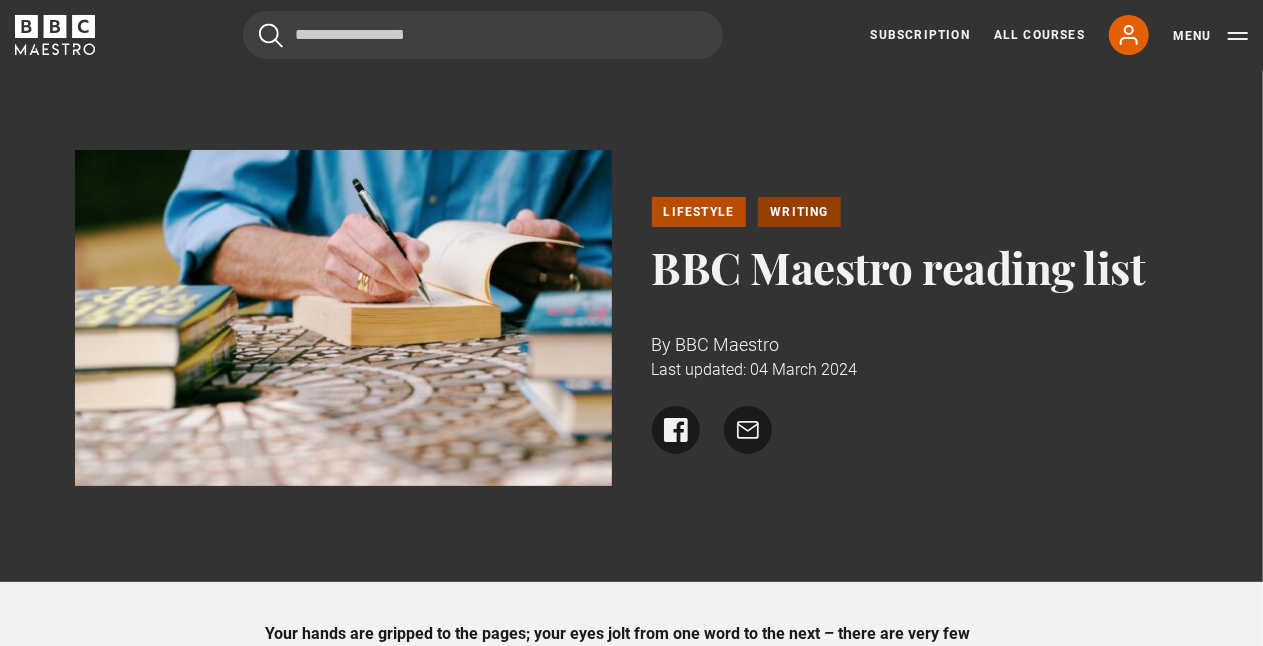click on "Writing" at bounding box center [799, 212] 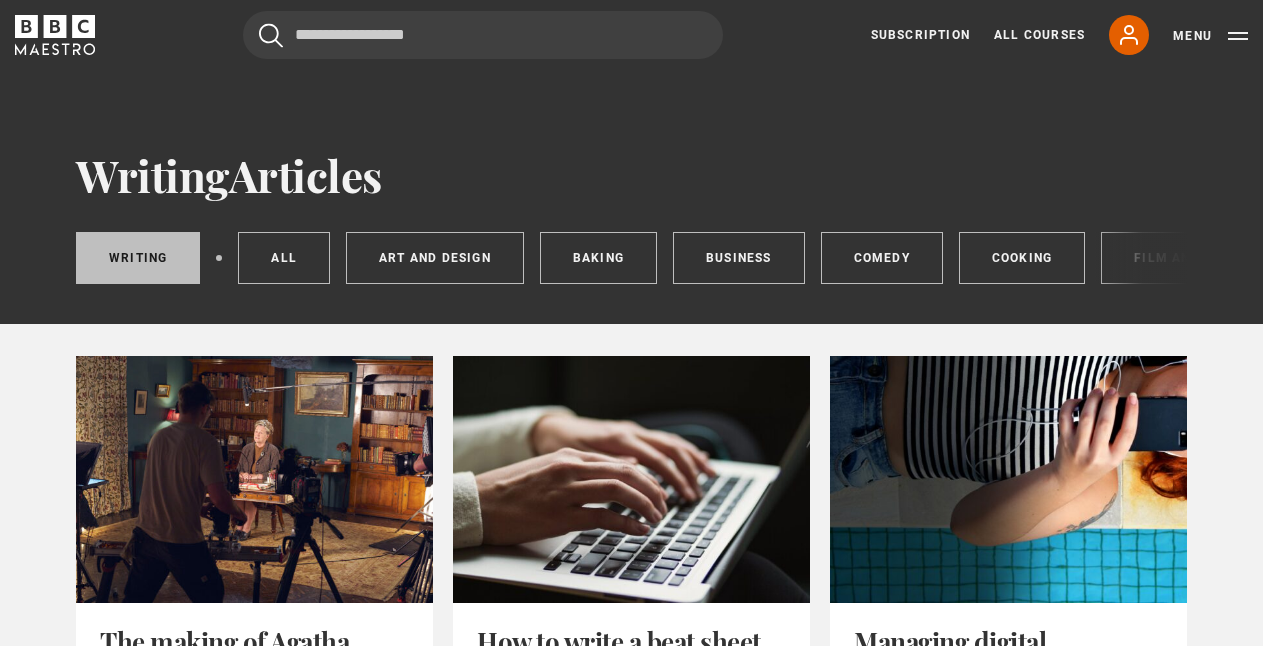 scroll, scrollTop: 0, scrollLeft: 0, axis: both 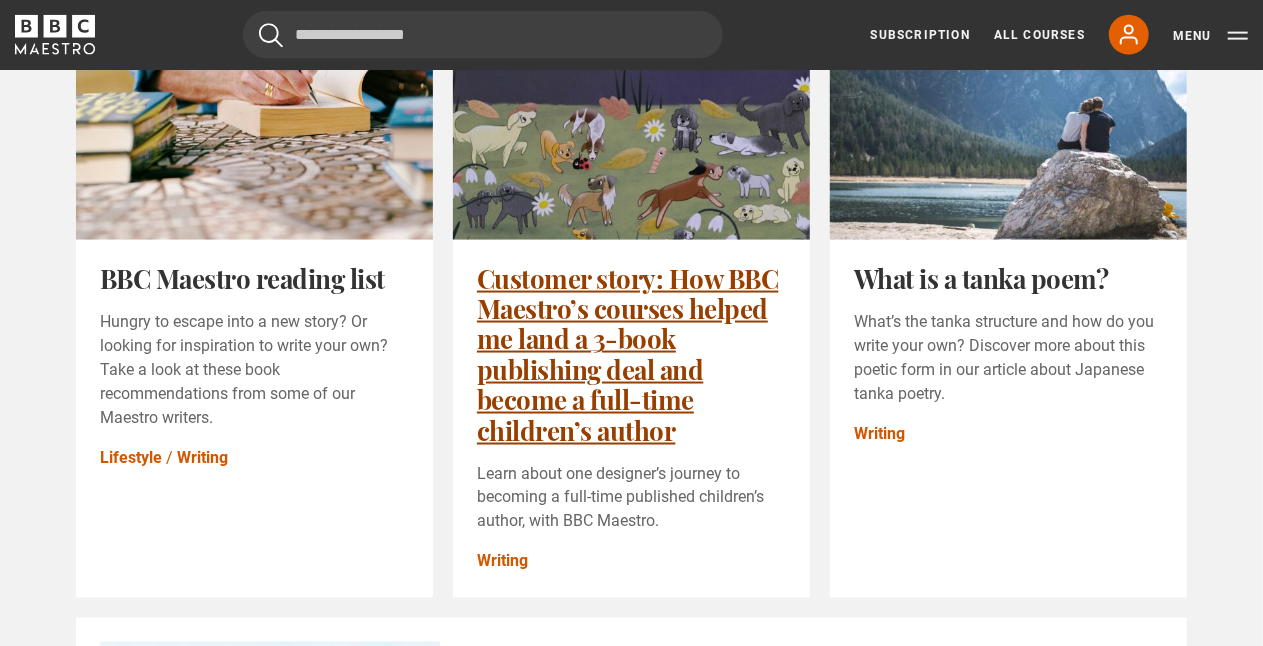 click on "Customer story: How BBC Maestro’s courses helped me land a 3-book publishing deal and become a full-time children’s author" at bounding box center (628, 354) 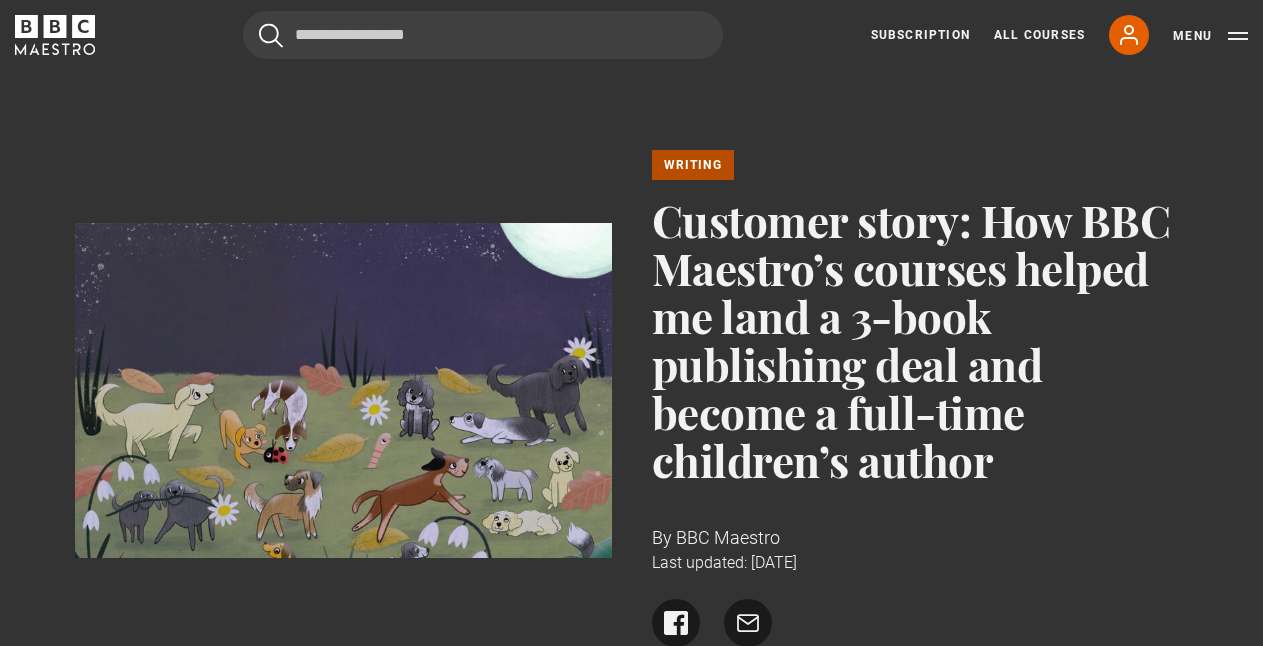scroll, scrollTop: 0, scrollLeft: 0, axis: both 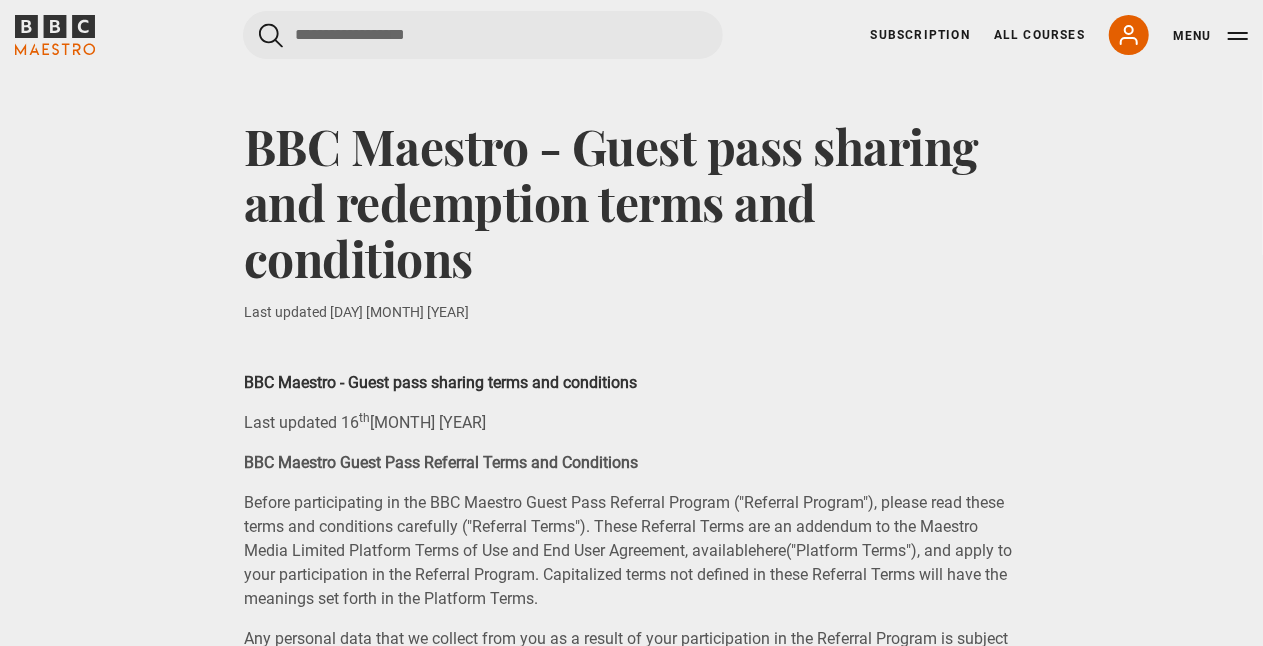 drag, startPoint x: 65, startPoint y: 2, endPoint x: 46, endPoint y: -14, distance: 24.839485 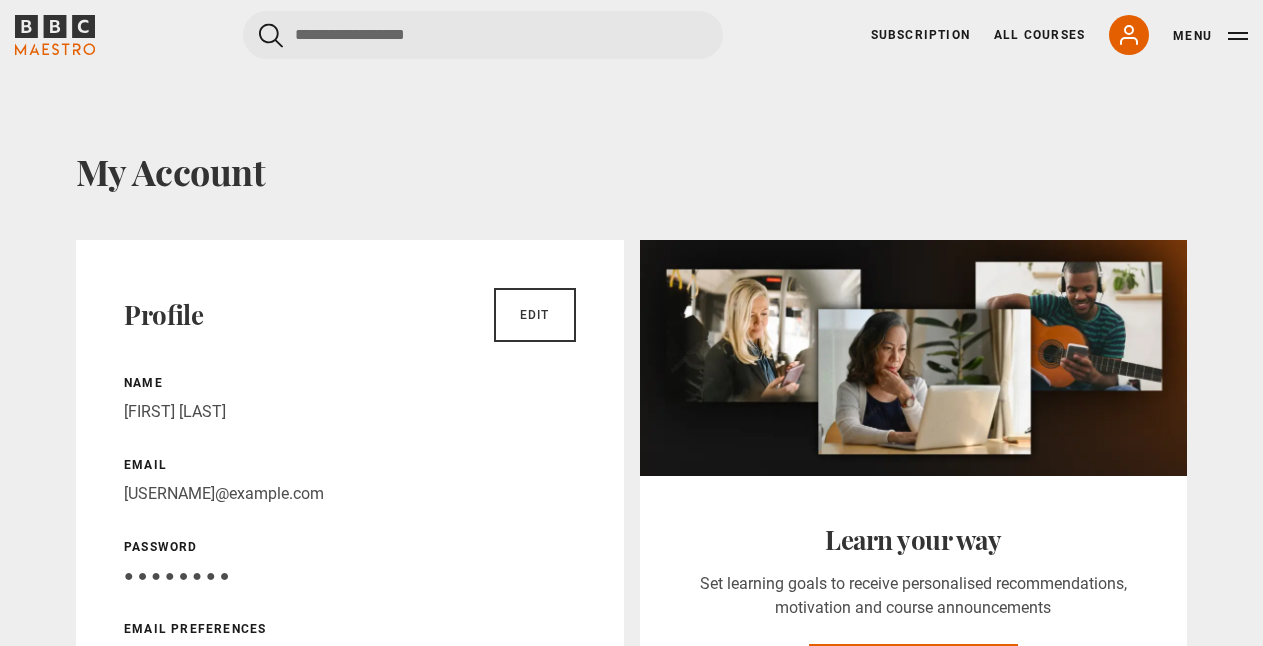 scroll, scrollTop: 0, scrollLeft: 0, axis: both 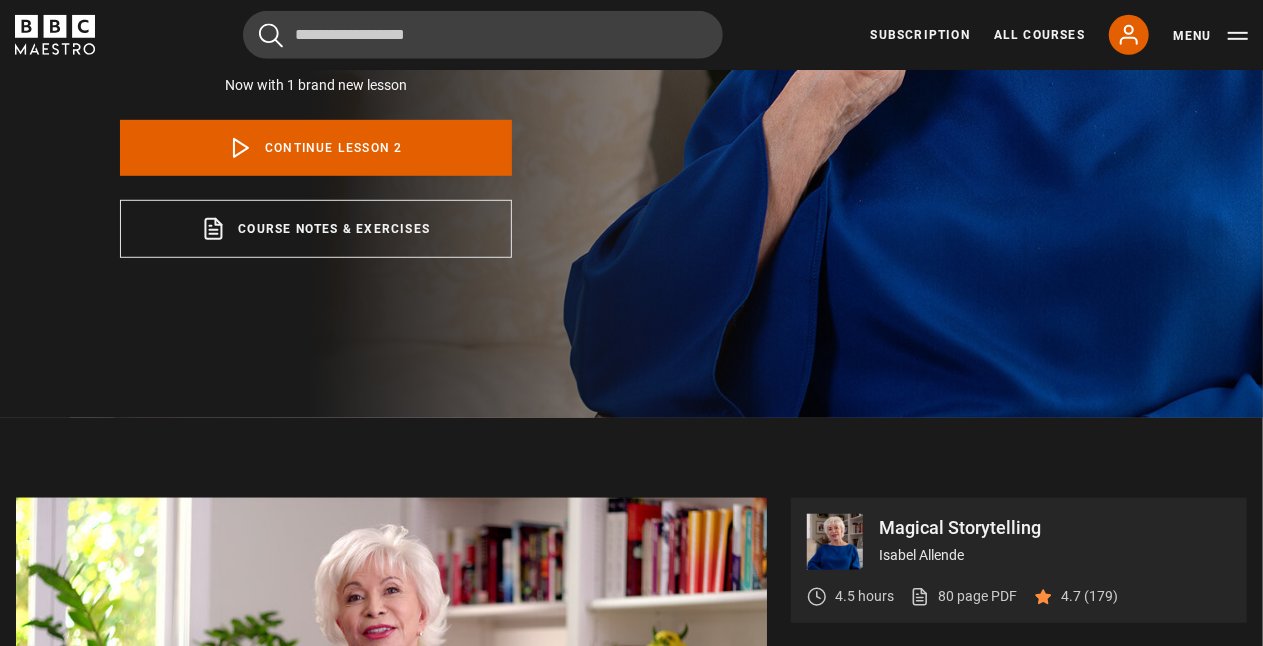 click on "Isabel Allende
Magical Storytelling
Write an extraordinary story with the author of 20 New York Times bestsellers. You'll learn to build a successful writing practice and compose elegant prose that readers and publishers will love.
4.5 hours
22 lessons
21
exercises
4.7 rating
Available with Spanish subtitles
Bonus content added" at bounding box center [316, -36] 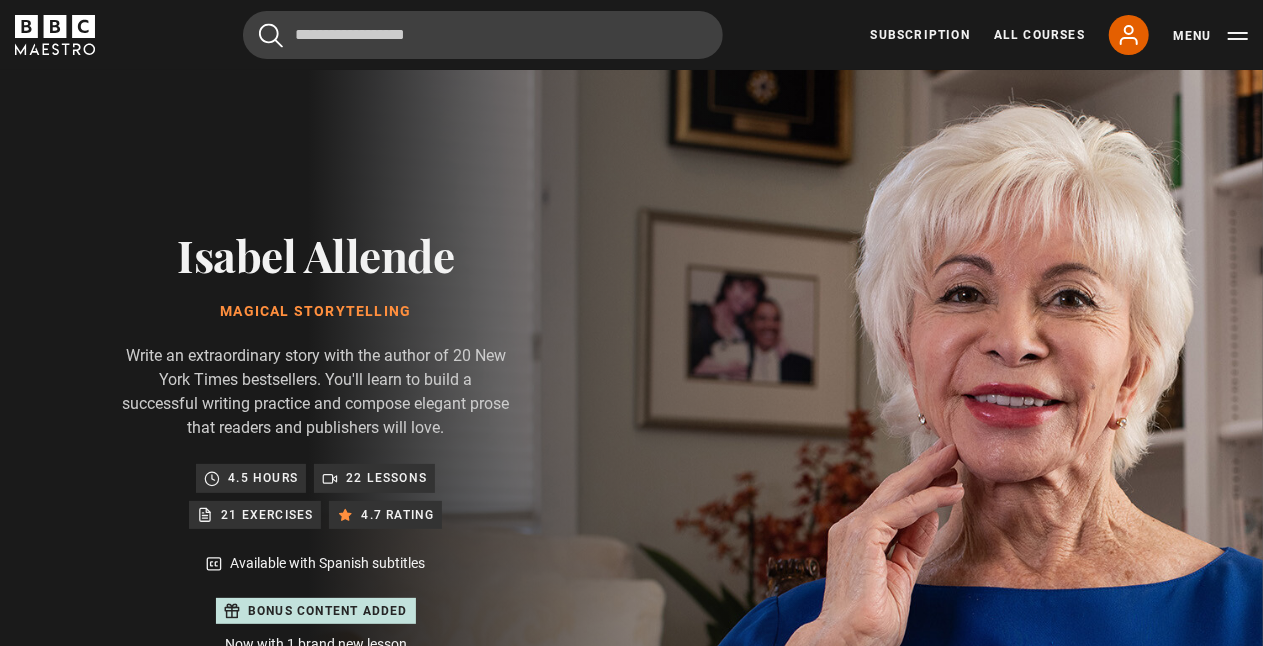 scroll, scrollTop: 0, scrollLeft: 0, axis: both 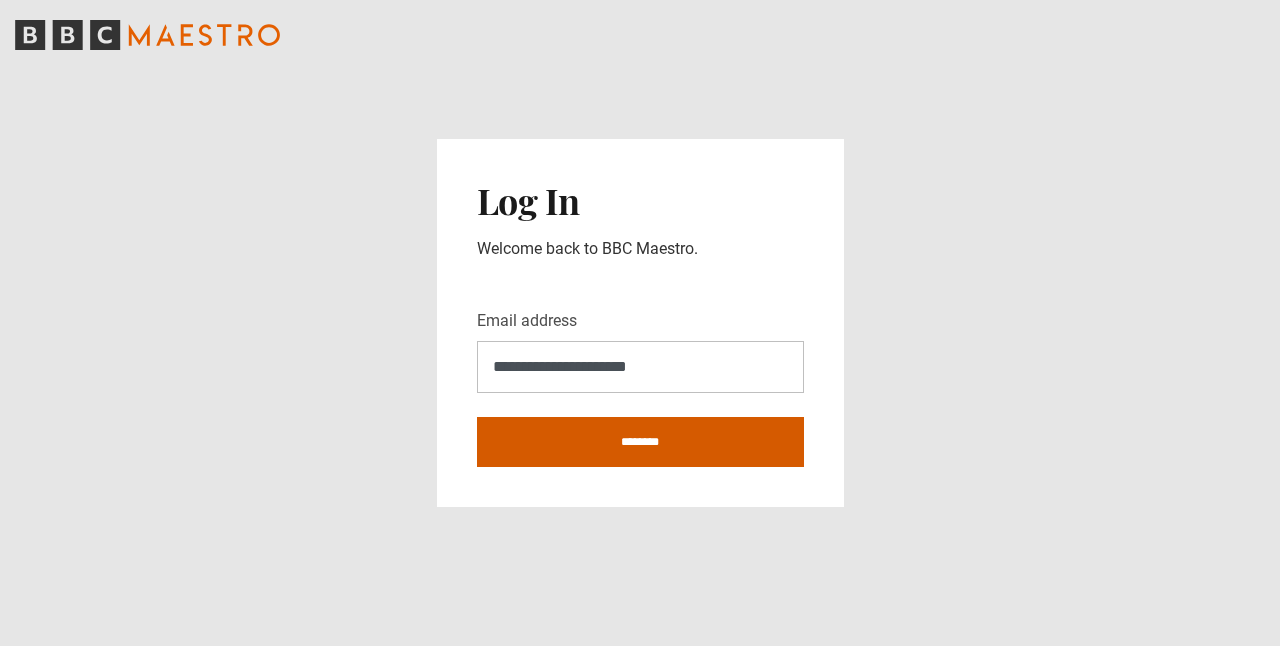 click on "********" at bounding box center (640, 442) 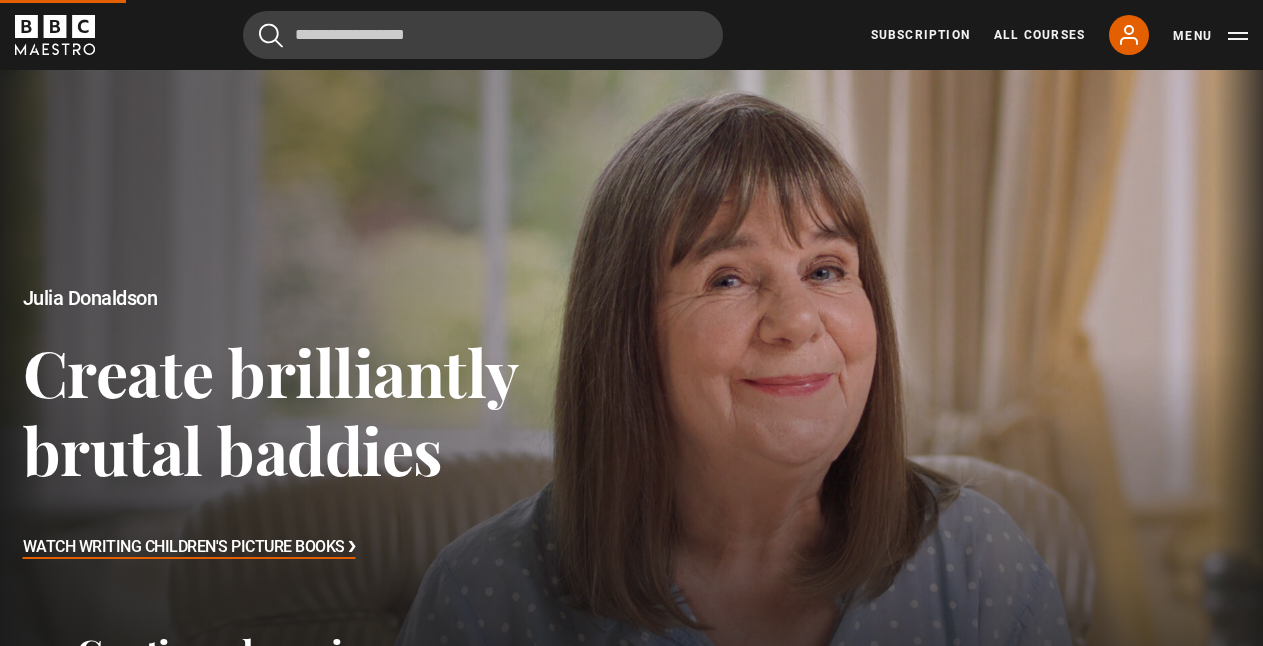 scroll, scrollTop: 0, scrollLeft: 0, axis: both 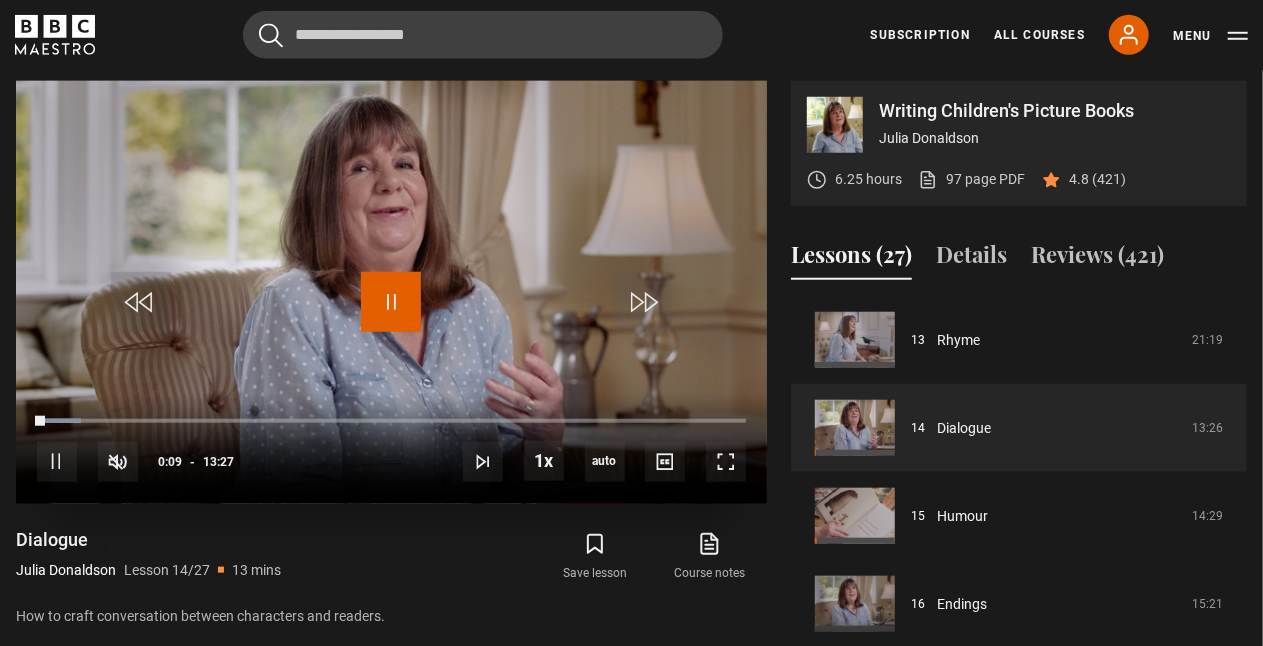 click at bounding box center [391, 302] 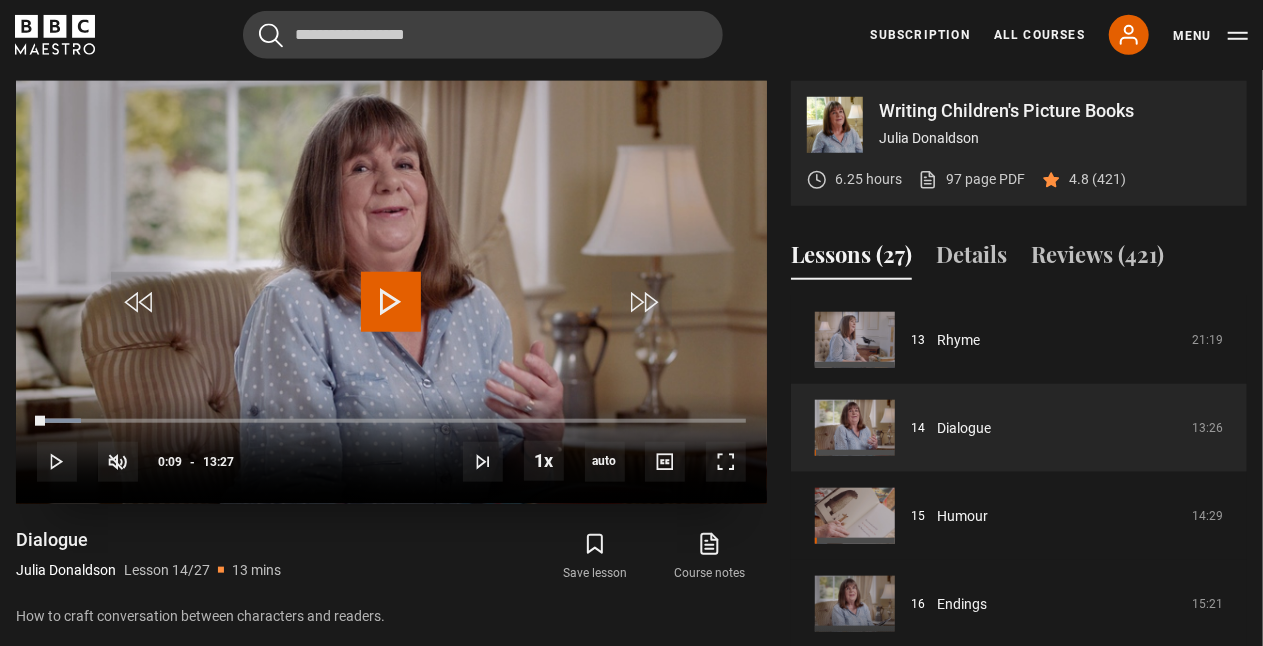 click at bounding box center (391, 302) 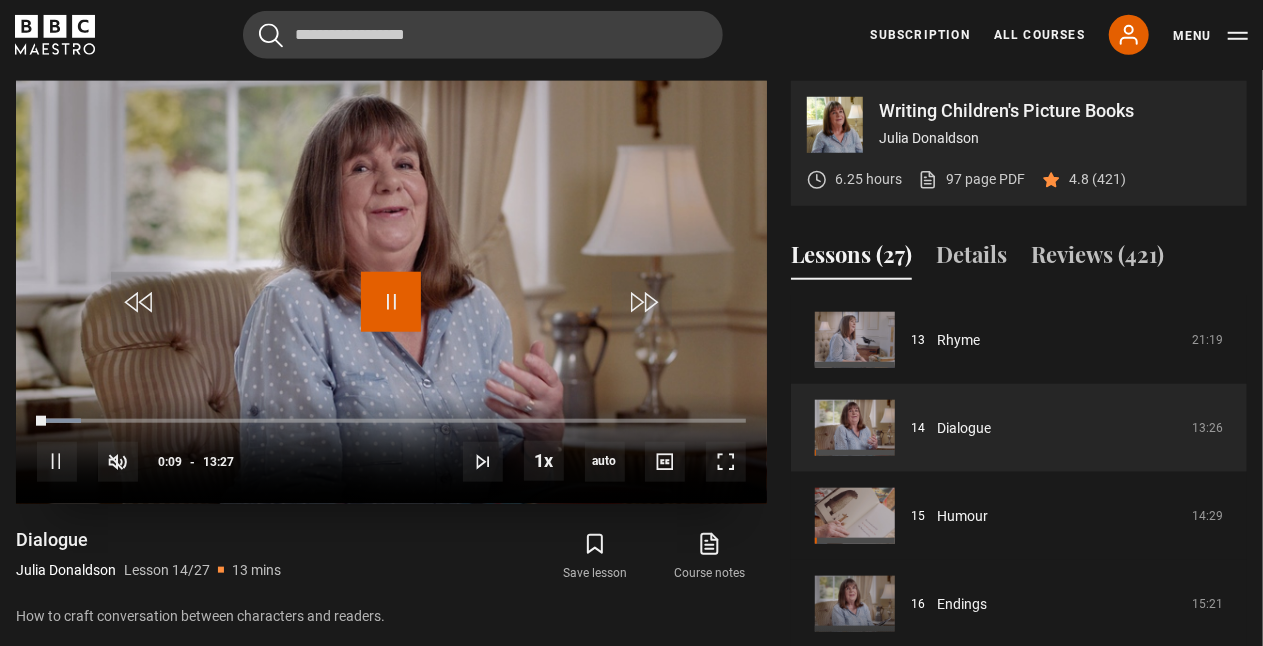 click at bounding box center [391, 302] 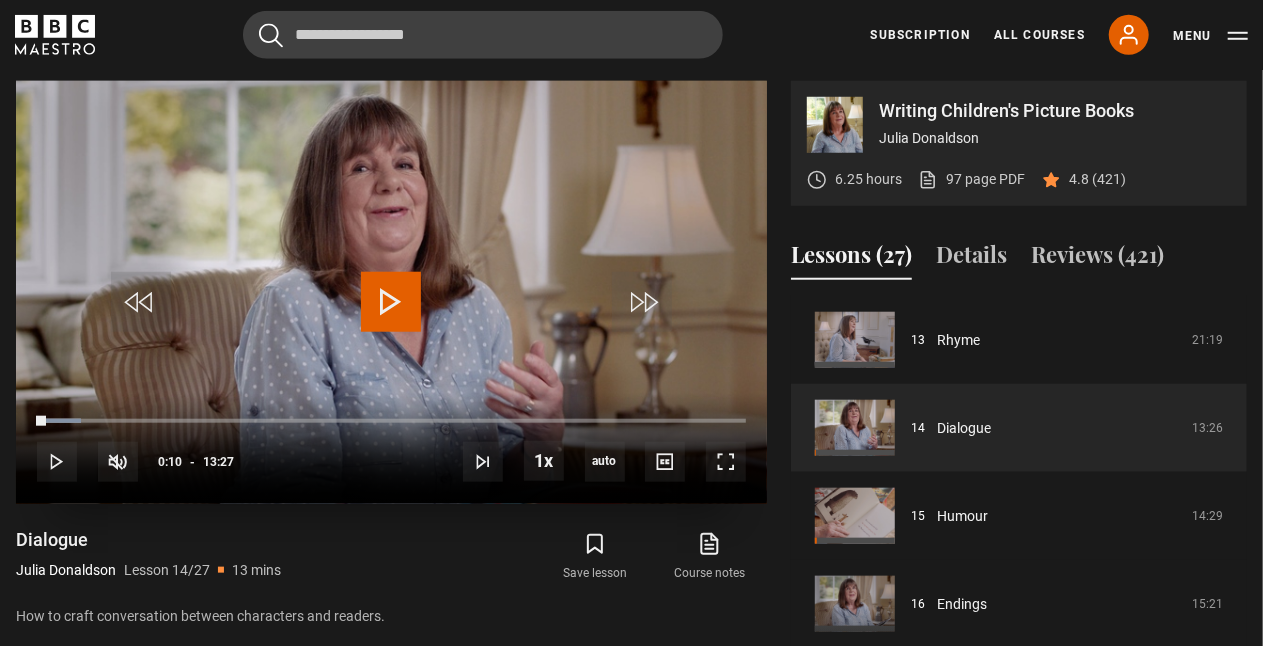 click at bounding box center [391, 302] 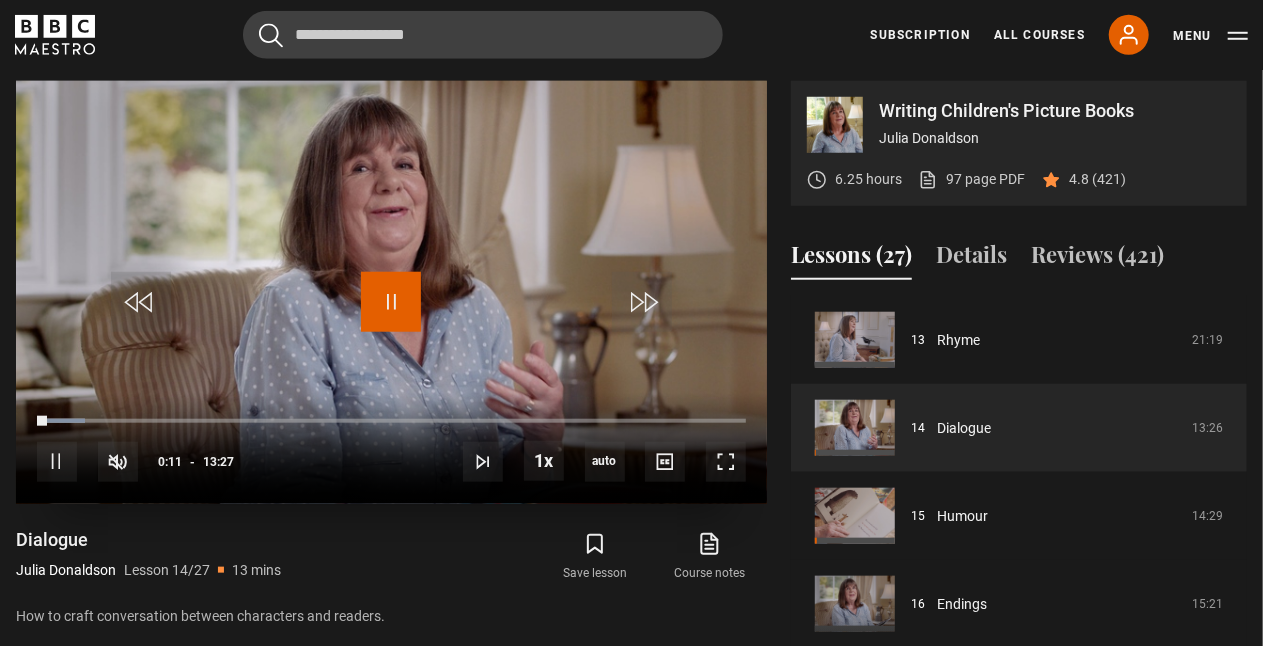 click at bounding box center [391, 302] 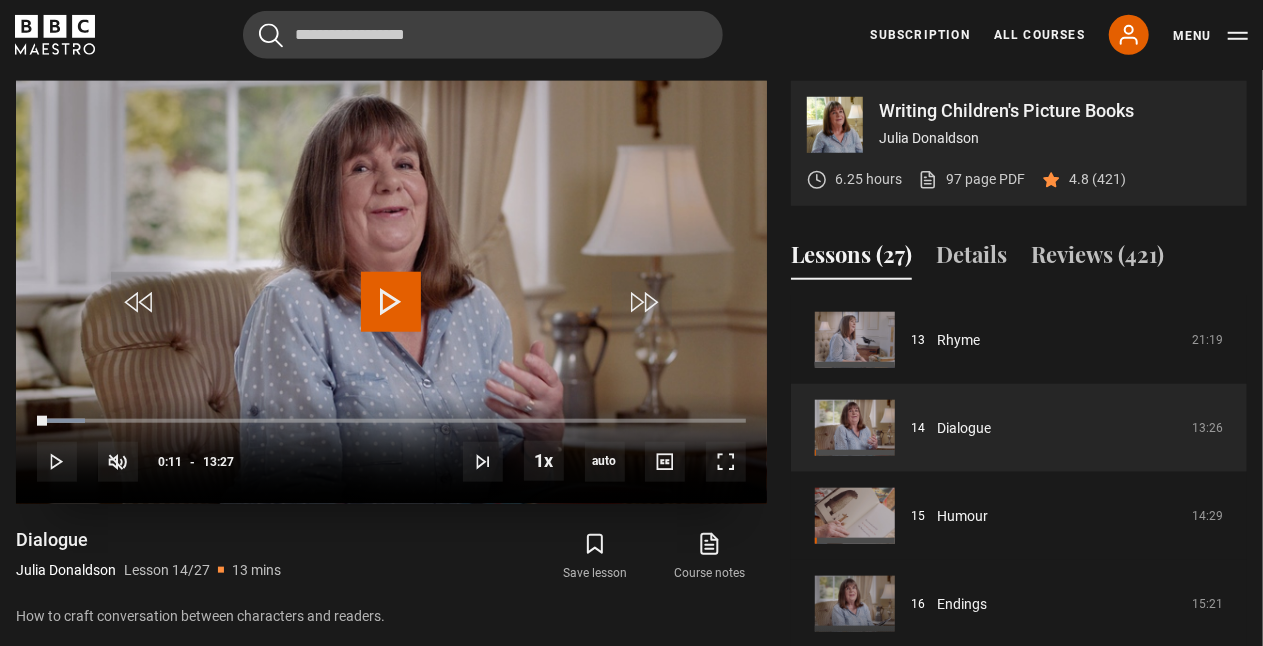 click at bounding box center (391, 302) 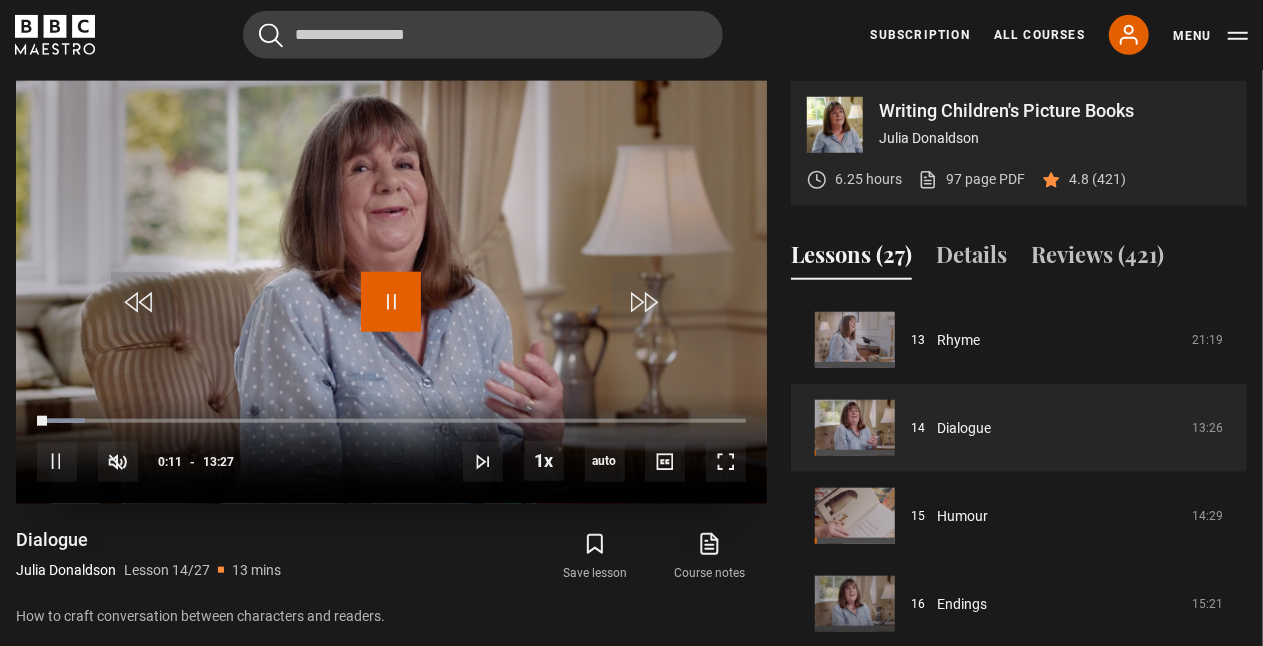 click at bounding box center [391, 302] 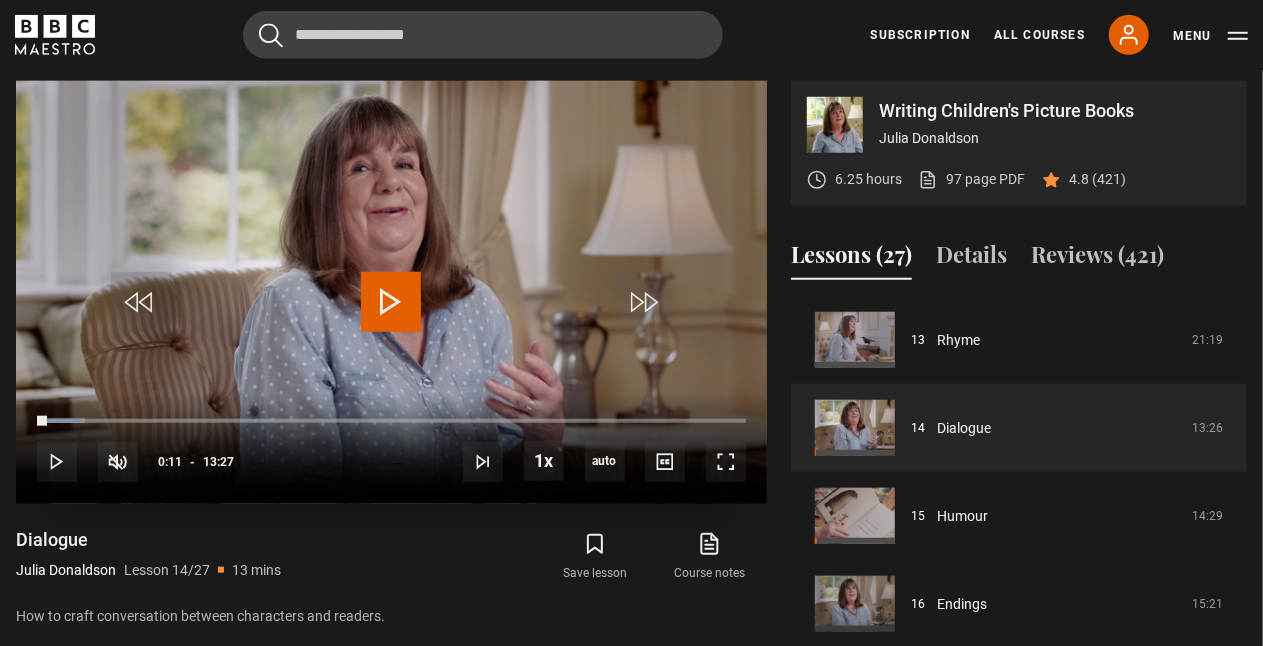 click at bounding box center (391, 302) 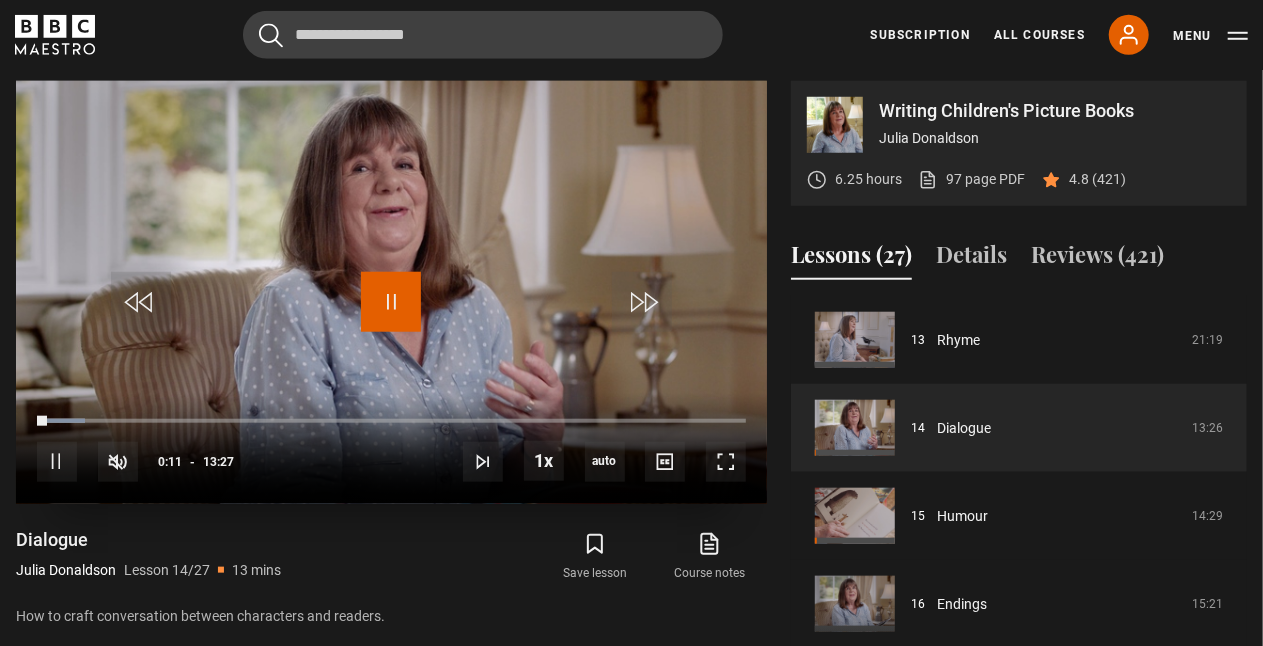 click at bounding box center [391, 302] 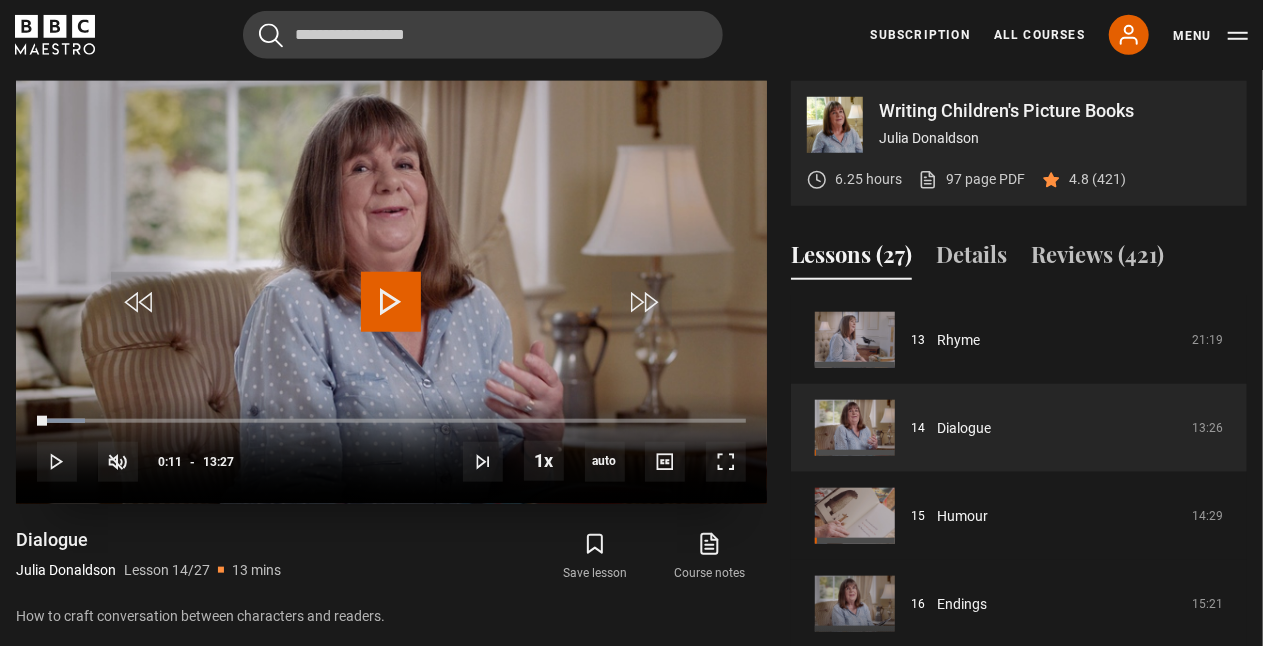click at bounding box center [391, 302] 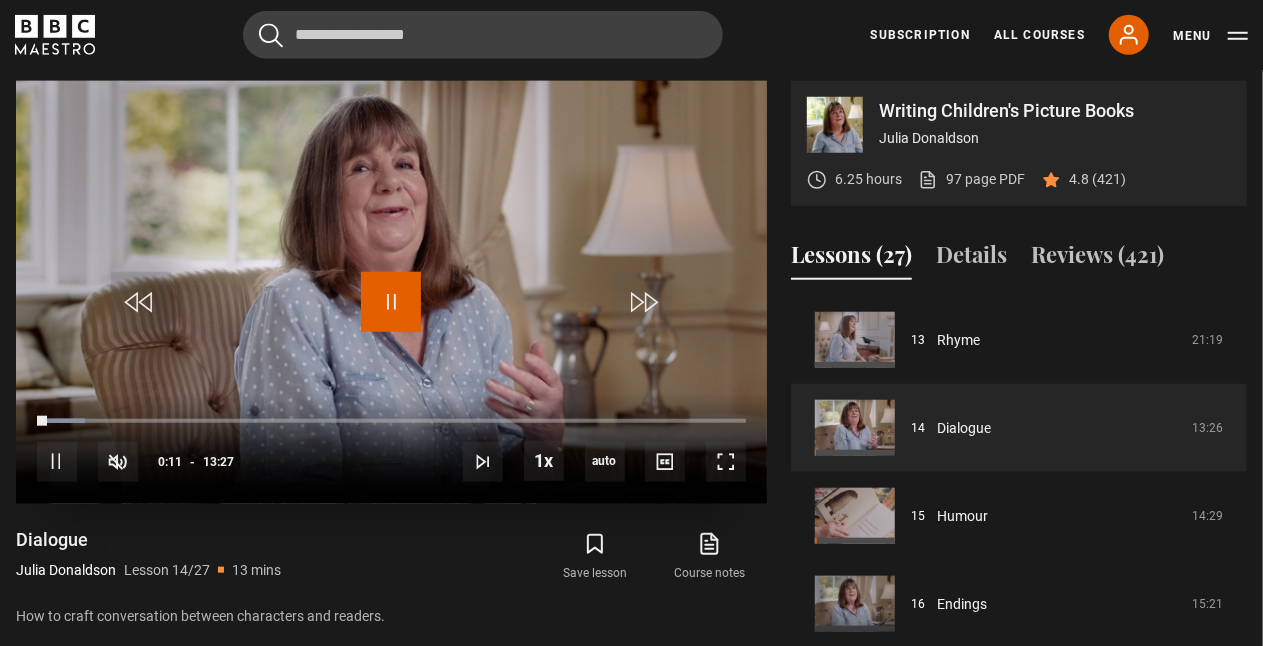 click at bounding box center (391, 302) 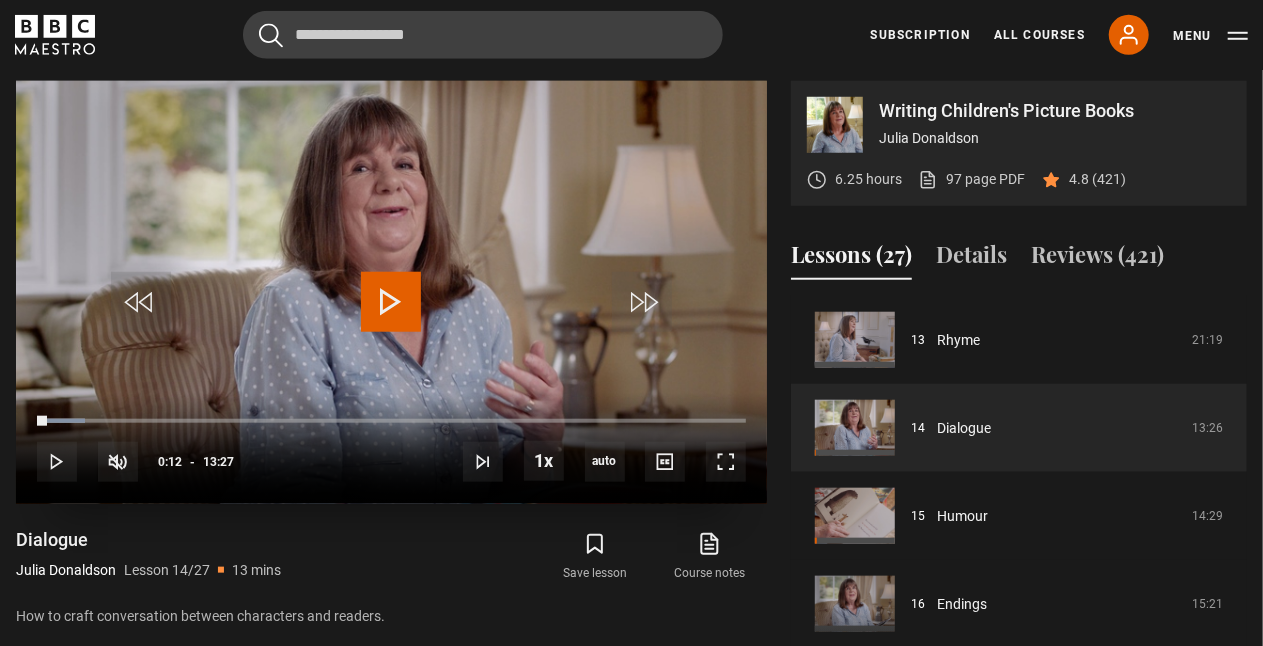 click at bounding box center [391, 302] 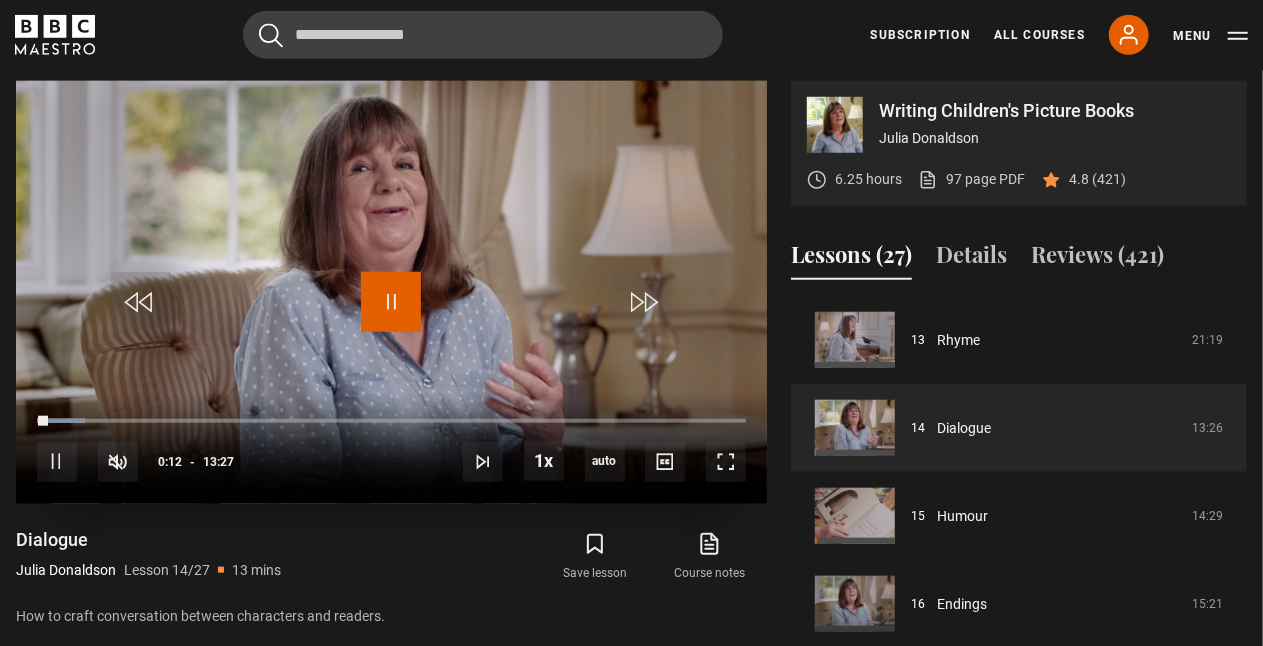 click at bounding box center (391, 302) 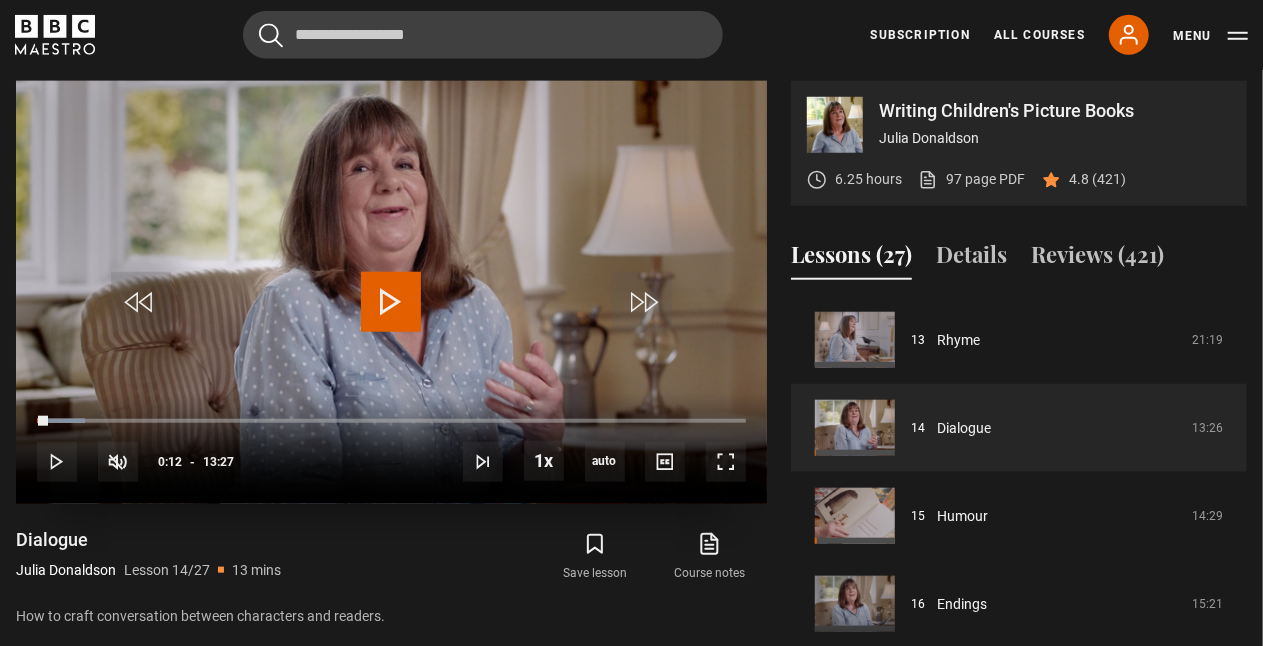 click at bounding box center [391, 302] 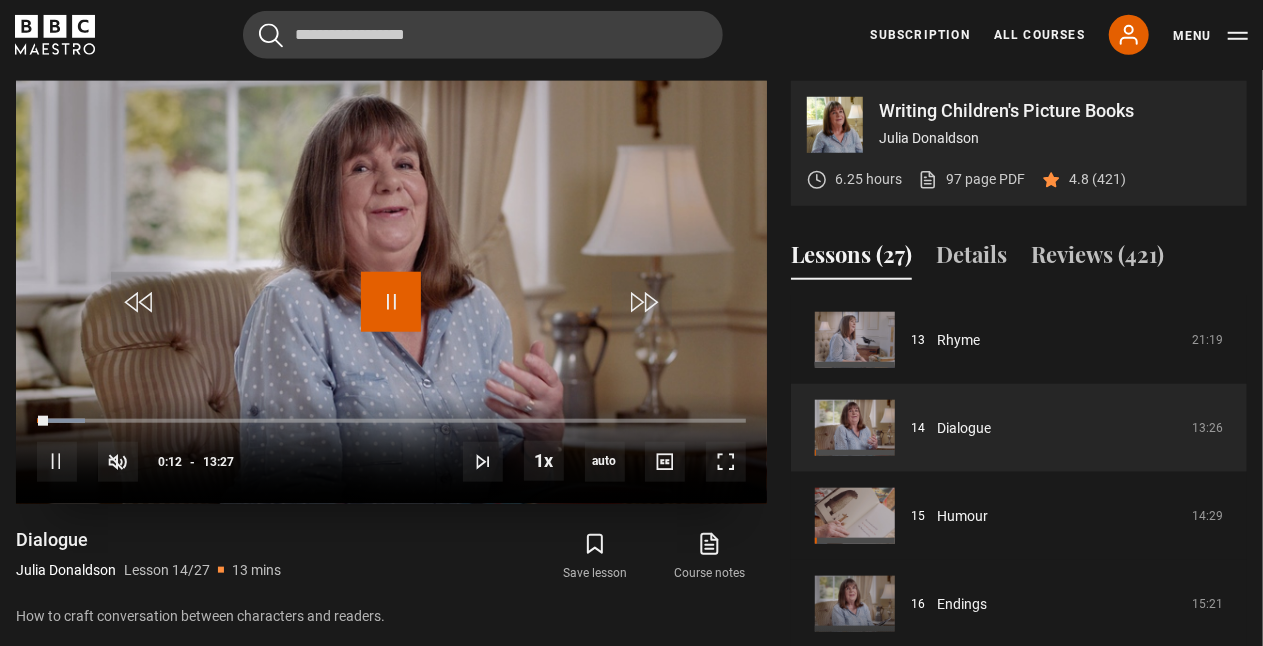click at bounding box center [391, 302] 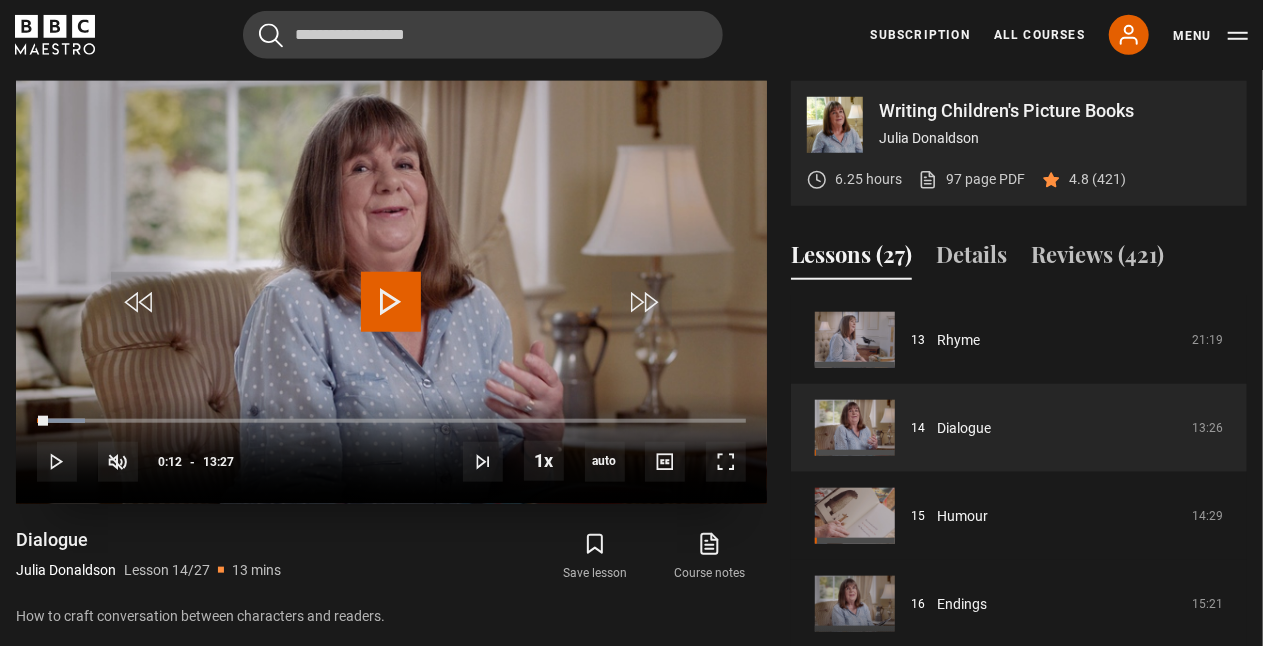 click at bounding box center [391, 302] 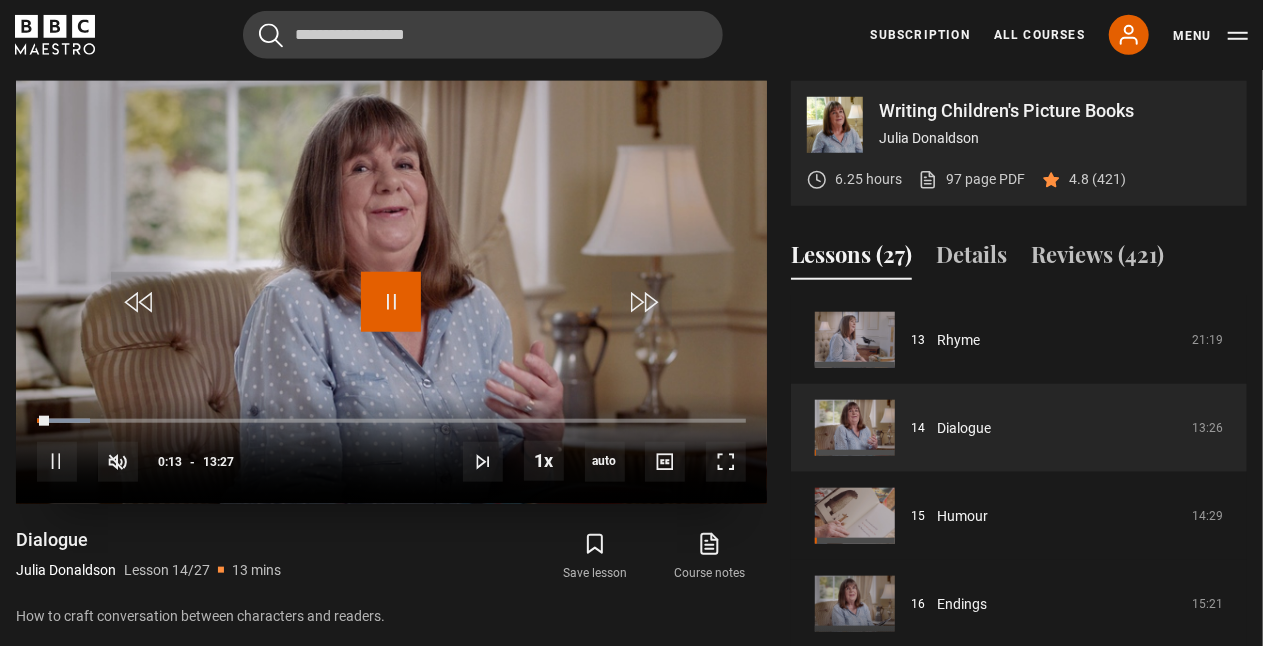 click at bounding box center [391, 302] 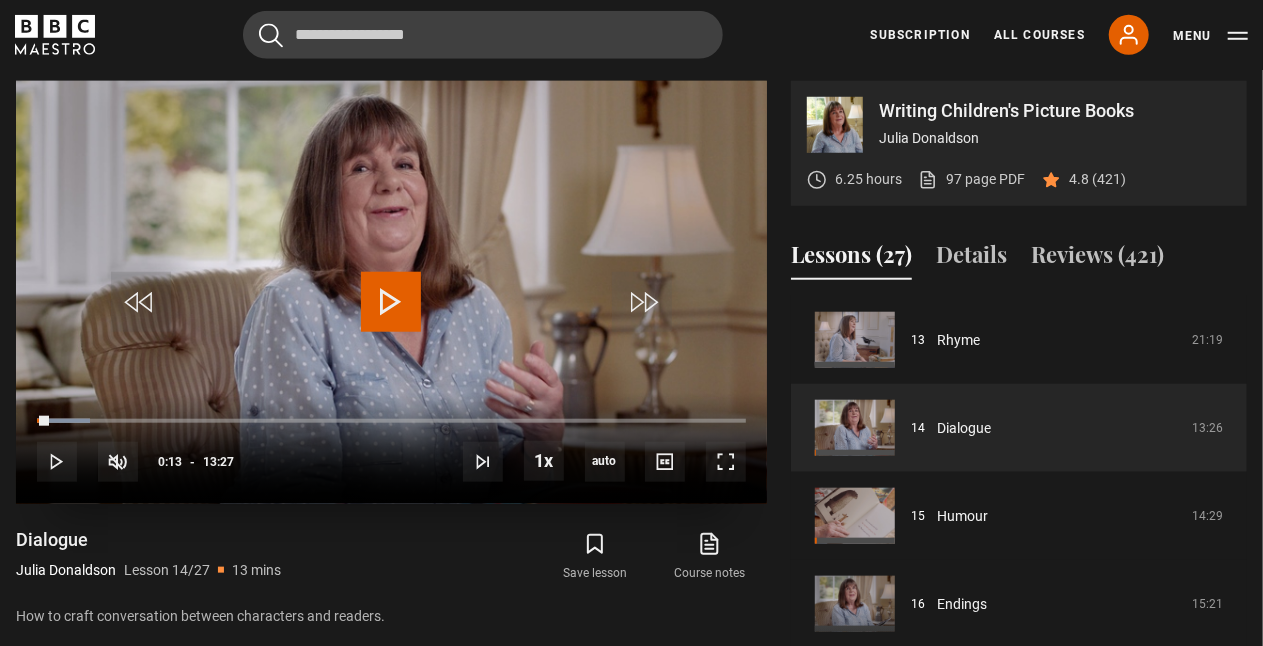 click at bounding box center (391, 302) 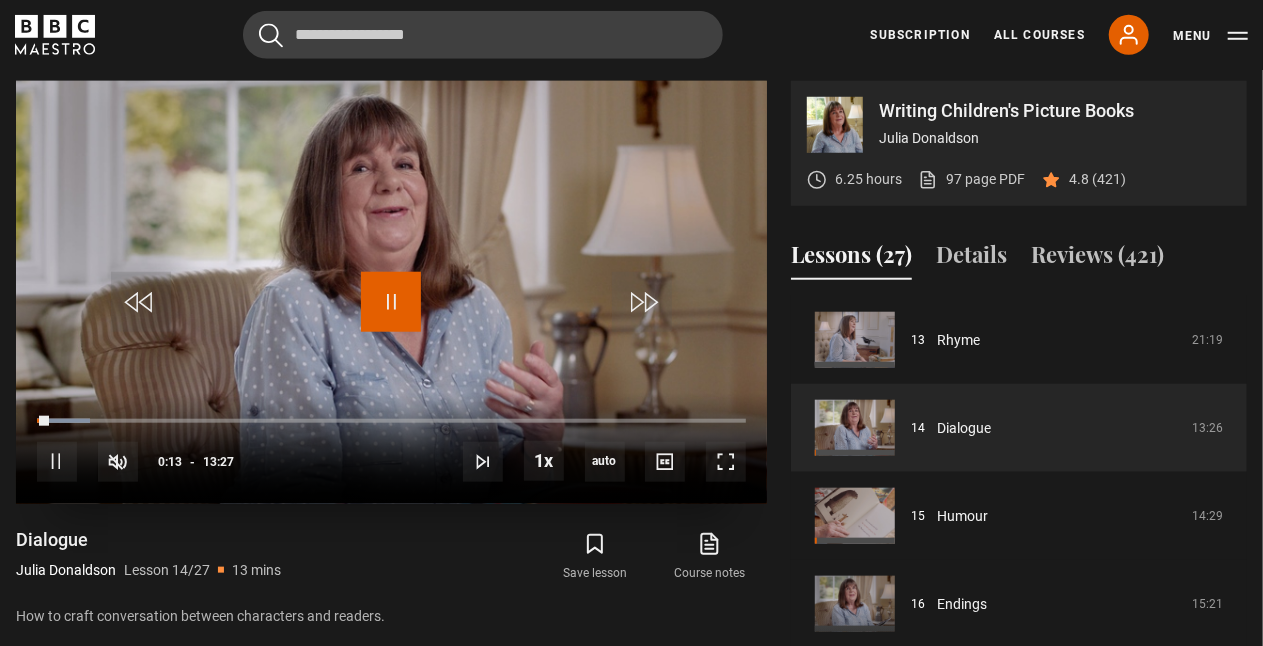 click at bounding box center [391, 302] 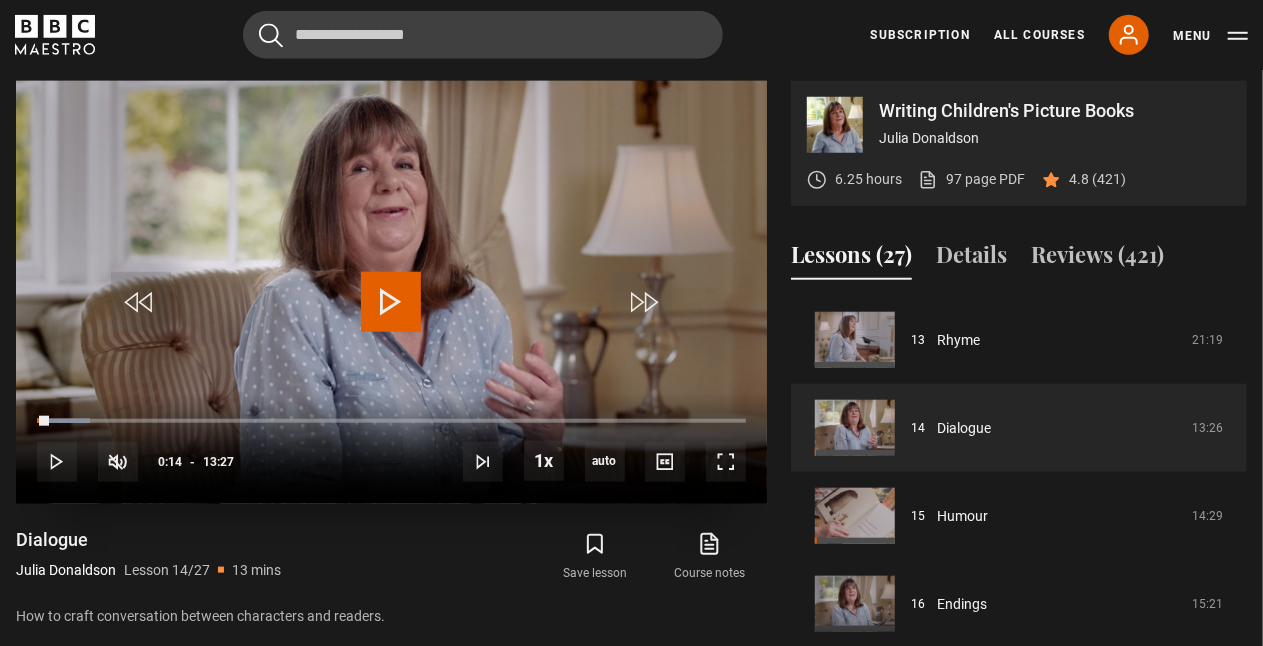 click at bounding box center (391, 302) 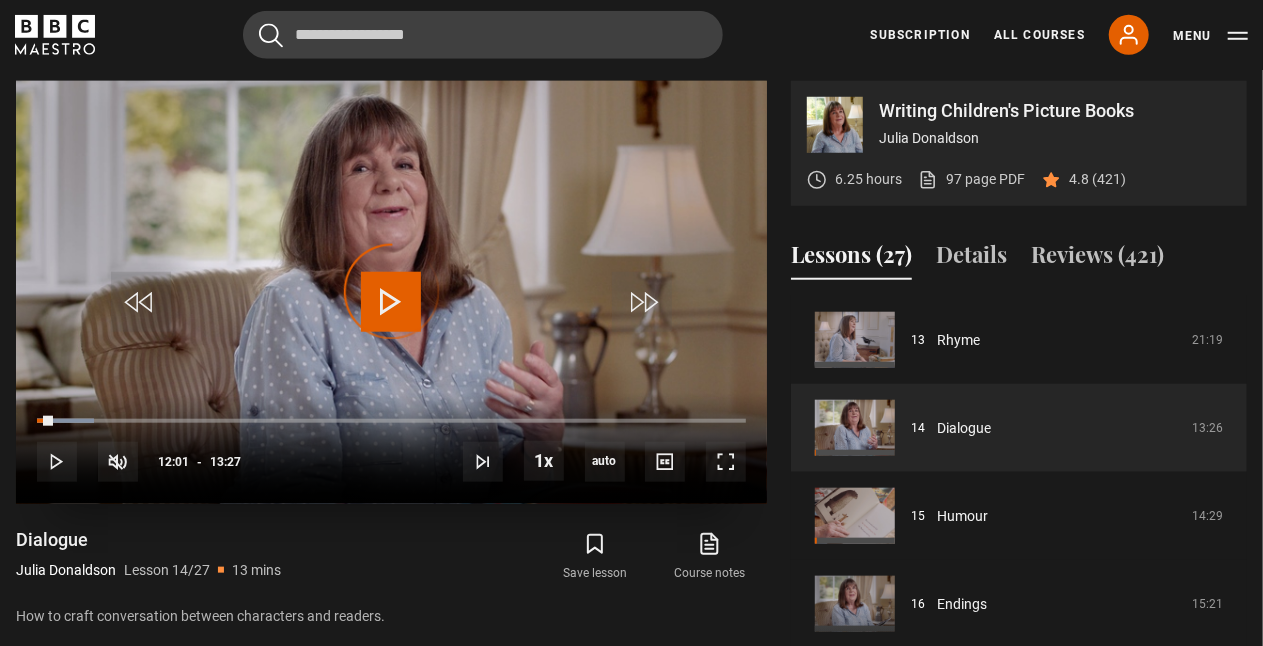drag, startPoint x: 671, startPoint y: 431, endPoint x: 718, endPoint y: 425, distance: 47.38143 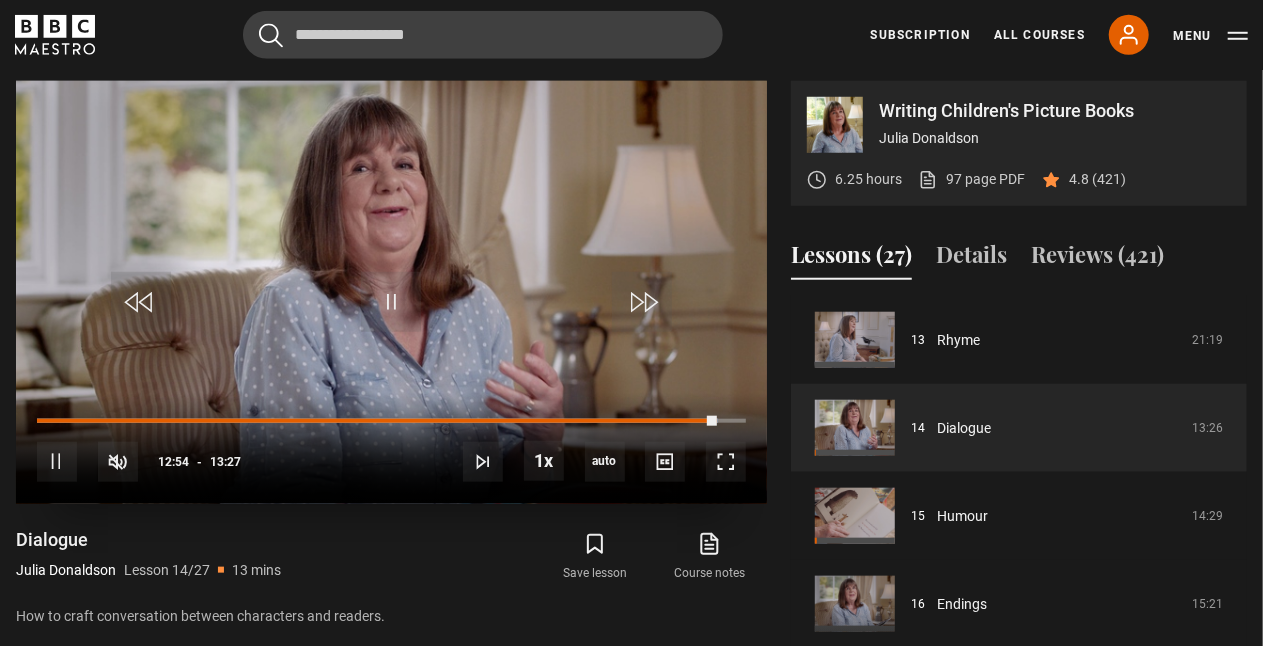 drag, startPoint x: 734, startPoint y: 427, endPoint x: 760, endPoint y: 427, distance: 26 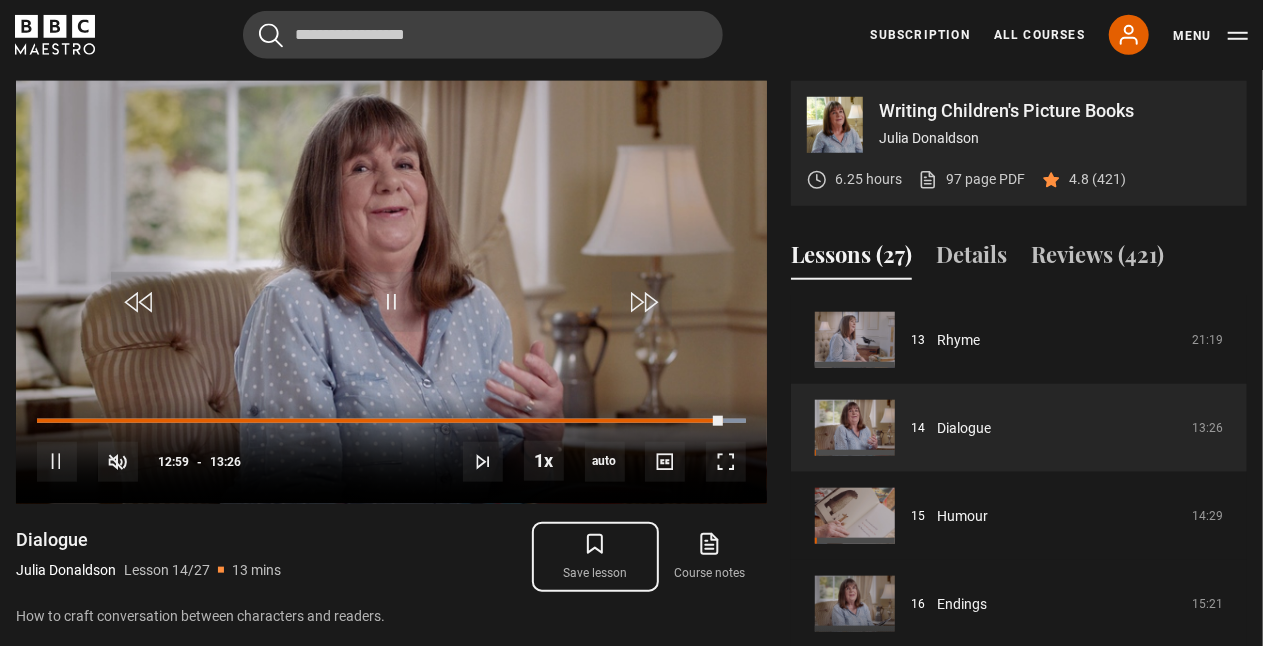 click 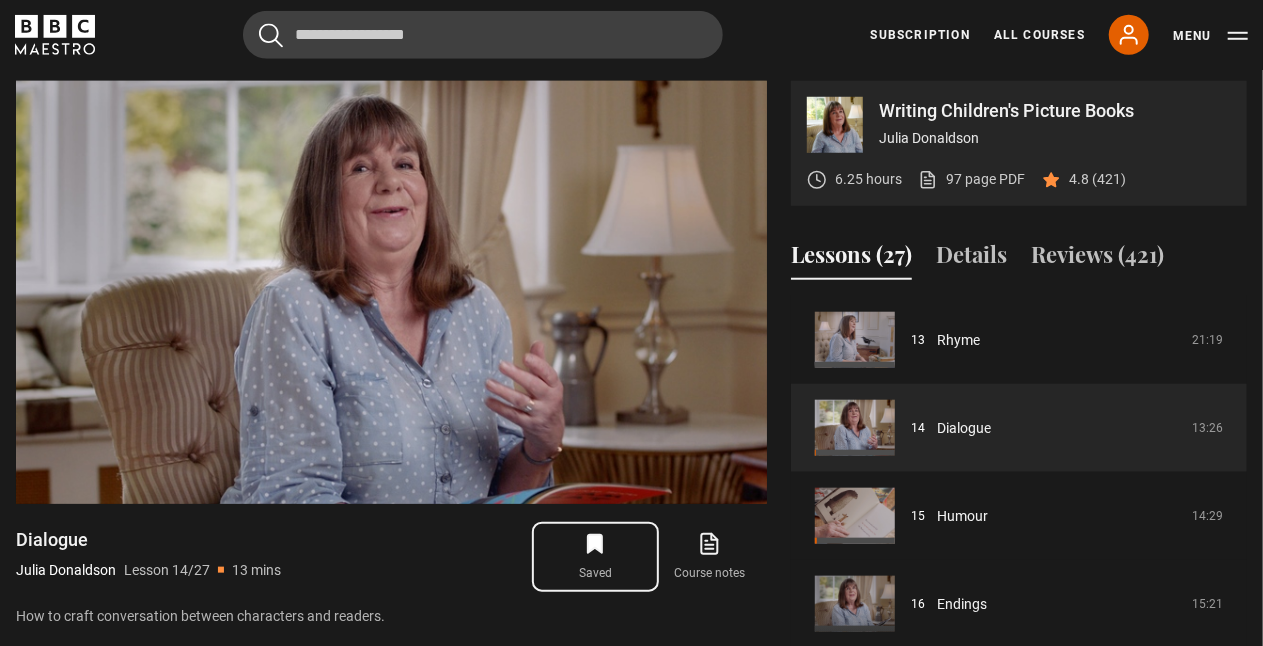 click 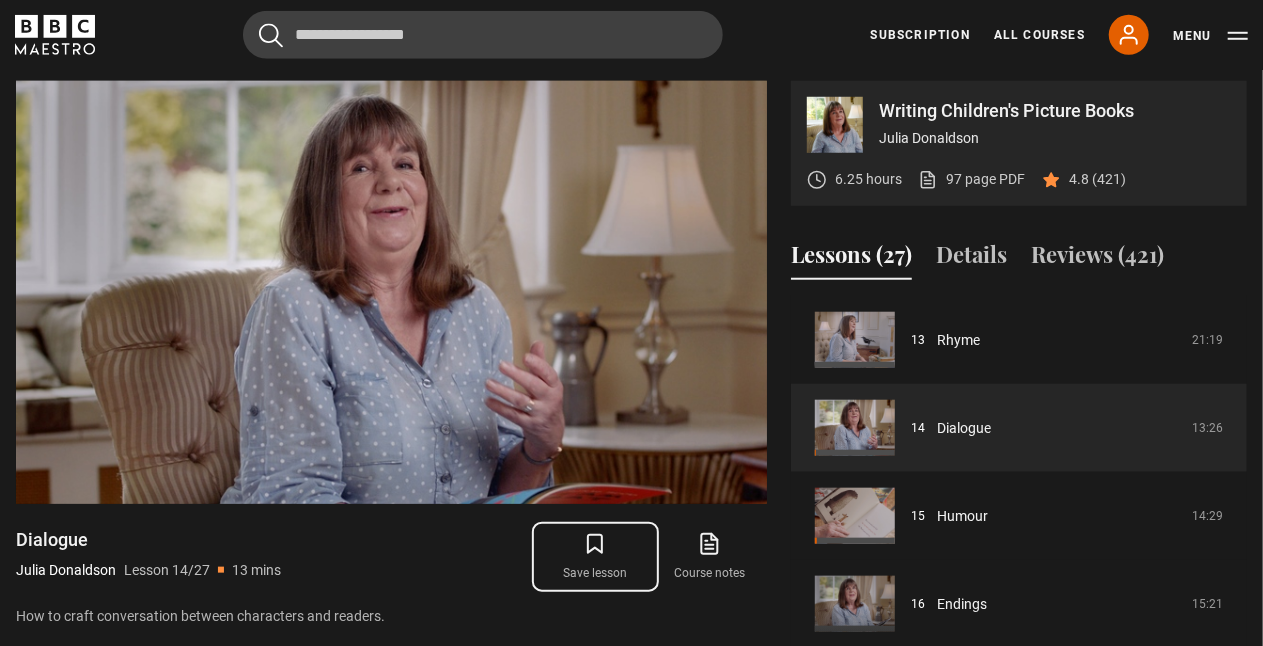 click 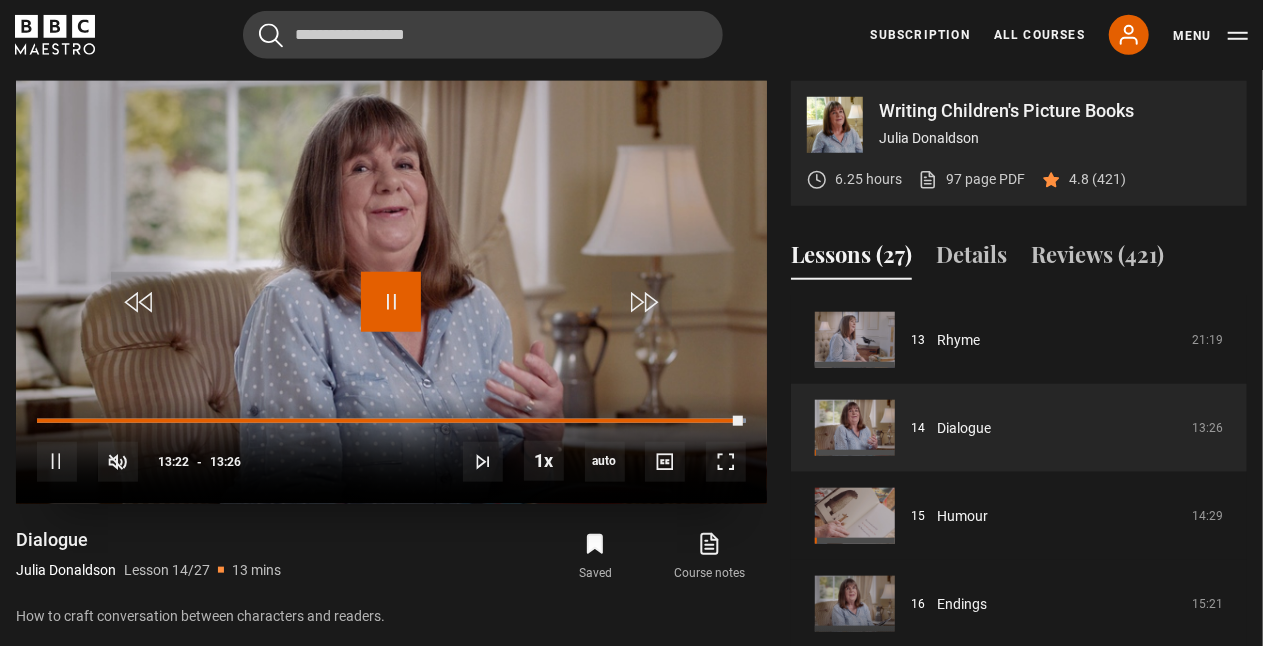 click at bounding box center [391, 302] 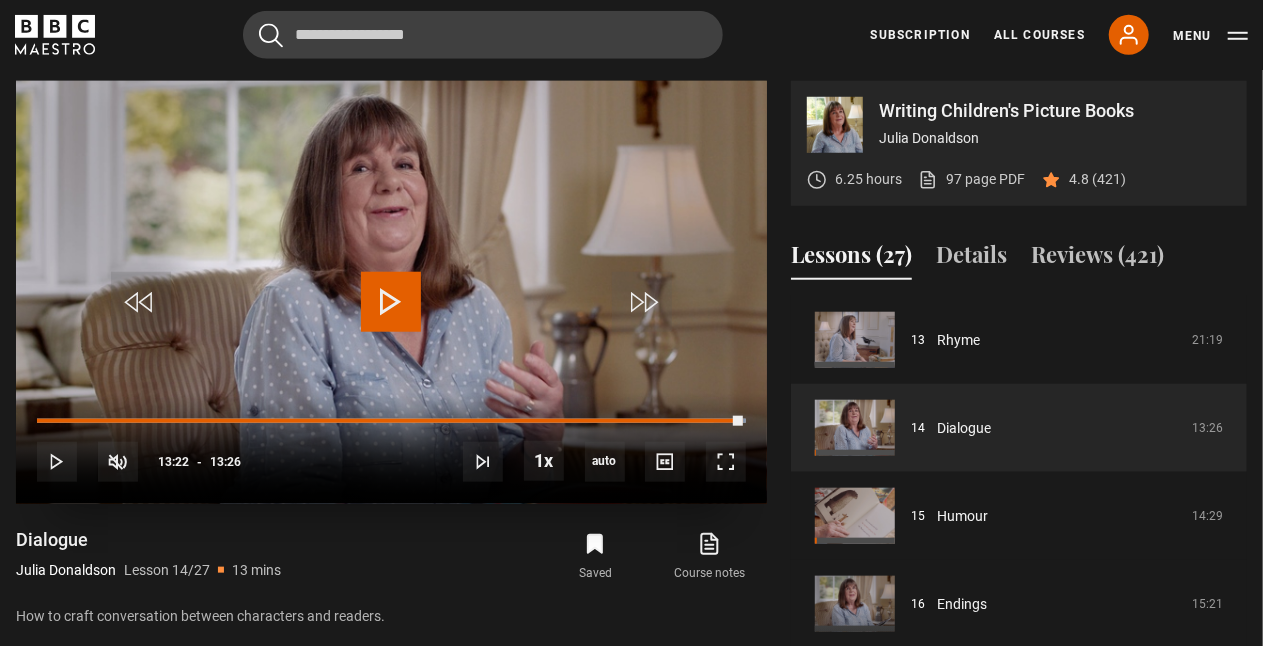click at bounding box center [391, 302] 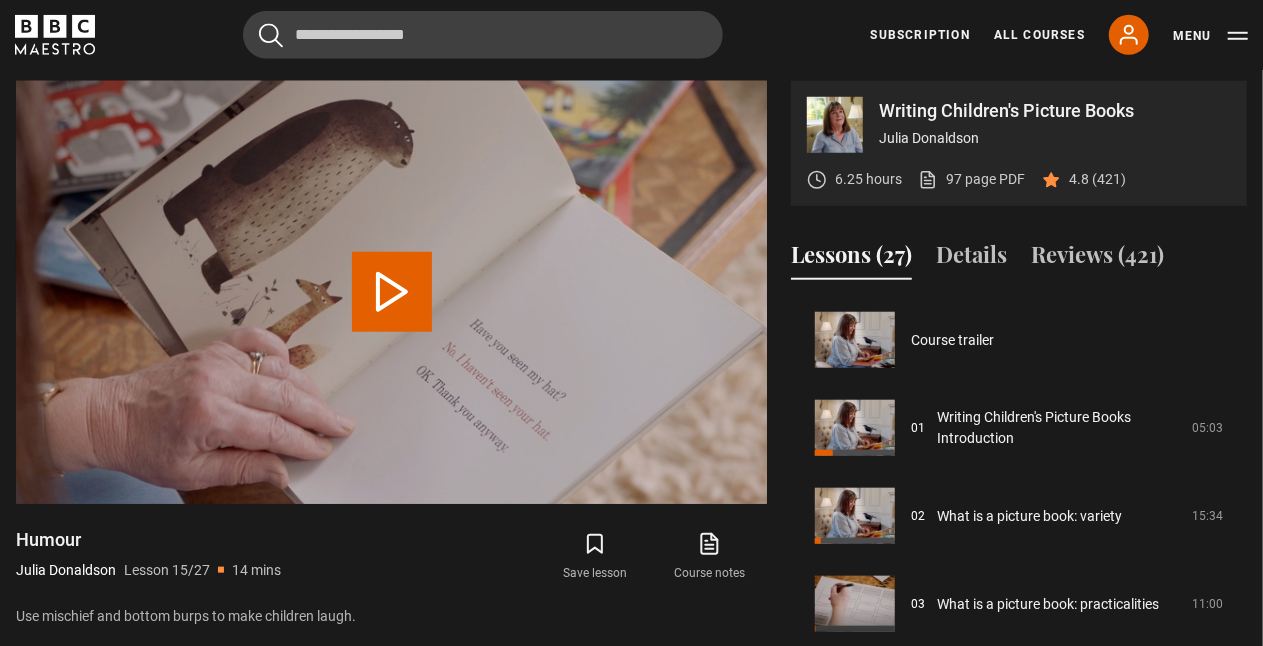 scroll, scrollTop: 1232, scrollLeft: 0, axis: vertical 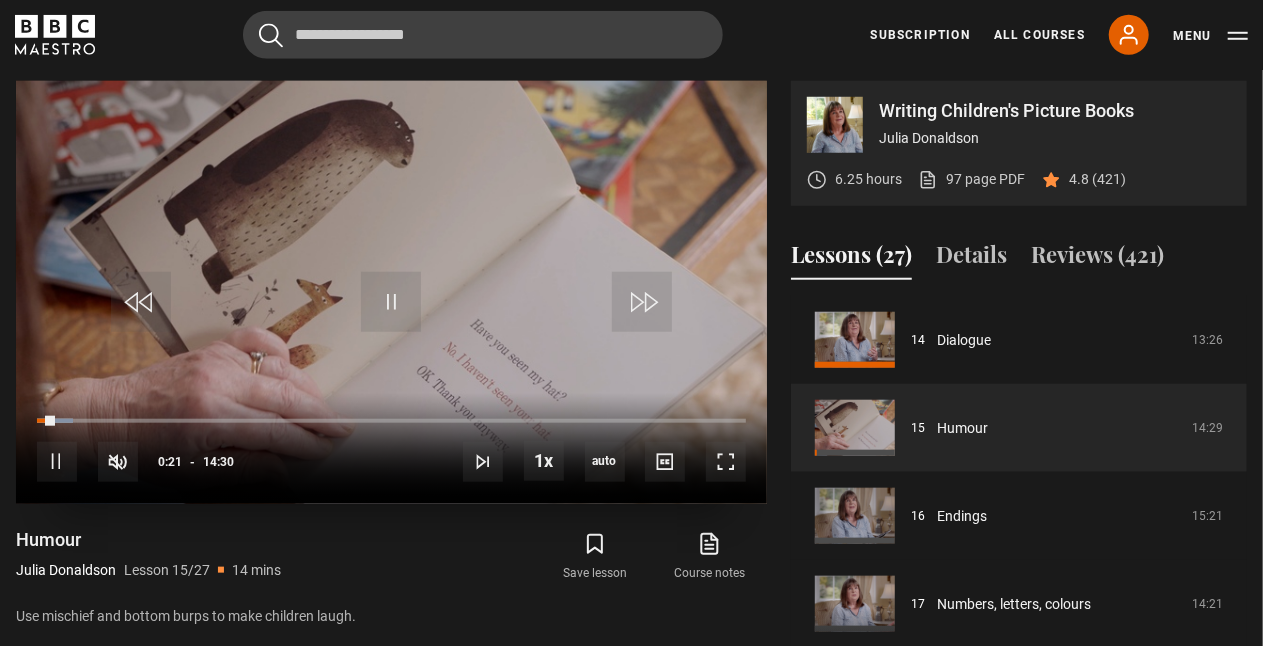 click at bounding box center (391, 292) 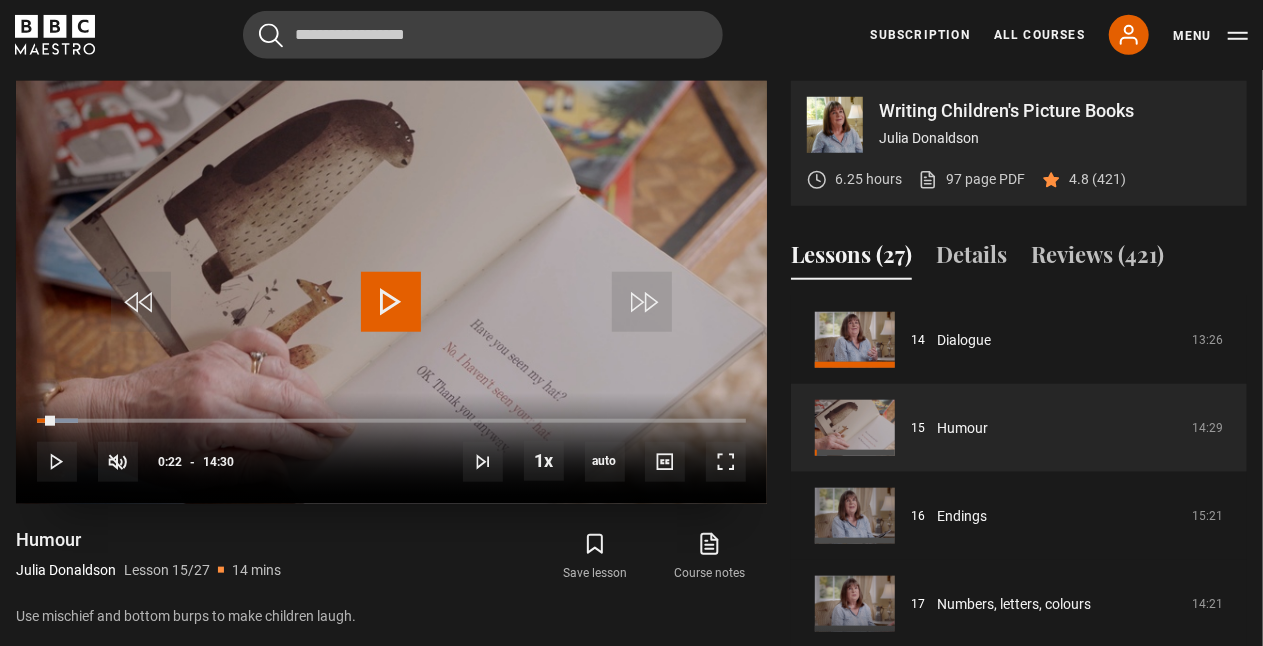 click at bounding box center (391, 292) 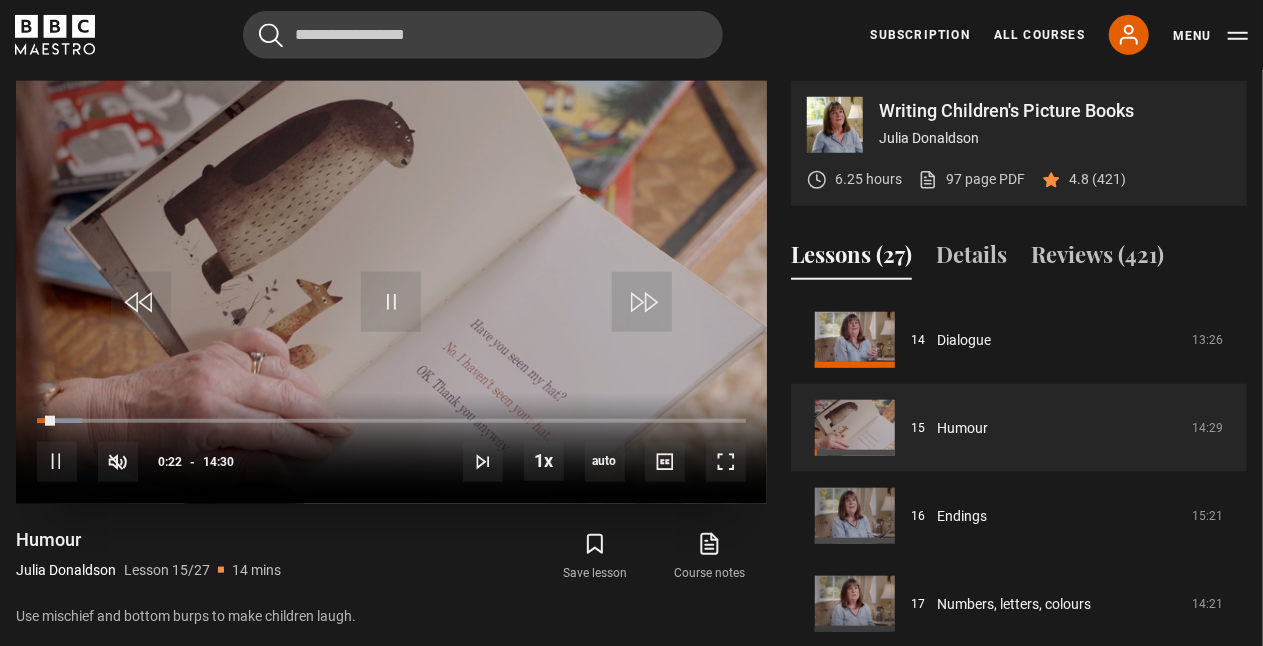 click at bounding box center (391, 292) 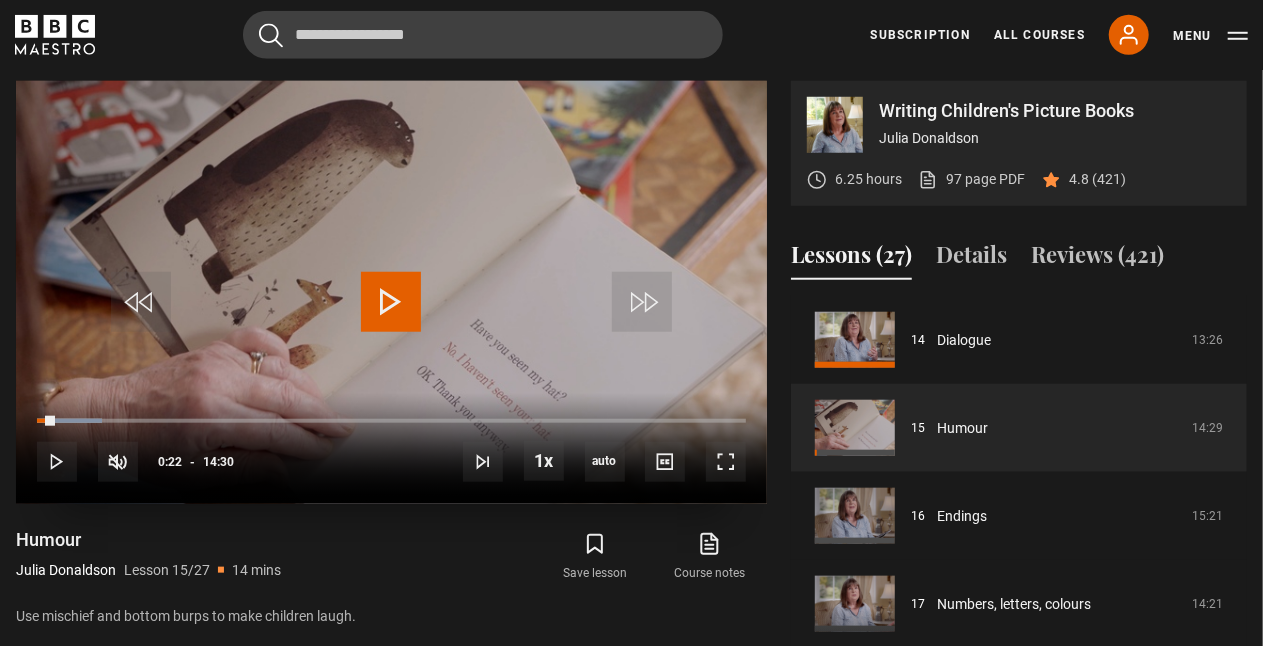 click at bounding box center [391, 302] 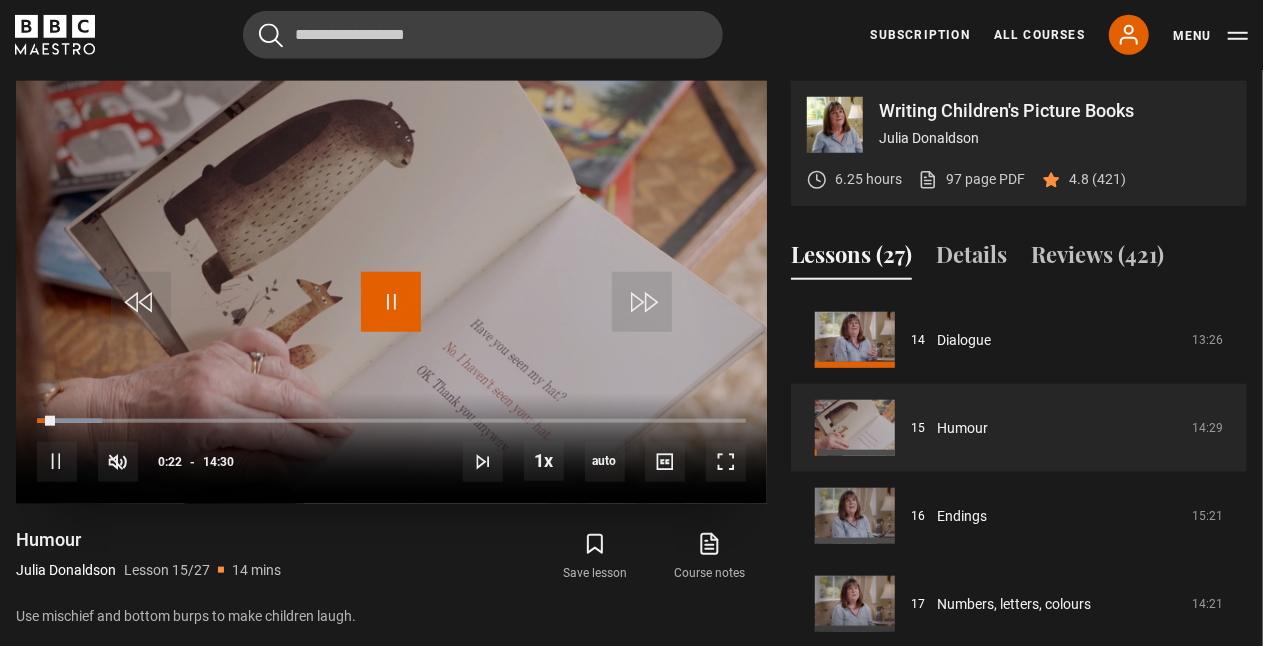 click at bounding box center (391, 302) 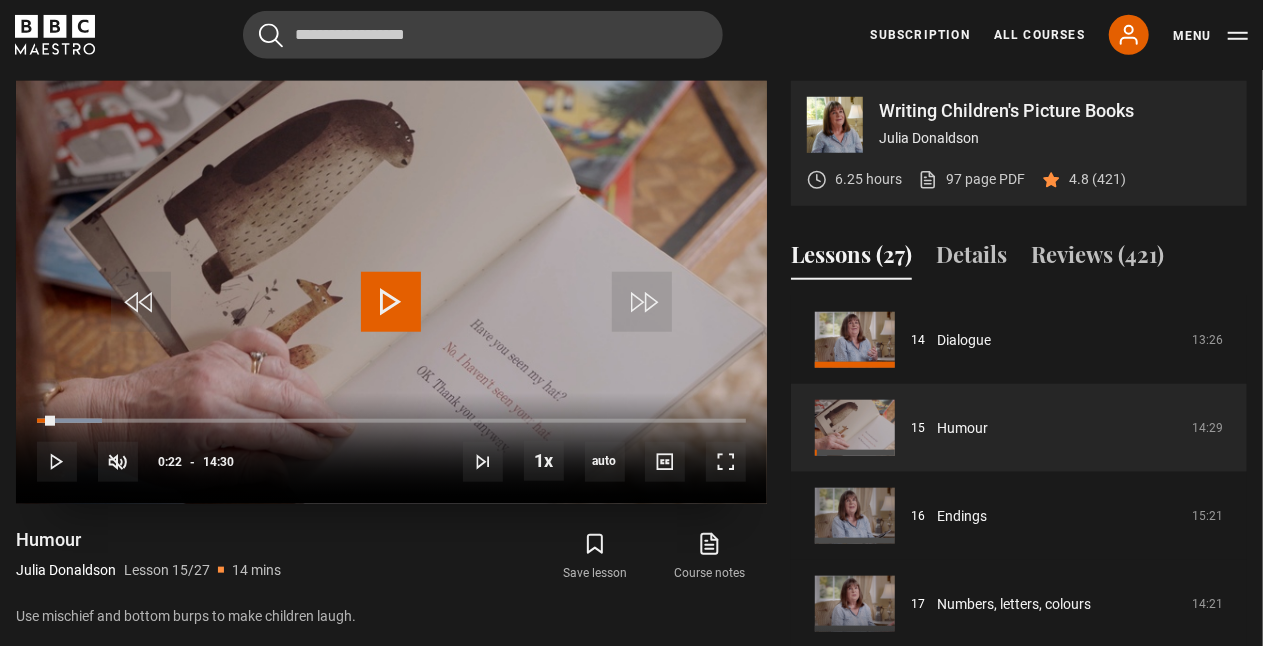 click at bounding box center [391, 302] 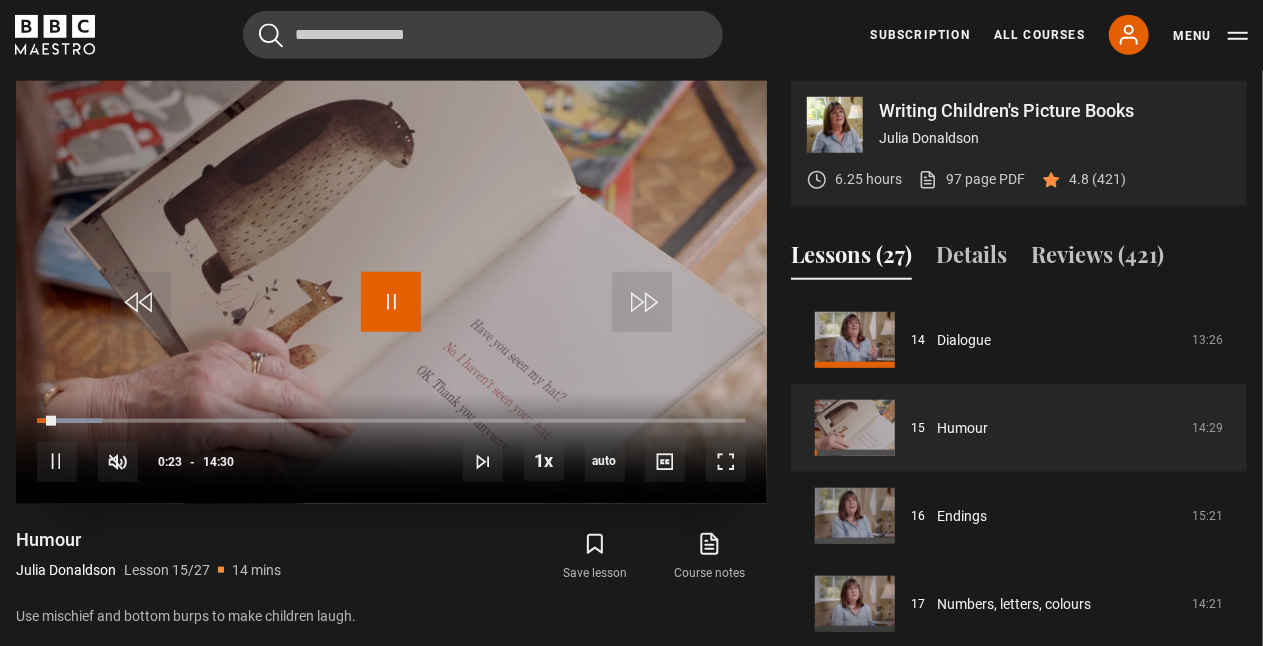 click at bounding box center [391, 302] 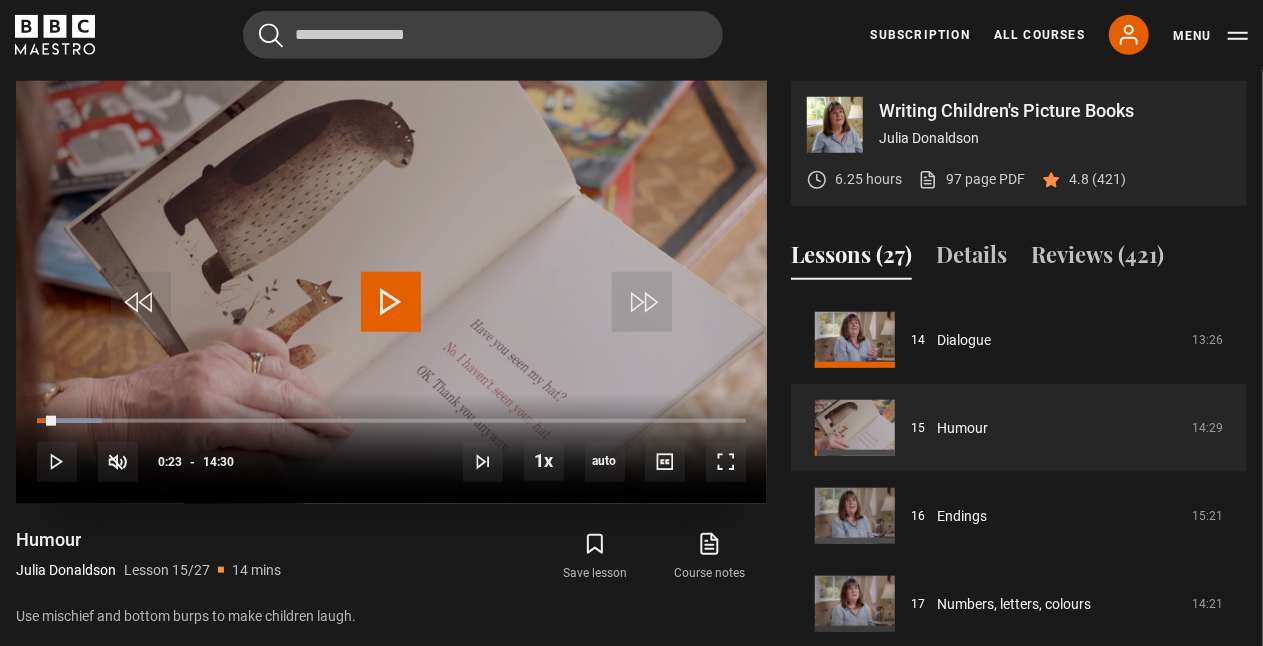 click at bounding box center [391, 302] 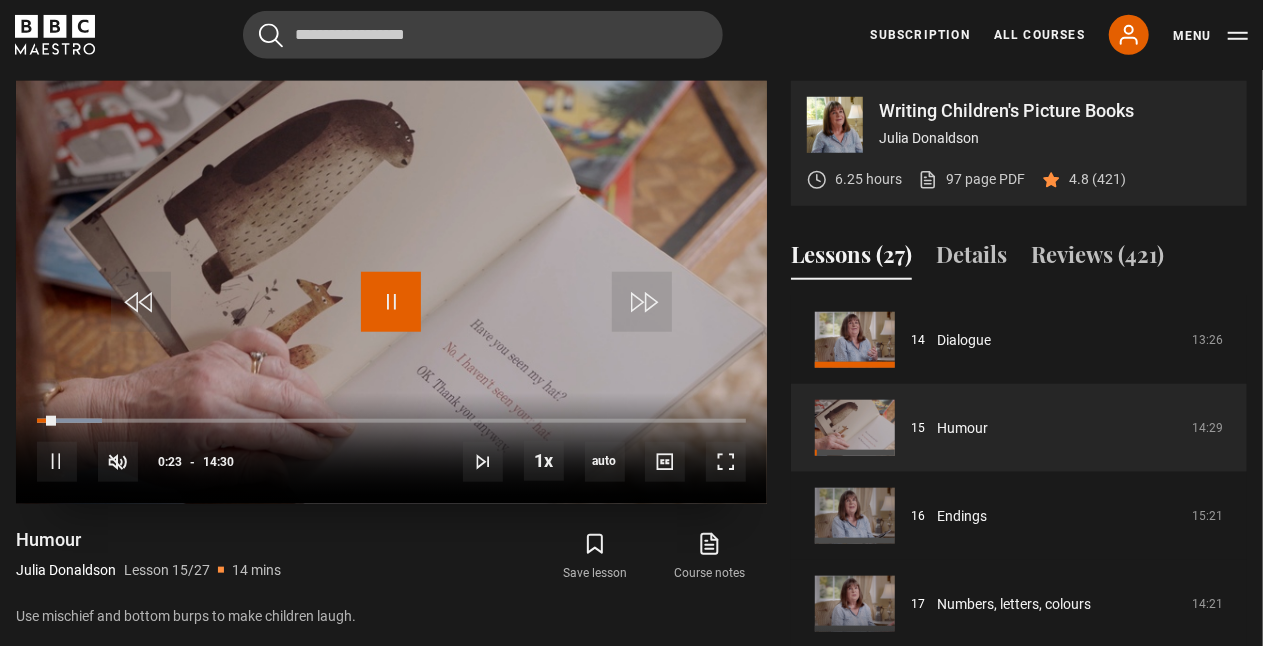 click at bounding box center (391, 302) 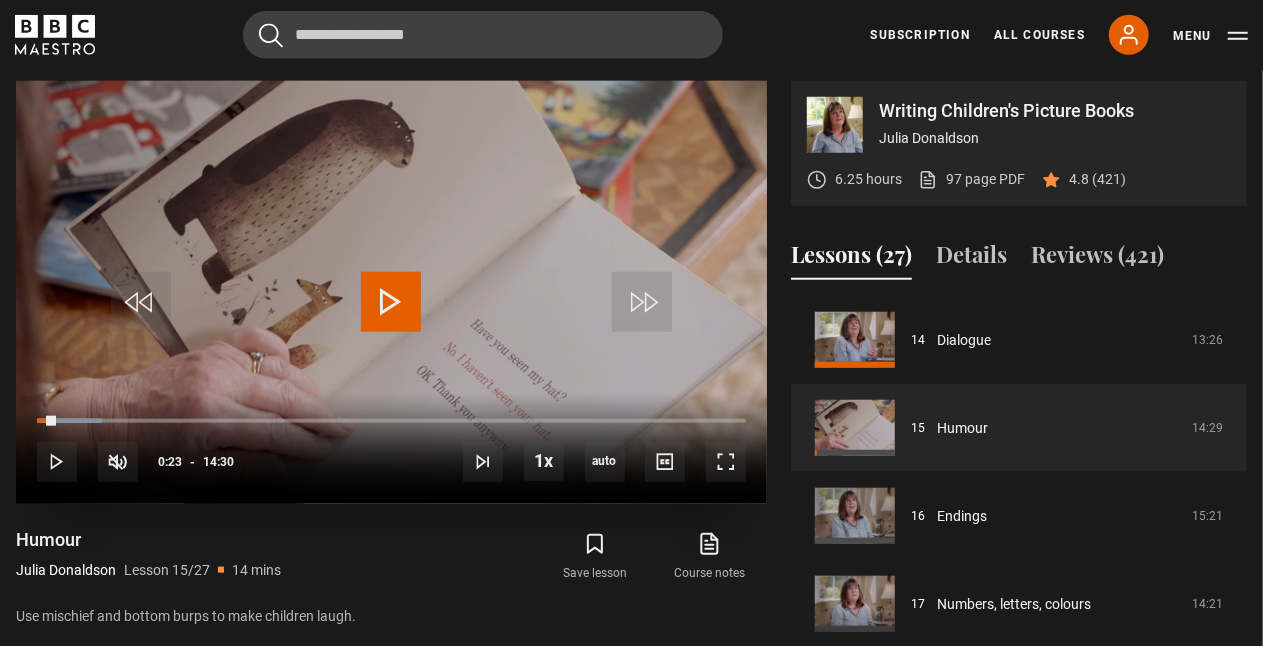 click at bounding box center [391, 302] 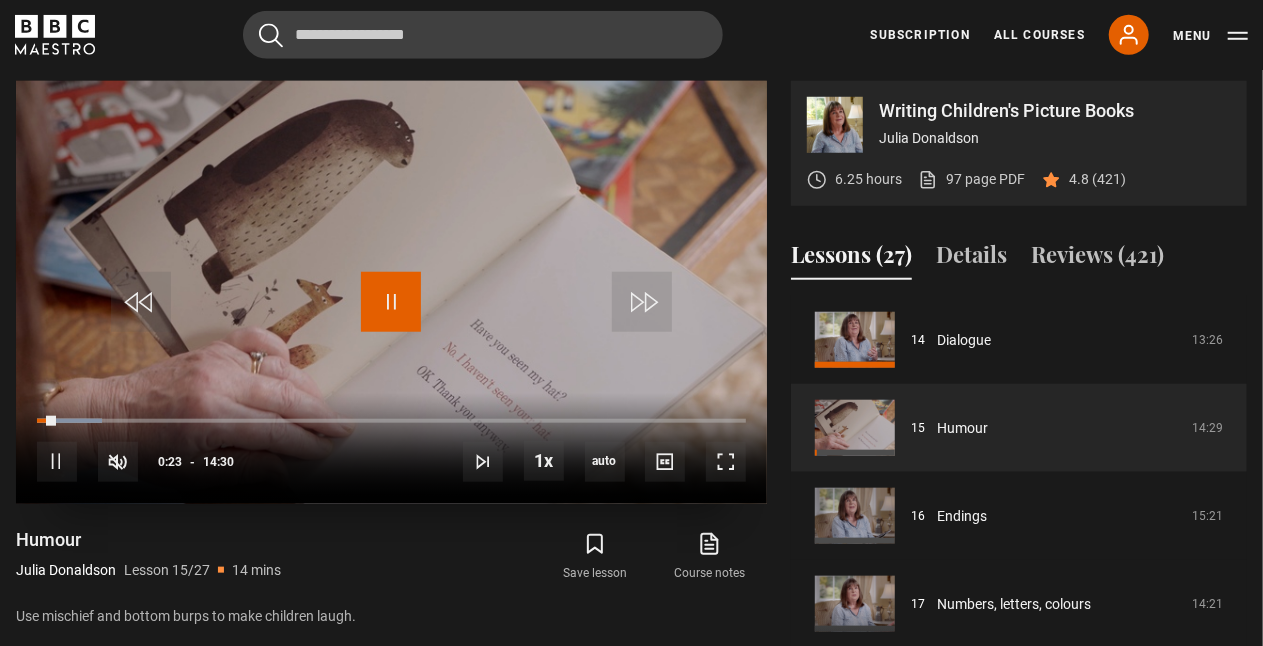 click at bounding box center [391, 302] 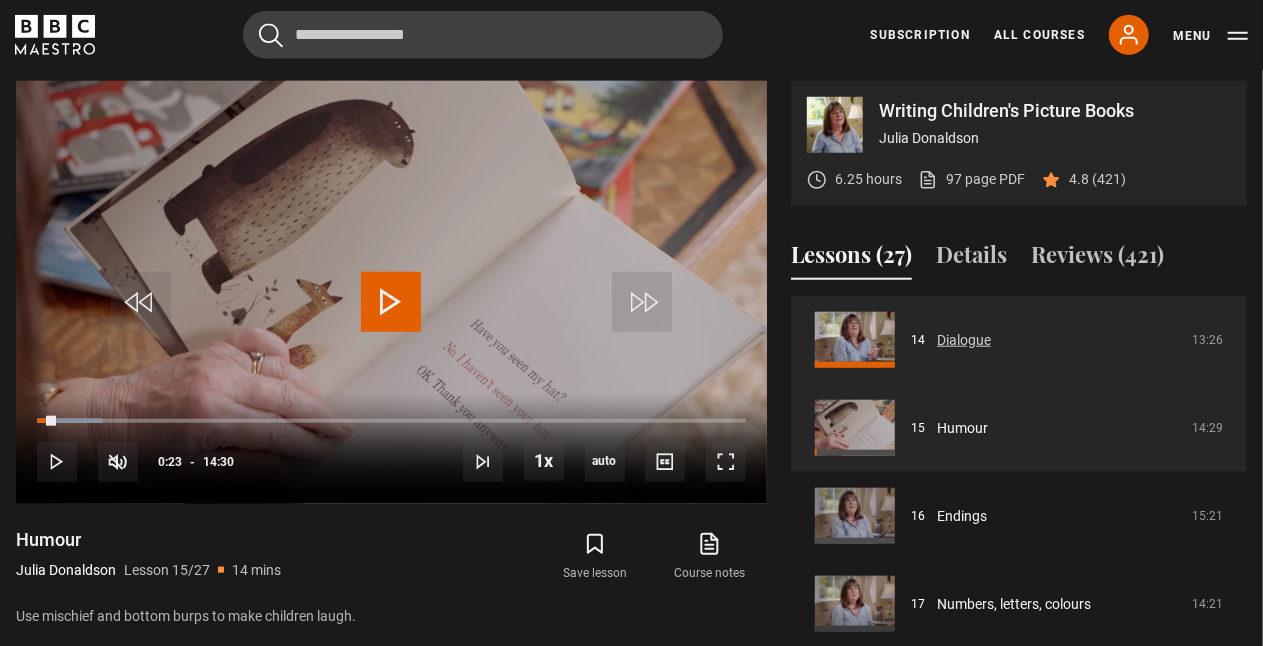 click on "Dialogue" at bounding box center (964, 340) 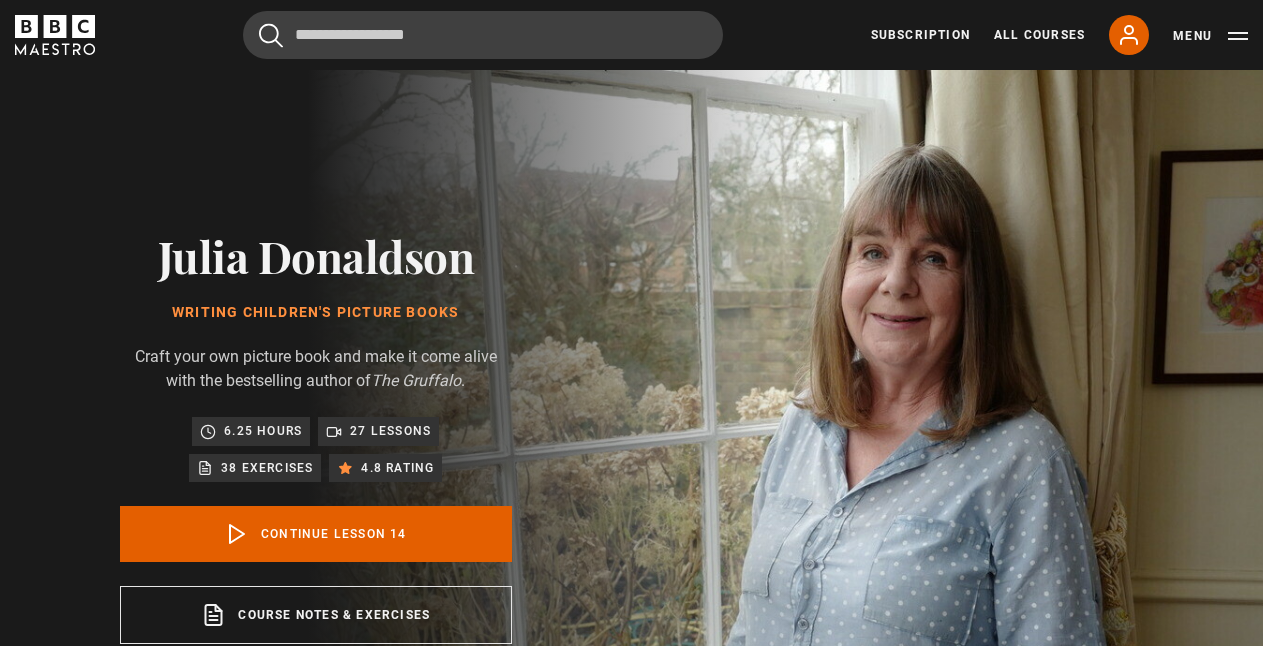 scroll, scrollTop: 803, scrollLeft: 0, axis: vertical 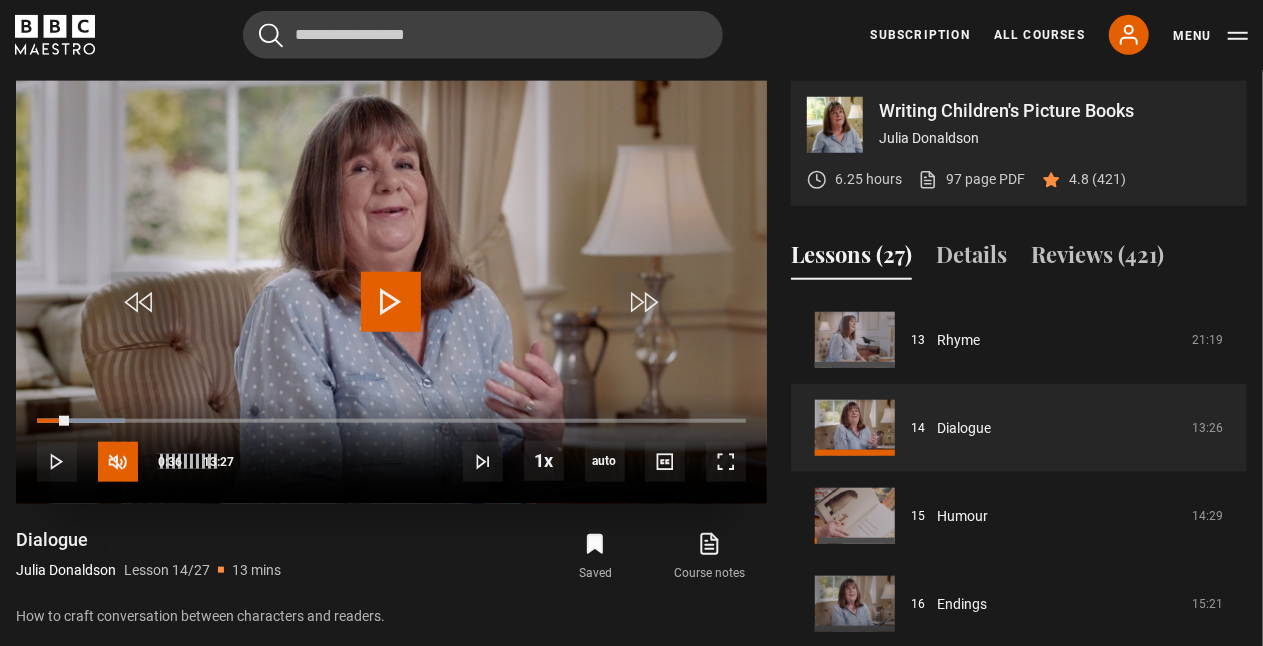 click at bounding box center [118, 462] 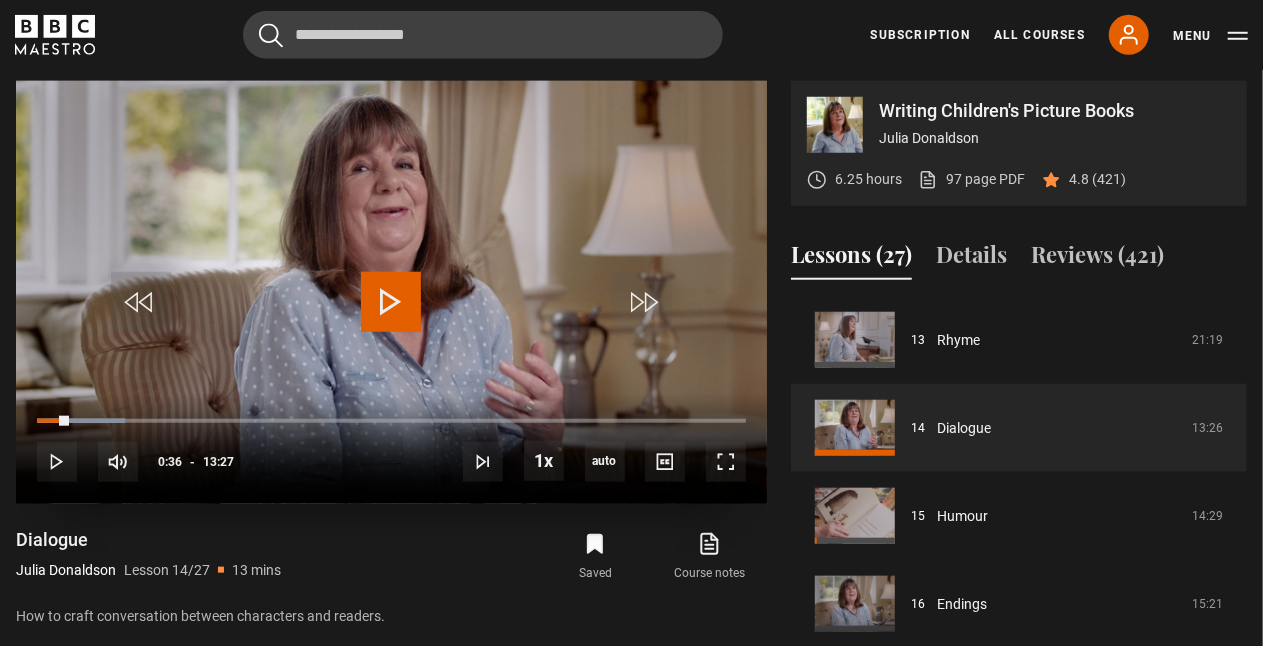 click at bounding box center [391, 302] 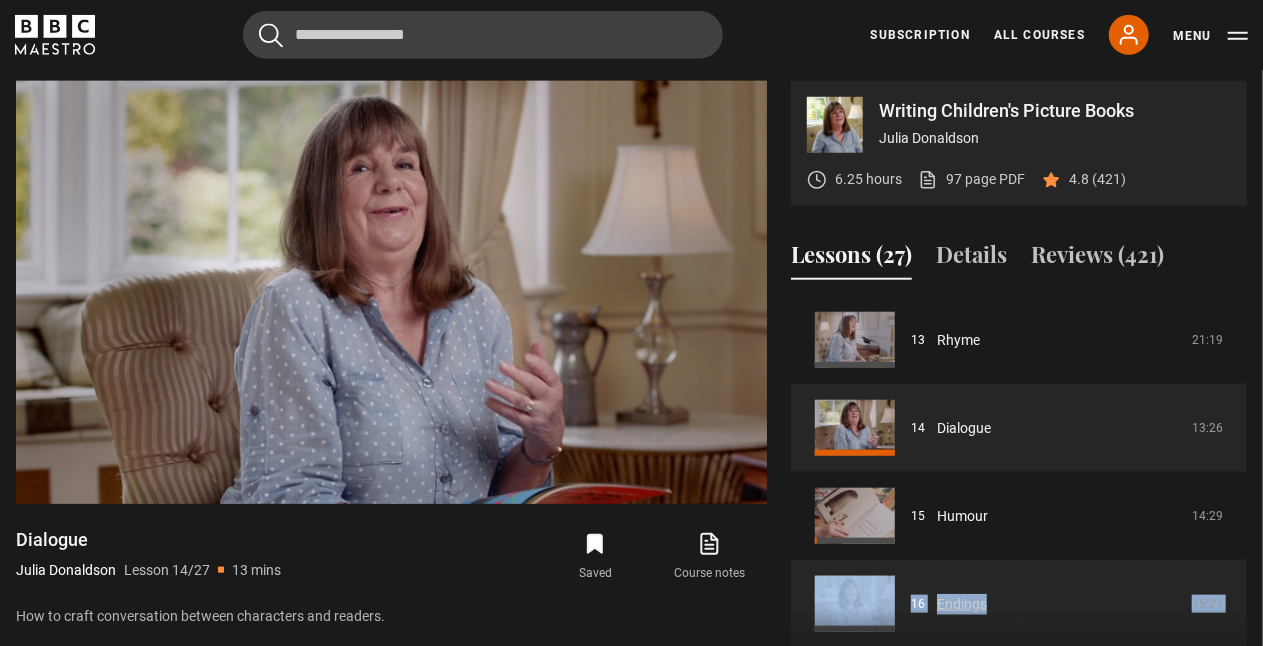 drag, startPoint x: 782, startPoint y: 617, endPoint x: 820, endPoint y: 603, distance: 40.496914 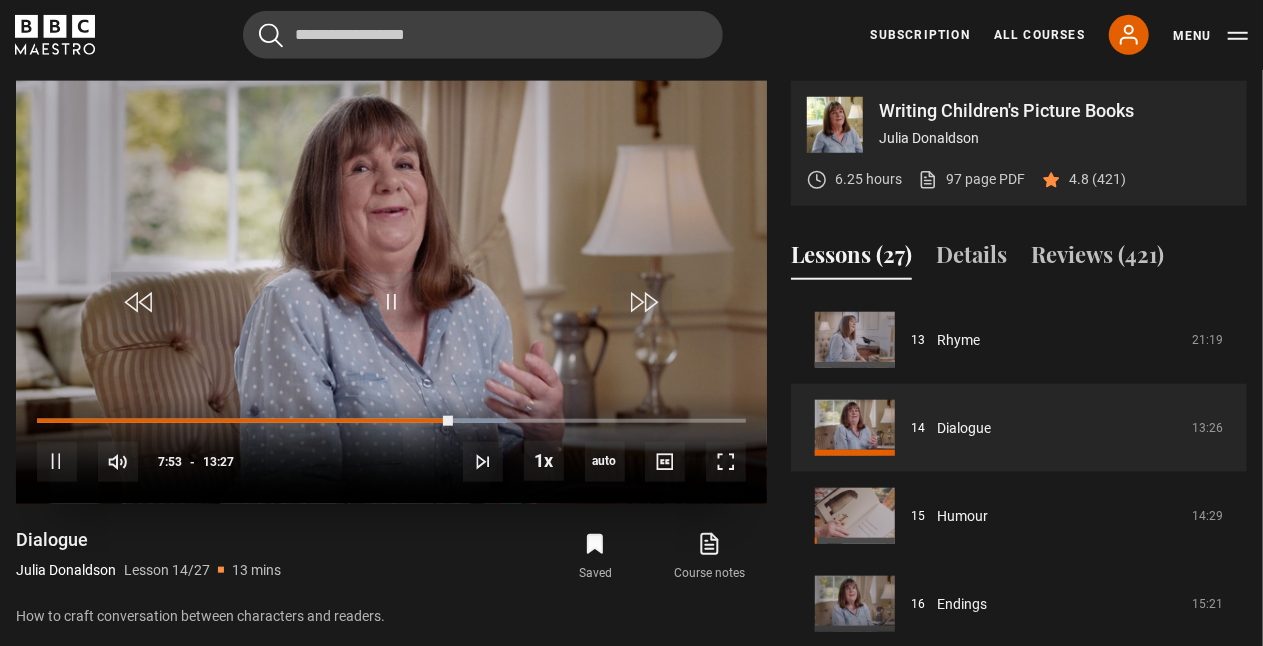 click on "10s Skip Back 10 seconds Pause 10s Skip Forward 10 seconds Loaded :  66.29% 06:35 07:53 Pause Mute 100% Current Time  7:53 - Duration  13:27
Julia Donaldson
Lesson 14
Dialogue
1x Playback Rate 2x 1.5x 1x , selected 0.5x auto Quality 360p 720p 1080p 2160p Auto , selected Captions captions off , selected English  Captions" at bounding box center [391, 448] 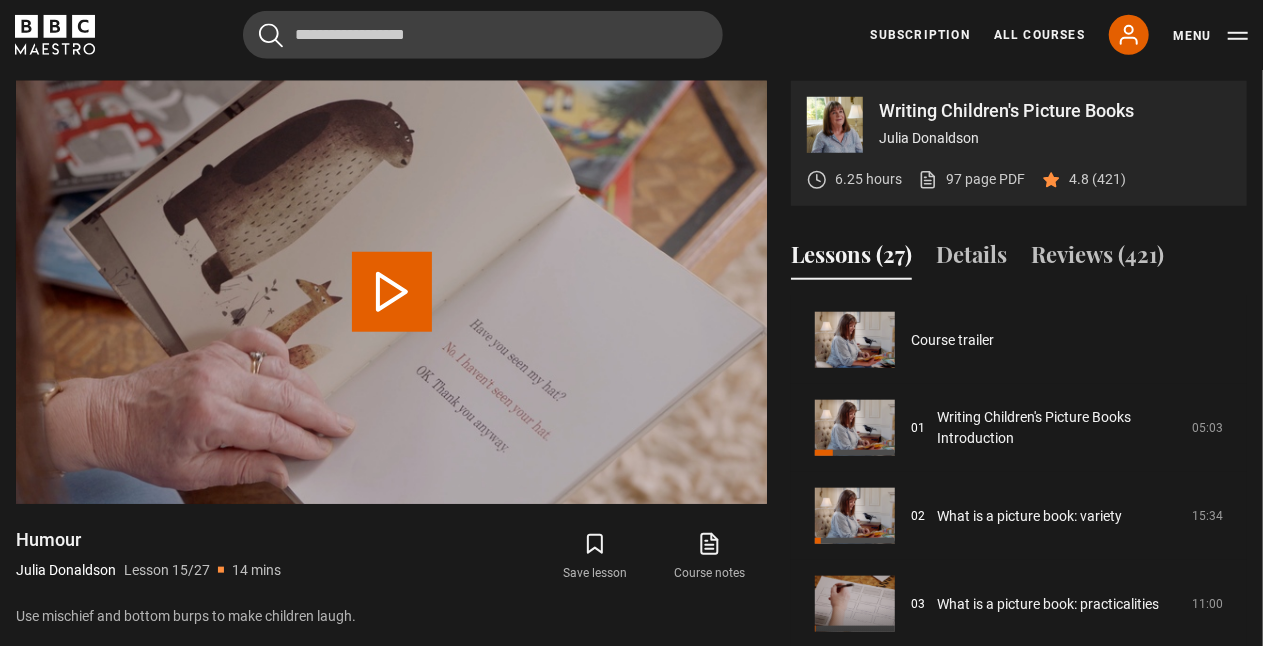 scroll, scrollTop: 1232, scrollLeft: 0, axis: vertical 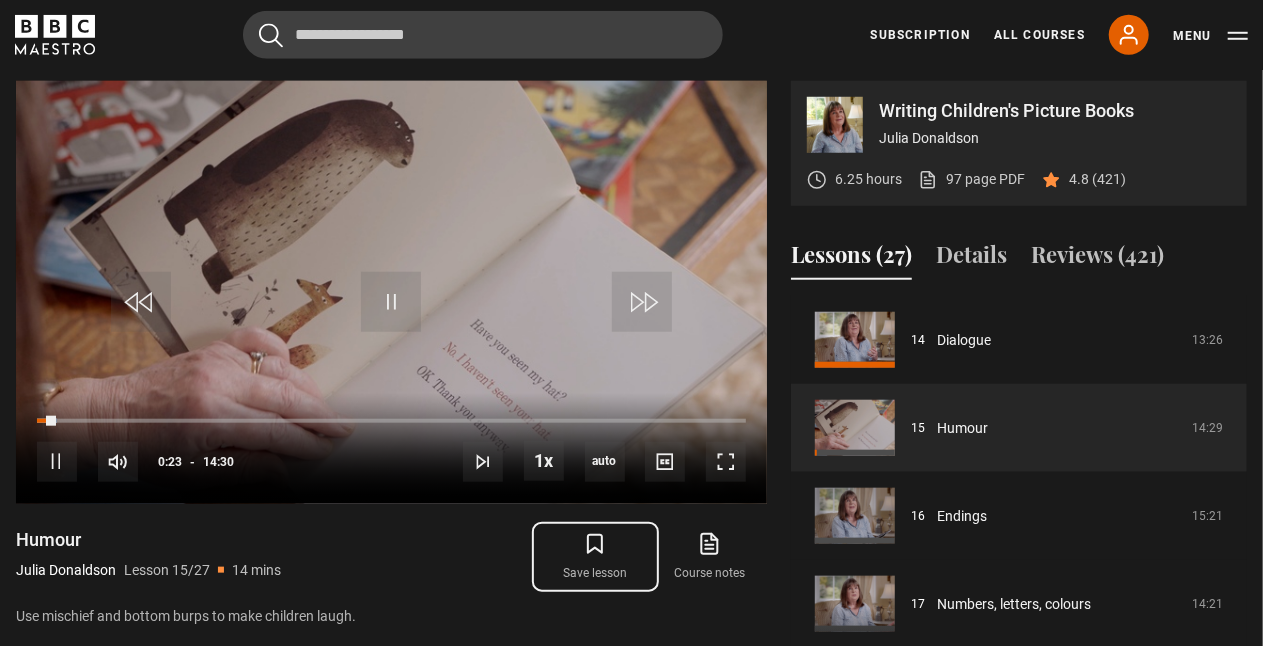 click 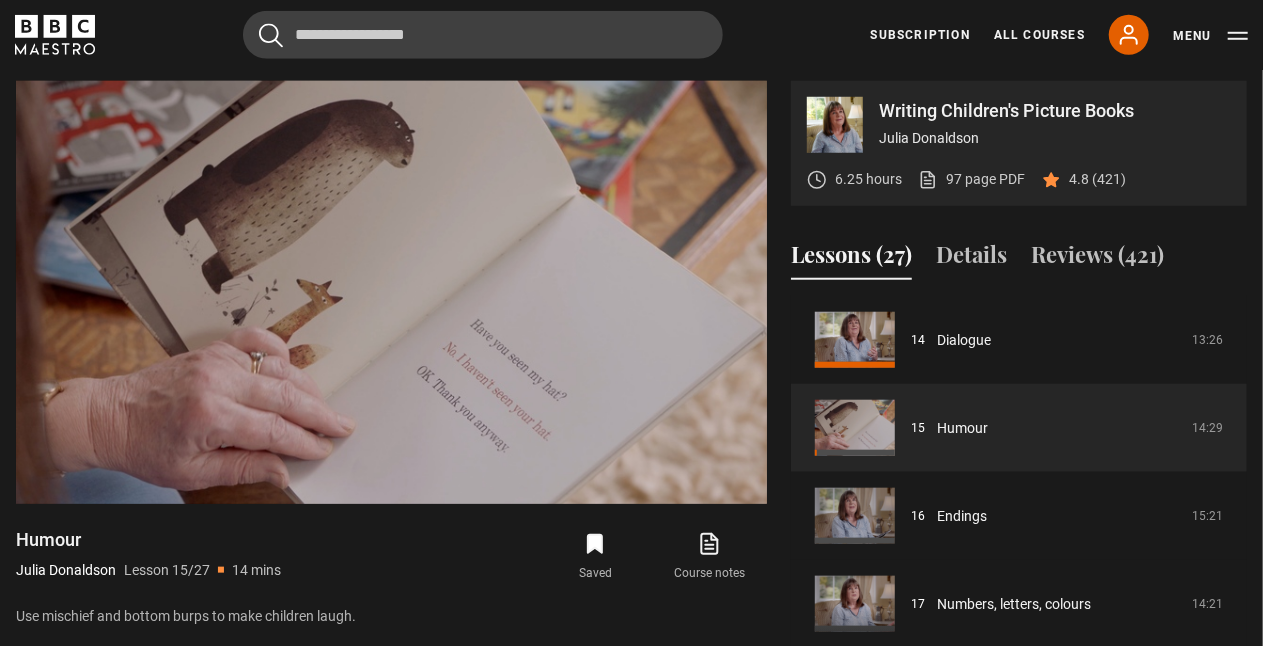 click on "Writing Children's Picture Books
Julia Donaldson
6.25 hours
97 page PDF
(opens in new tab)
4.8 (421)
Video Player is loading. Play Lesson Humour 10s Skip Back 10 seconds Pause 10s Skip Forward 10 seconds Loaded :  17.82% 13:37 01:31 Pause Mute Current Time  1:31 - Duration  14:30
Julia Donaldson
Lesson 15
Humour
1x Playback Rate 2x 1.5x 1x , selected 0.5x auto Quality 360p 720p 1080p 2160p Auto , selected Captions , selected" at bounding box center [631, 404] 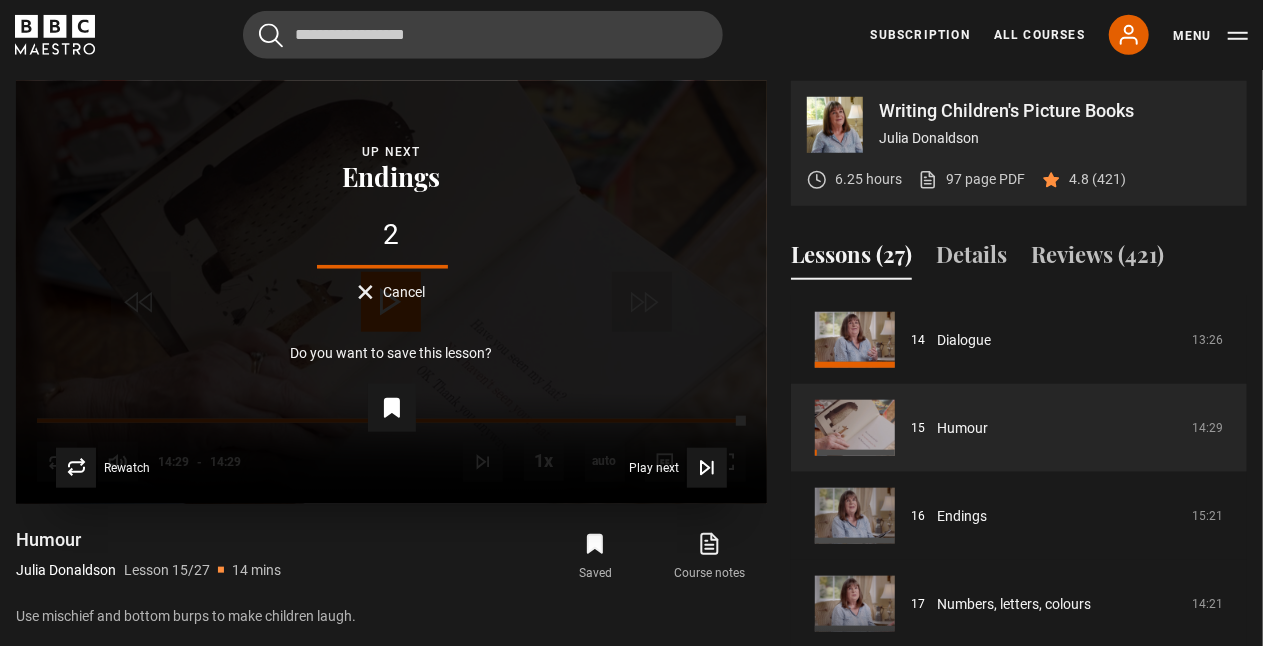 click on "Cancel" at bounding box center [404, 292] 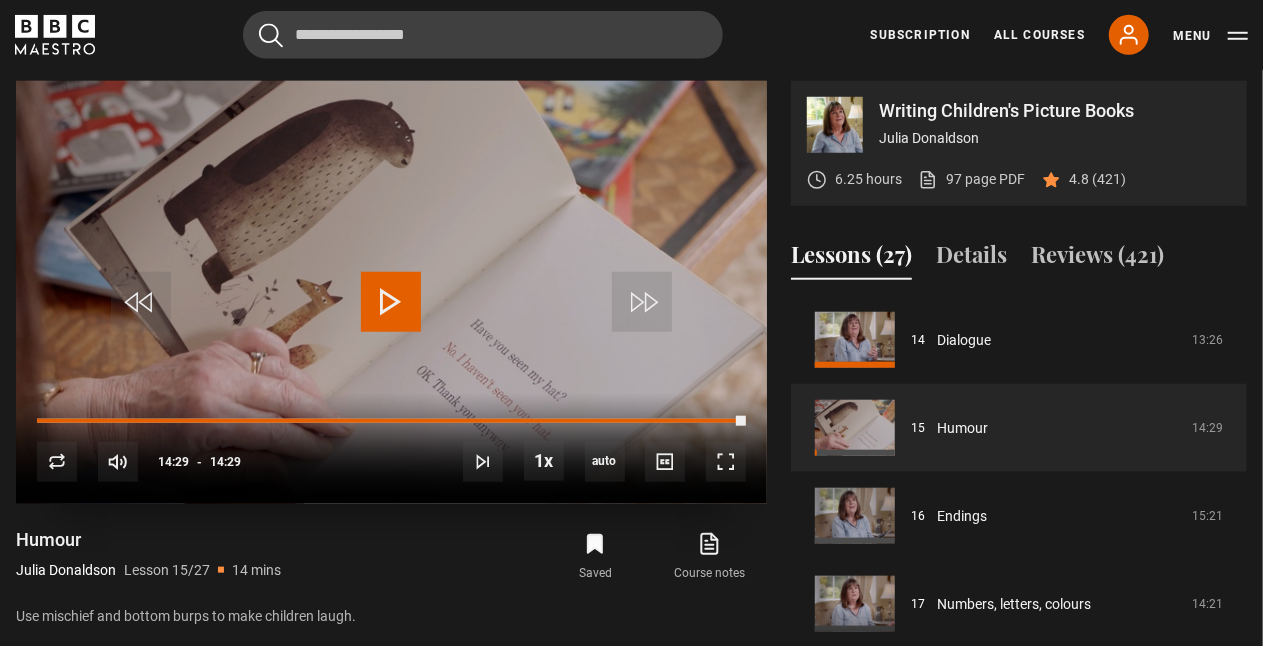 drag, startPoint x: 416, startPoint y: 294, endPoint x: 655, endPoint y: 119, distance: 296.2195 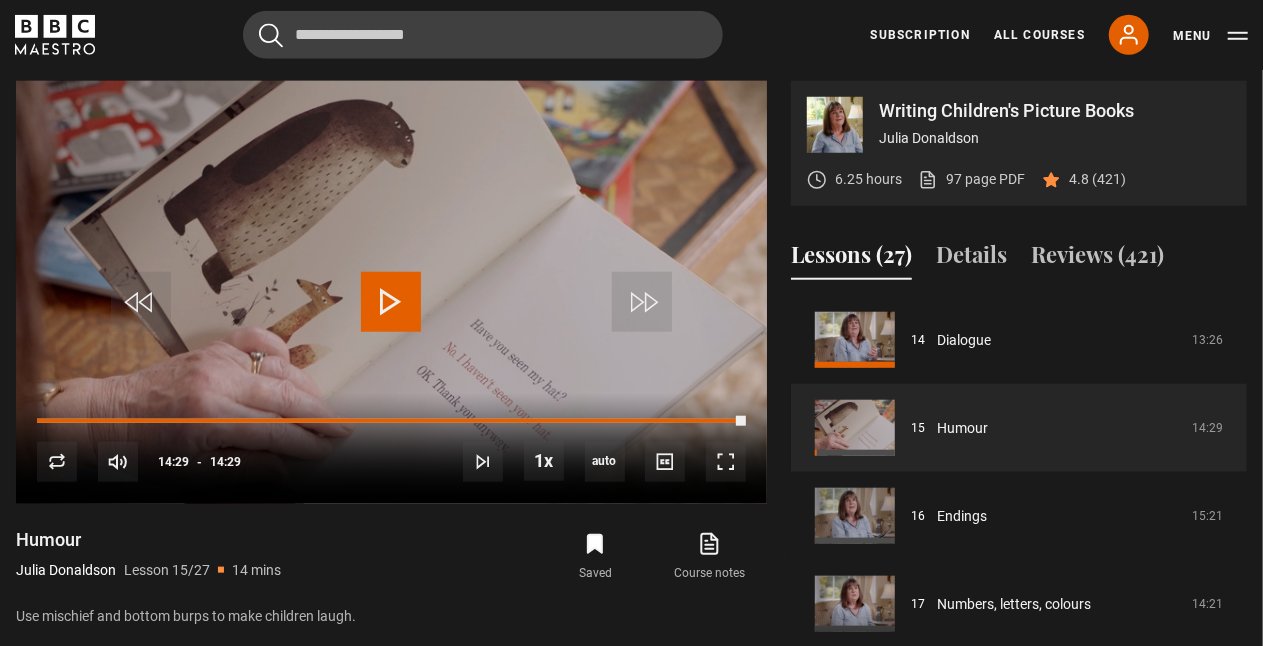 click on "Subscription
All Courses
My Account
Search
Menu" at bounding box center (1059, 35) 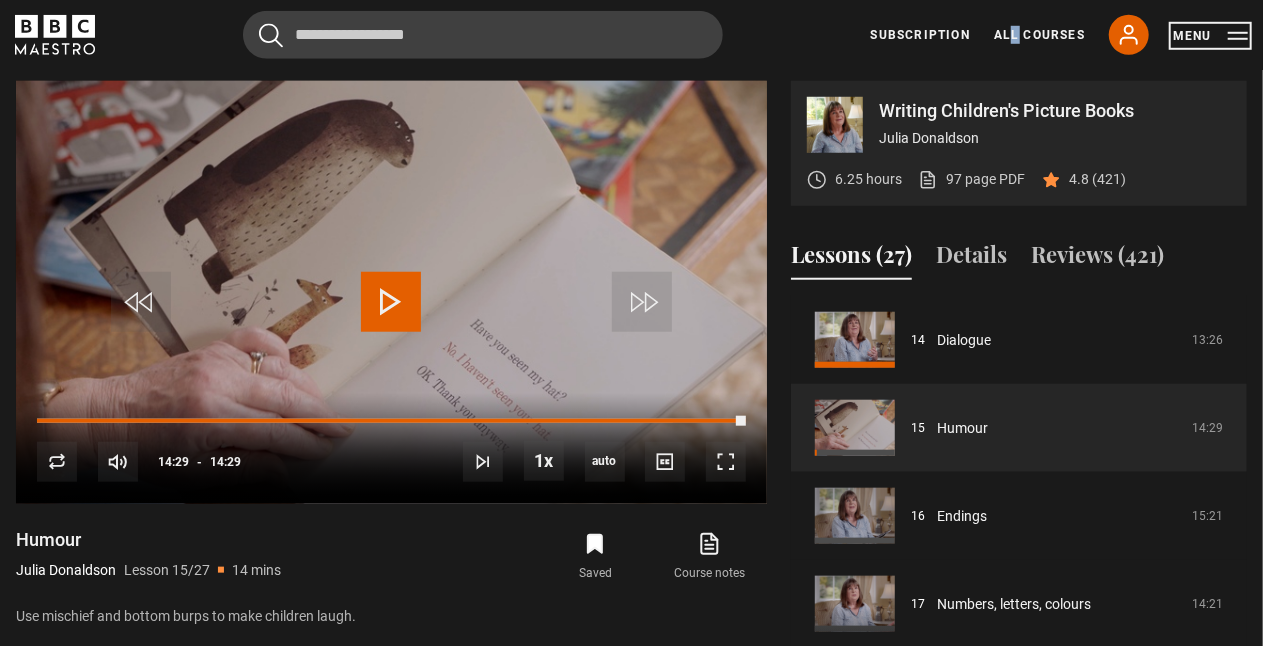 click on "Menu" at bounding box center [1210, 36] 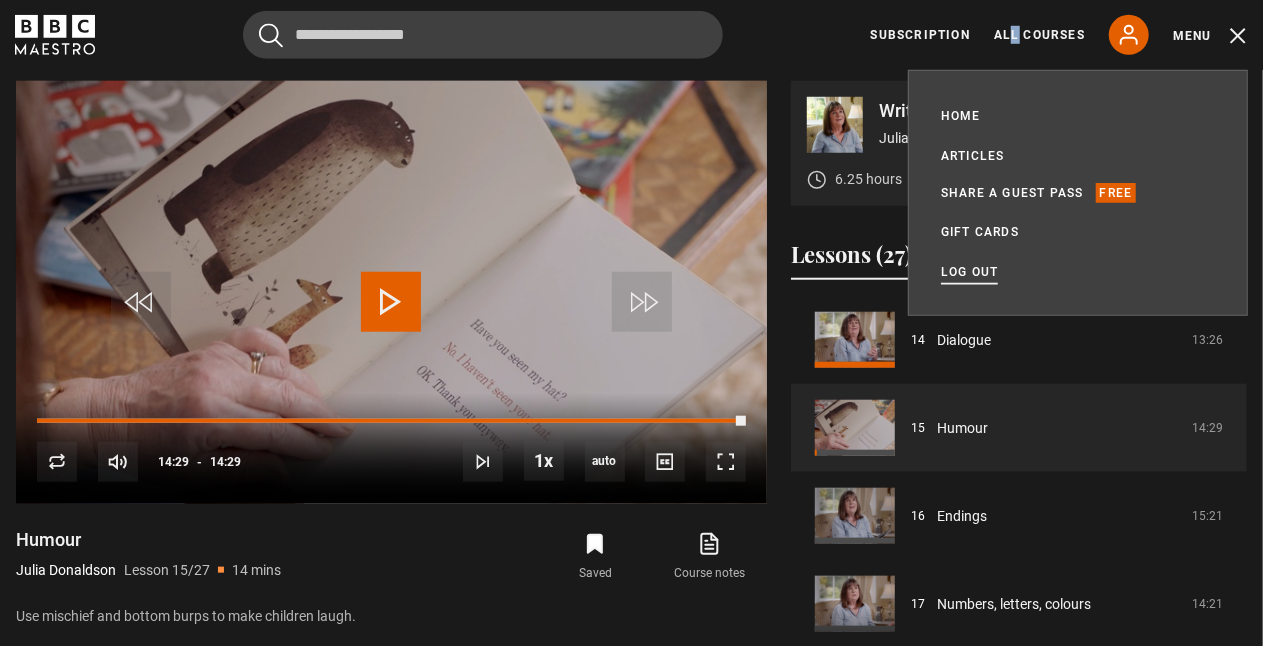 click on "Log out" at bounding box center [969, 272] 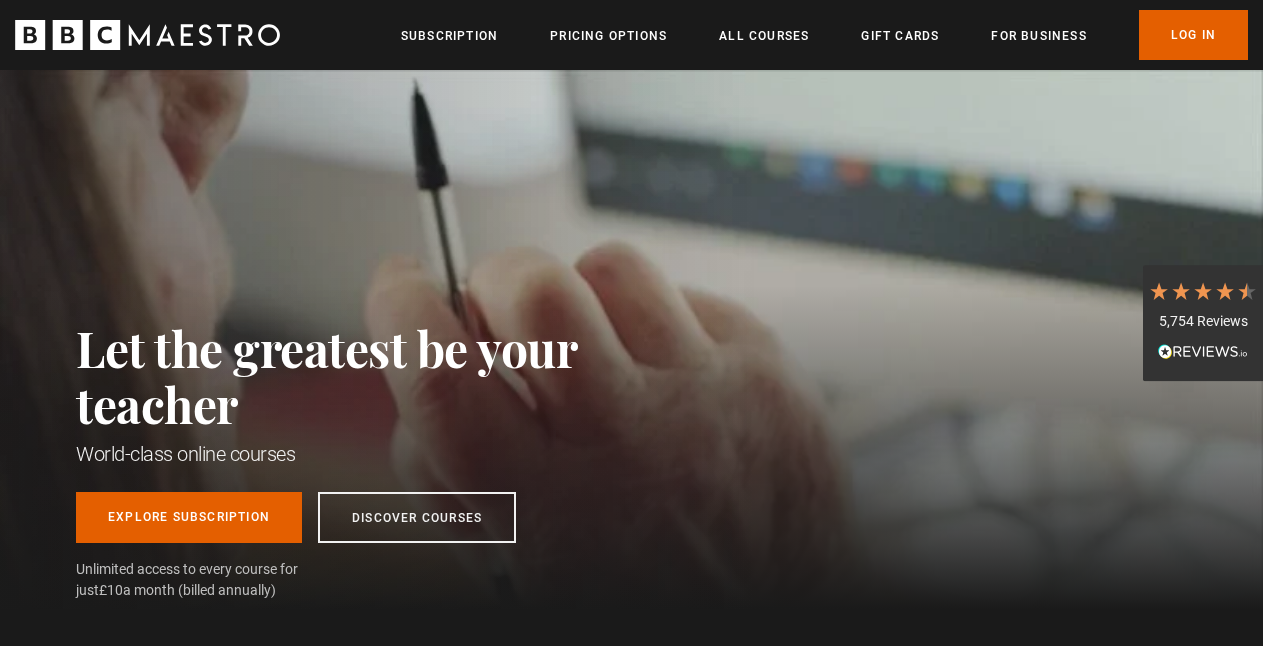 scroll, scrollTop: 0, scrollLeft: 0, axis: both 